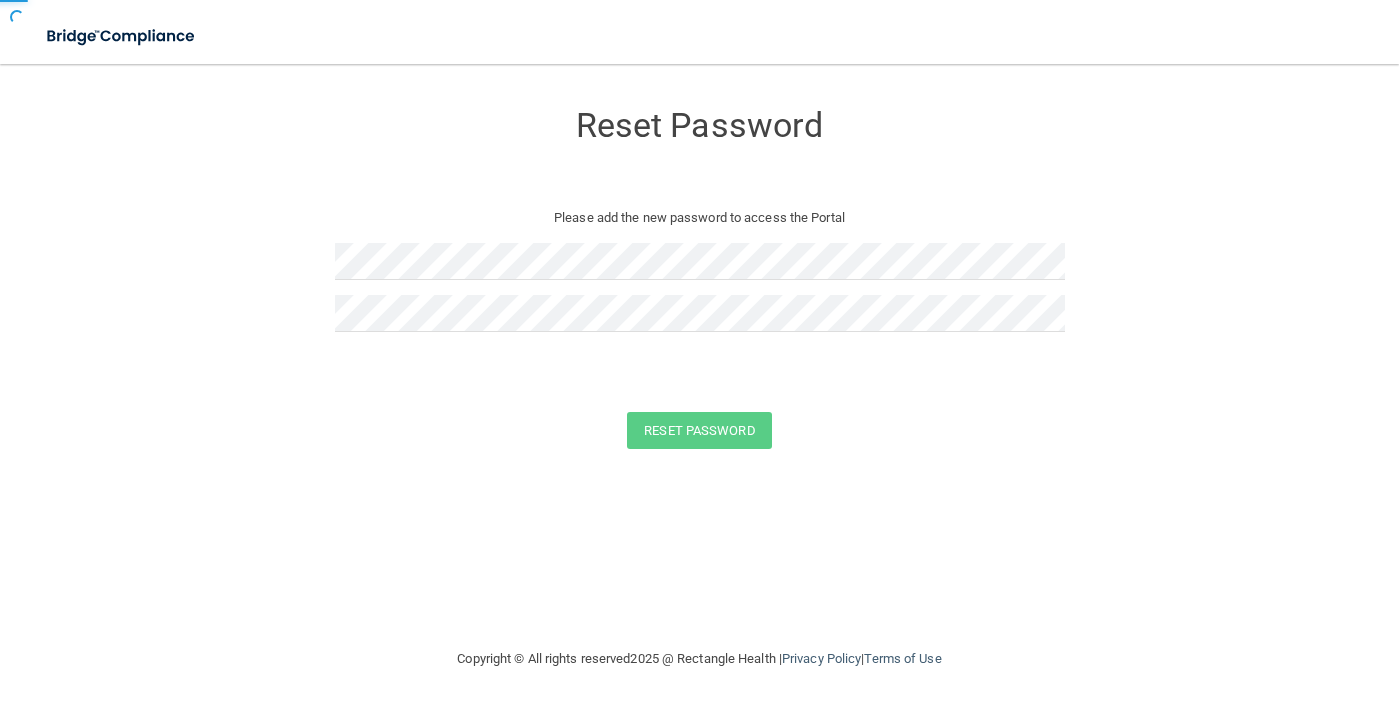 scroll, scrollTop: 0, scrollLeft: 0, axis: both 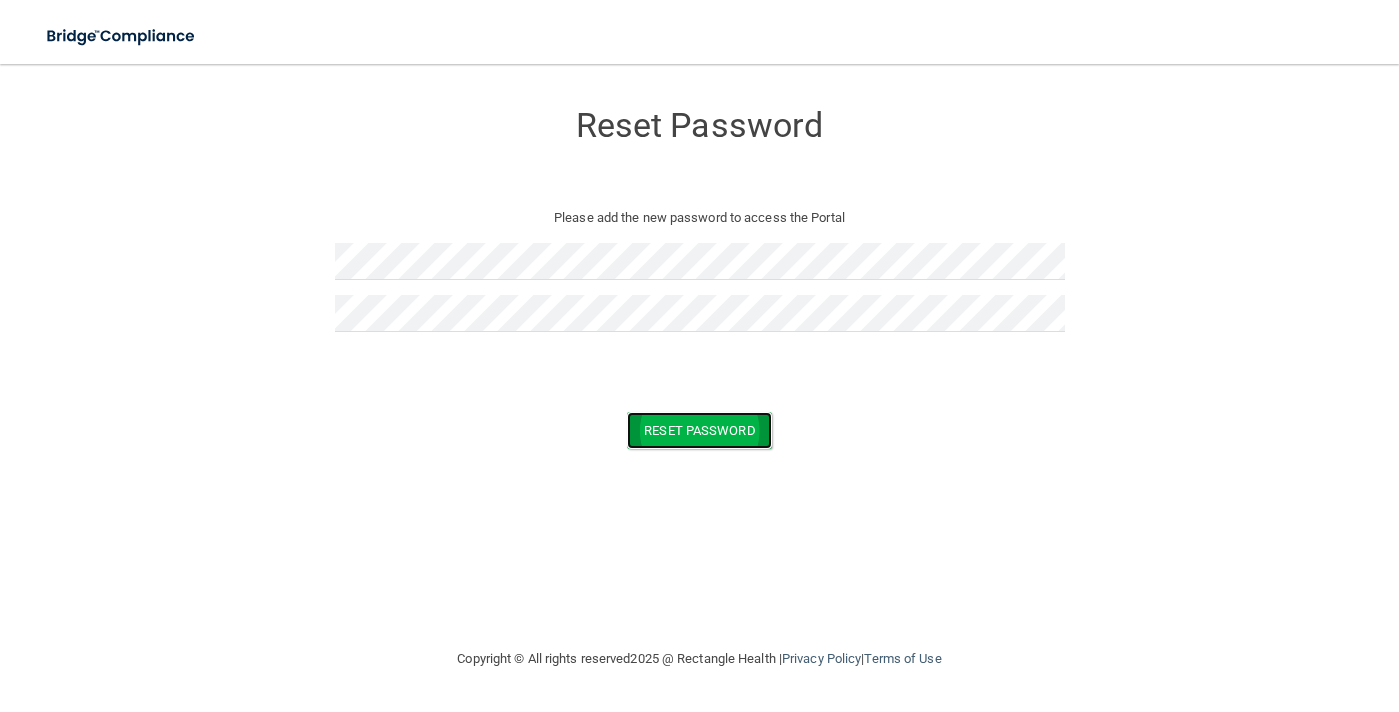 click on "Reset Password" at bounding box center (699, 430) 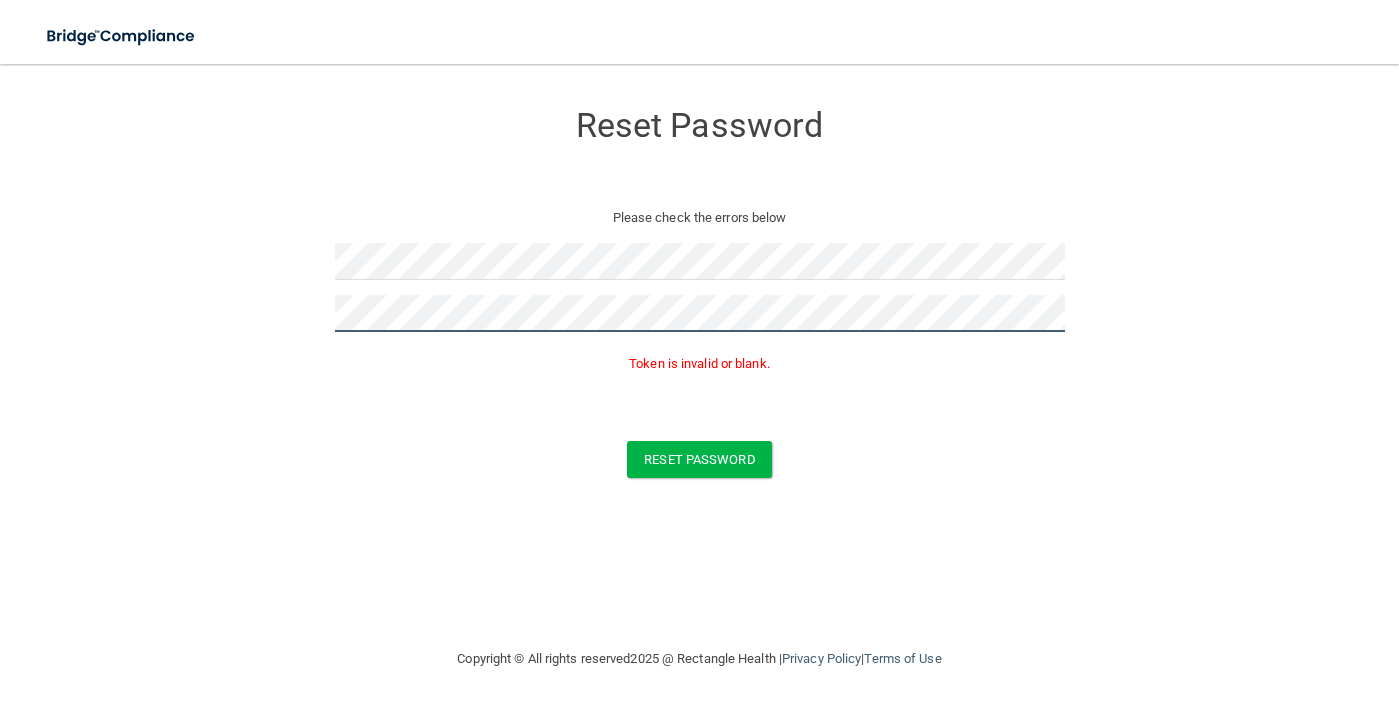 click on "Reset Password     Please check the errors below                                   Token is invalid or blank.               Reset Password              You have successfully updated your password!   Click here to login ." at bounding box center (699, 293) 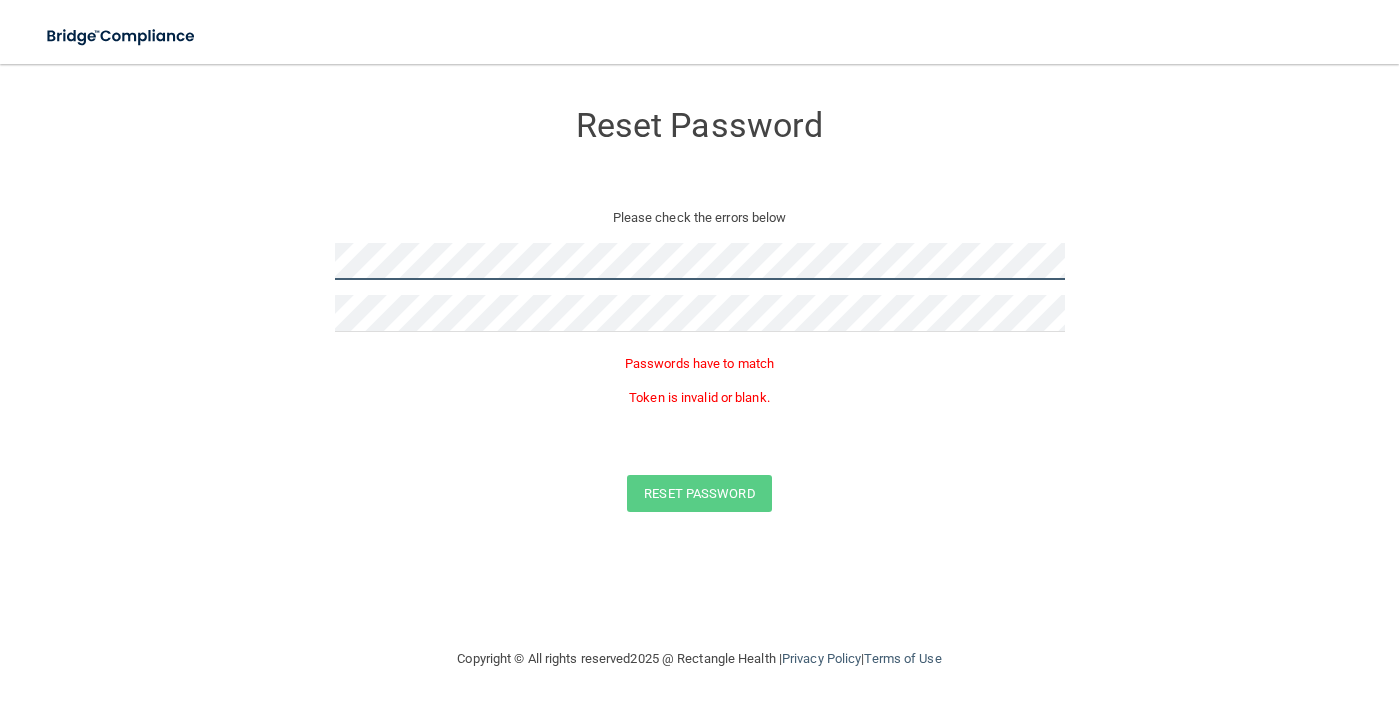 click on "Reset Password     Please check the errors below                               Passwords have to match     Token is invalid or blank.               Reset Password              You have successfully updated your password!   Click here to login ." at bounding box center [699, 310] 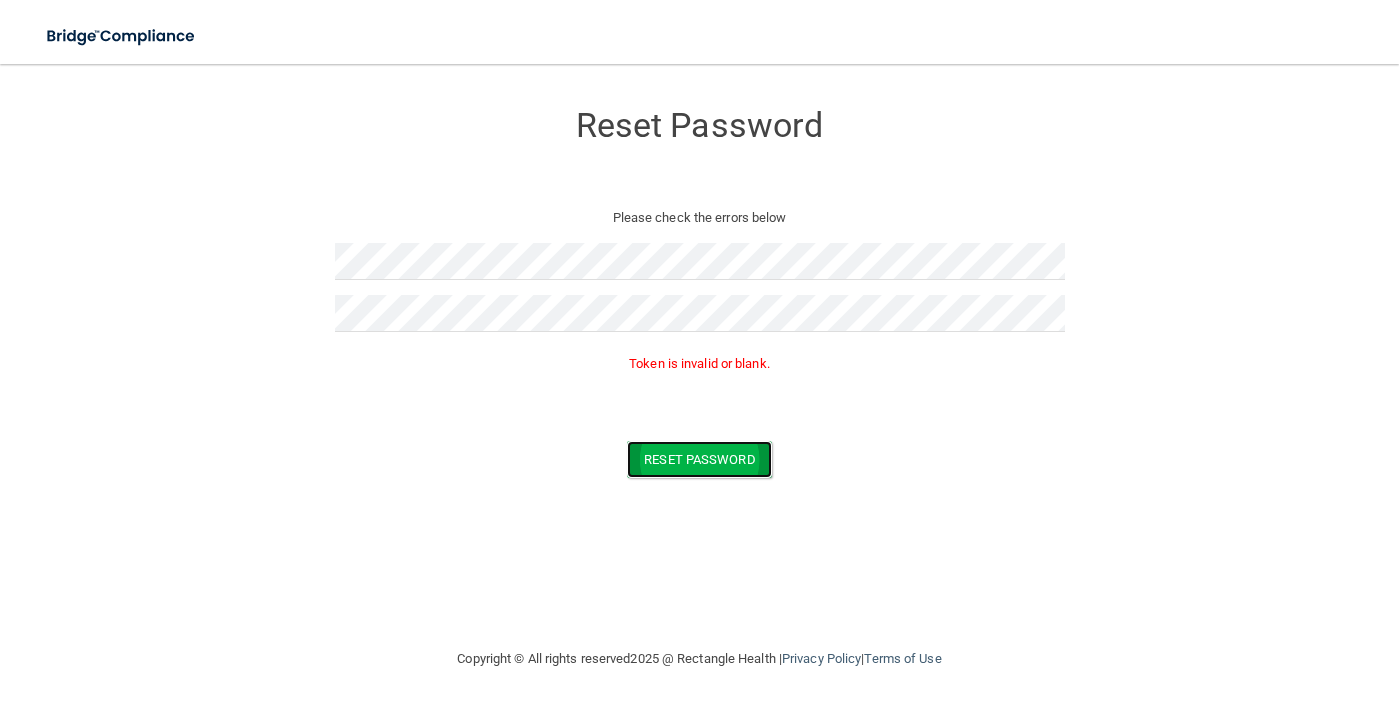 click on "Reset Password" at bounding box center (699, 459) 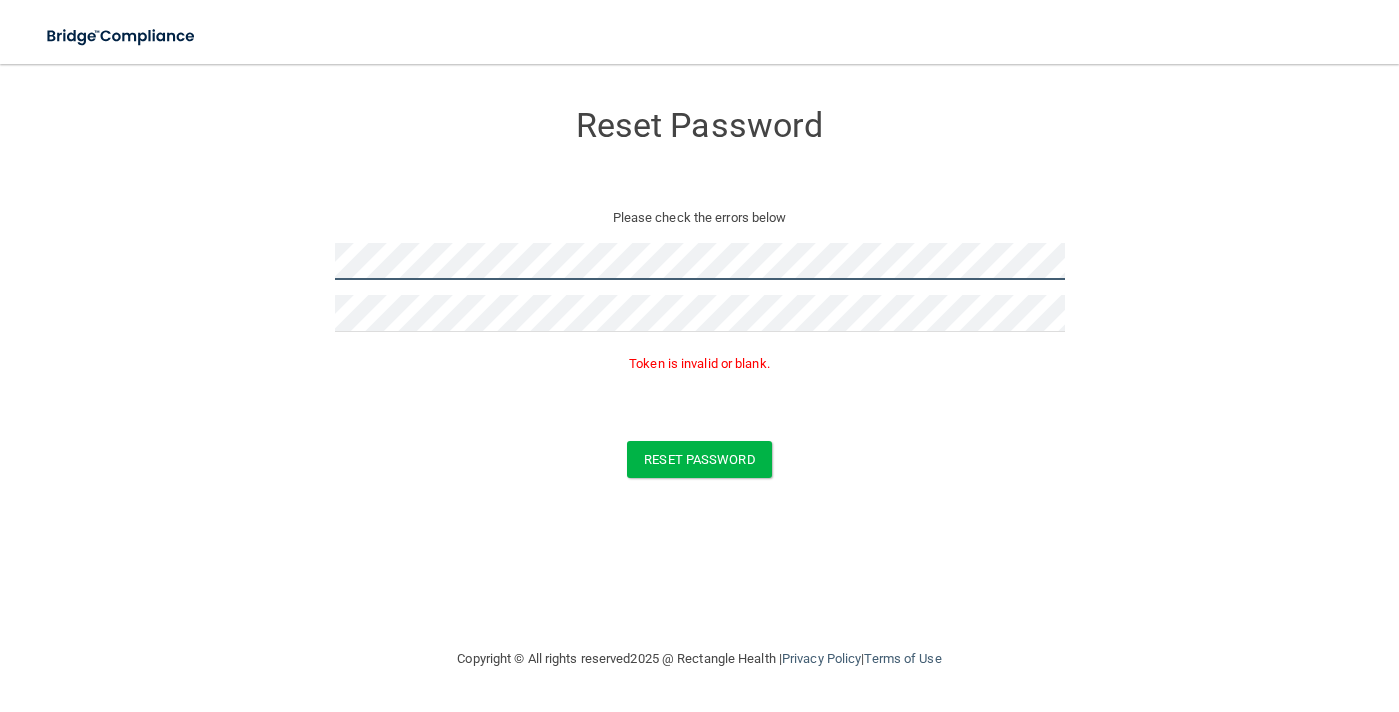 click on "Reset Password     Please check the errors below                                   Token is invalid or blank.               Reset Password              You have successfully updated your password!   Click here to login ." at bounding box center (699, 293) 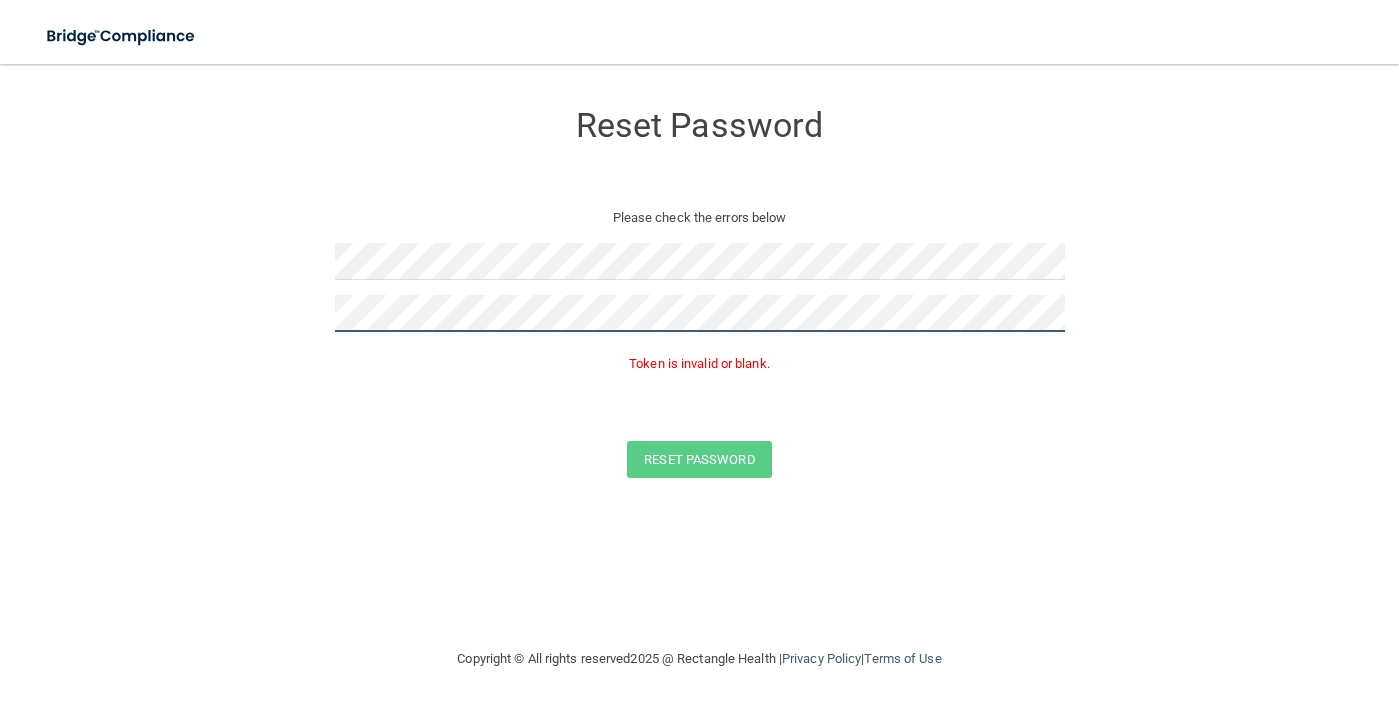 click on "Reset Password     Please check the errors below                                   Token is invalid or blank.               Reset Password              You have successfully updated your password!   Click here to login ." at bounding box center [699, 293] 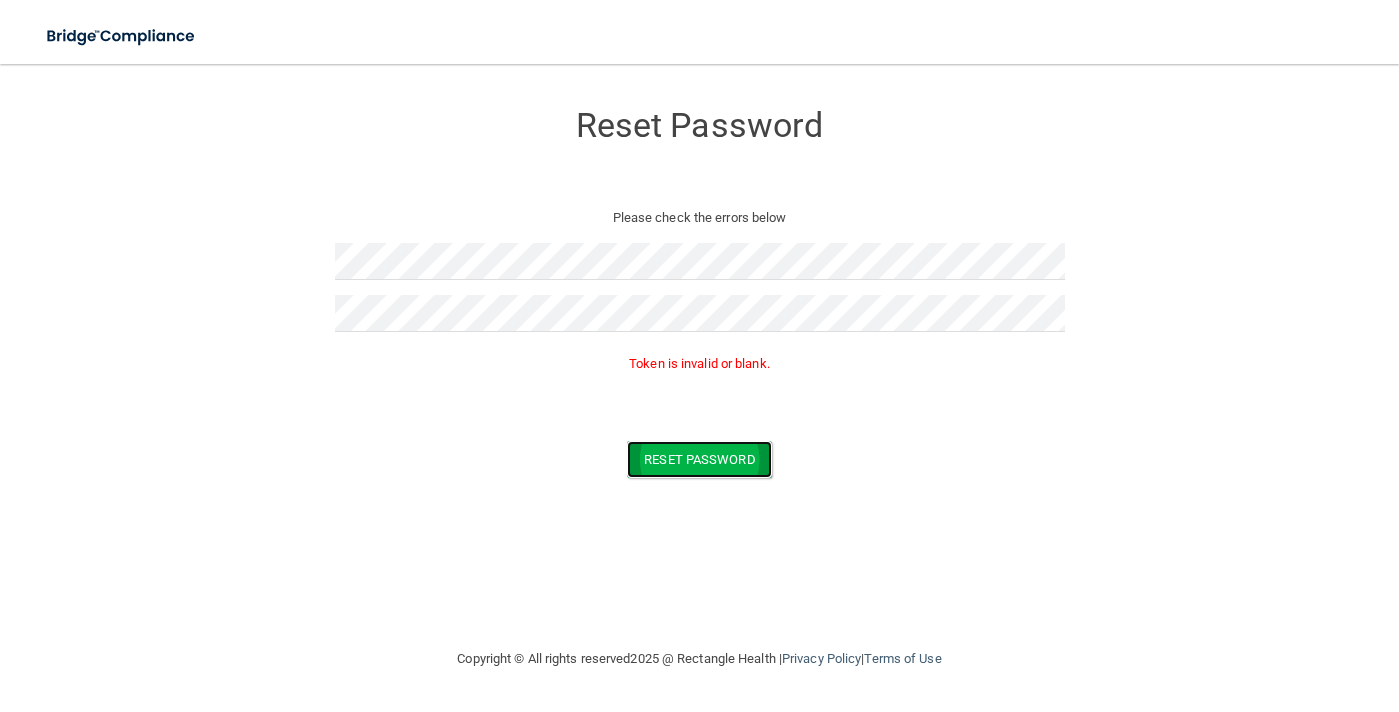 click on "Reset Password" at bounding box center (699, 459) 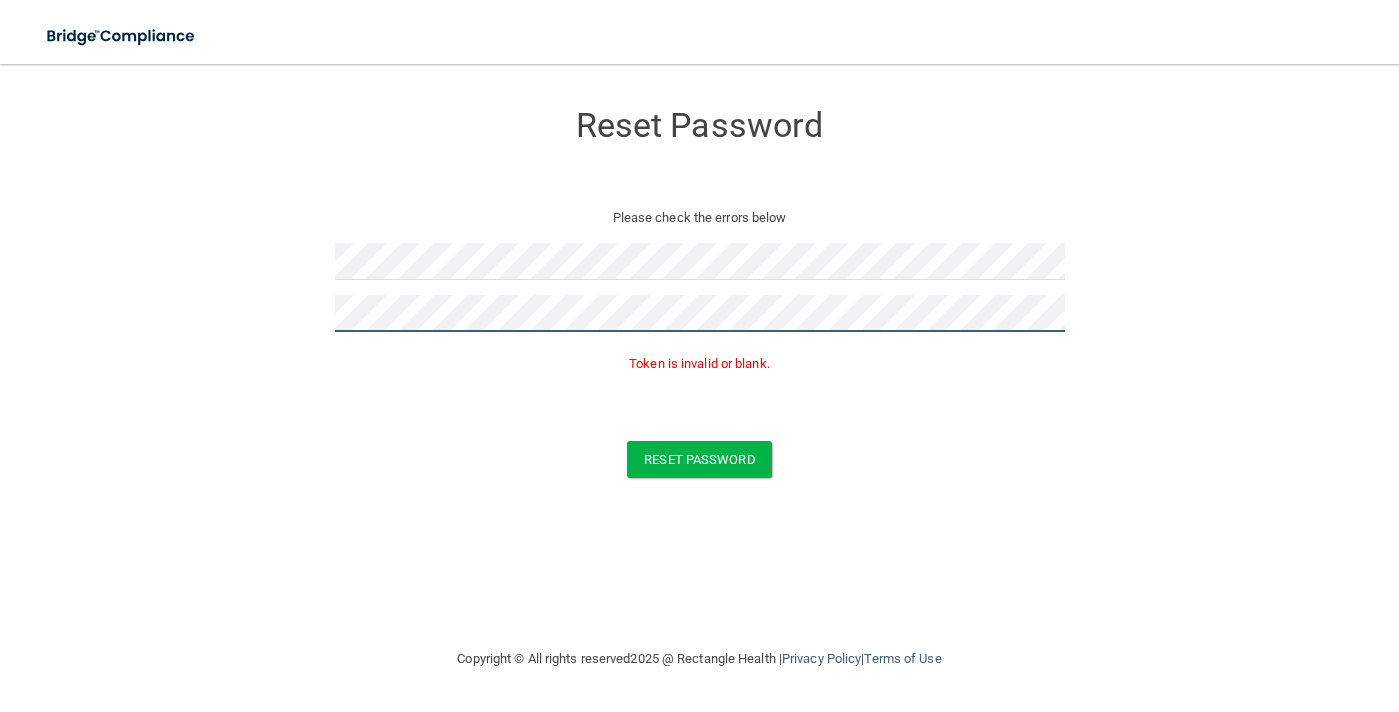 click on "Reset Password     Please check the errors below                                   Token is invalid or blank.               Reset Password              You have successfully updated your password!   Click here to login ." at bounding box center [699, 293] 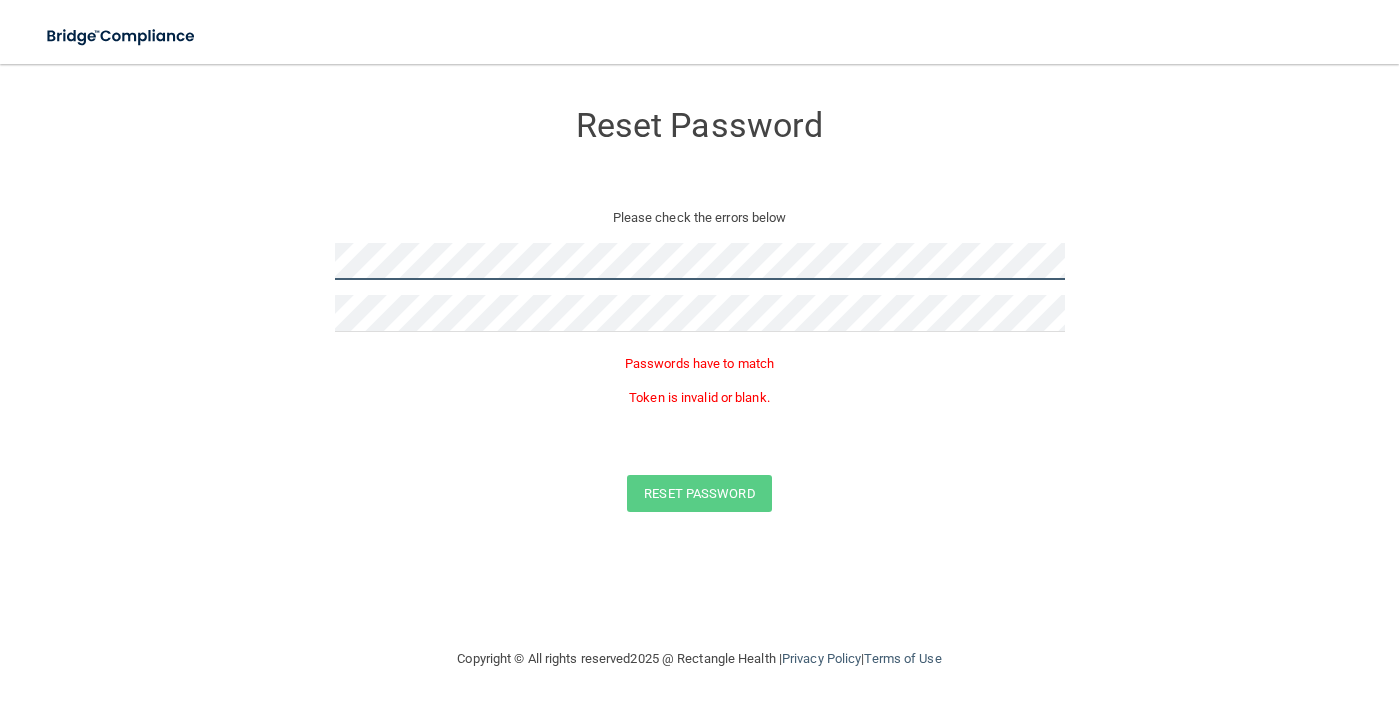 click on "Reset Password     Please check the errors below                               Passwords have to match     Token is invalid or blank.               Reset Password              You have successfully updated your password!   Click here to login ." at bounding box center (699, 310) 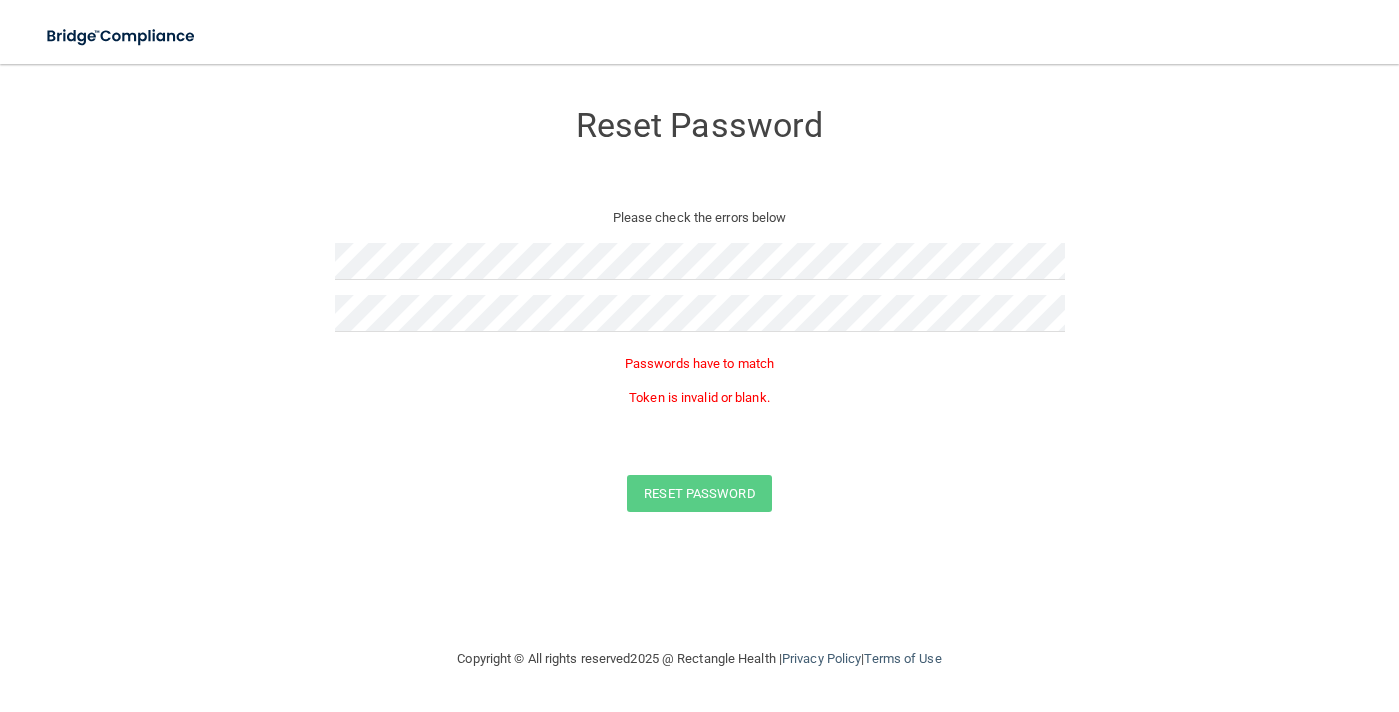 click on "Token is invalid or blank." at bounding box center [700, 398] 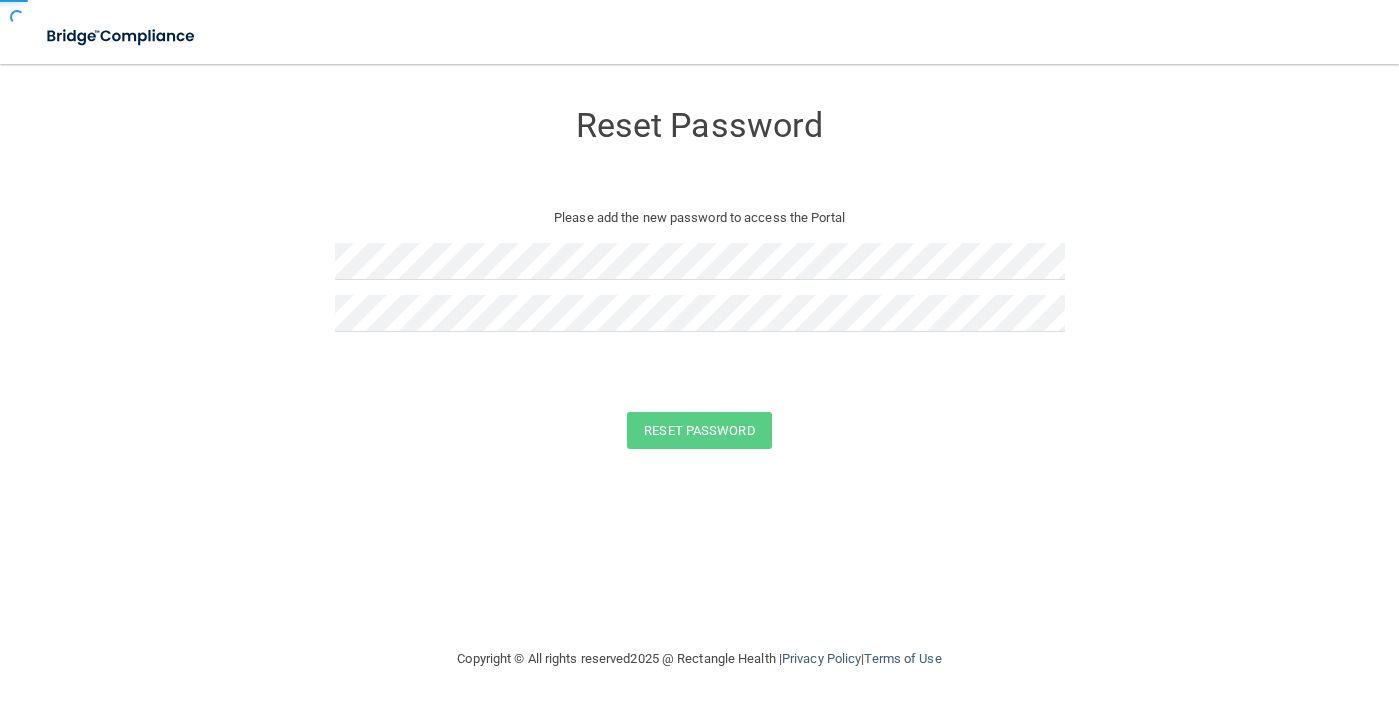 scroll, scrollTop: 0, scrollLeft: 0, axis: both 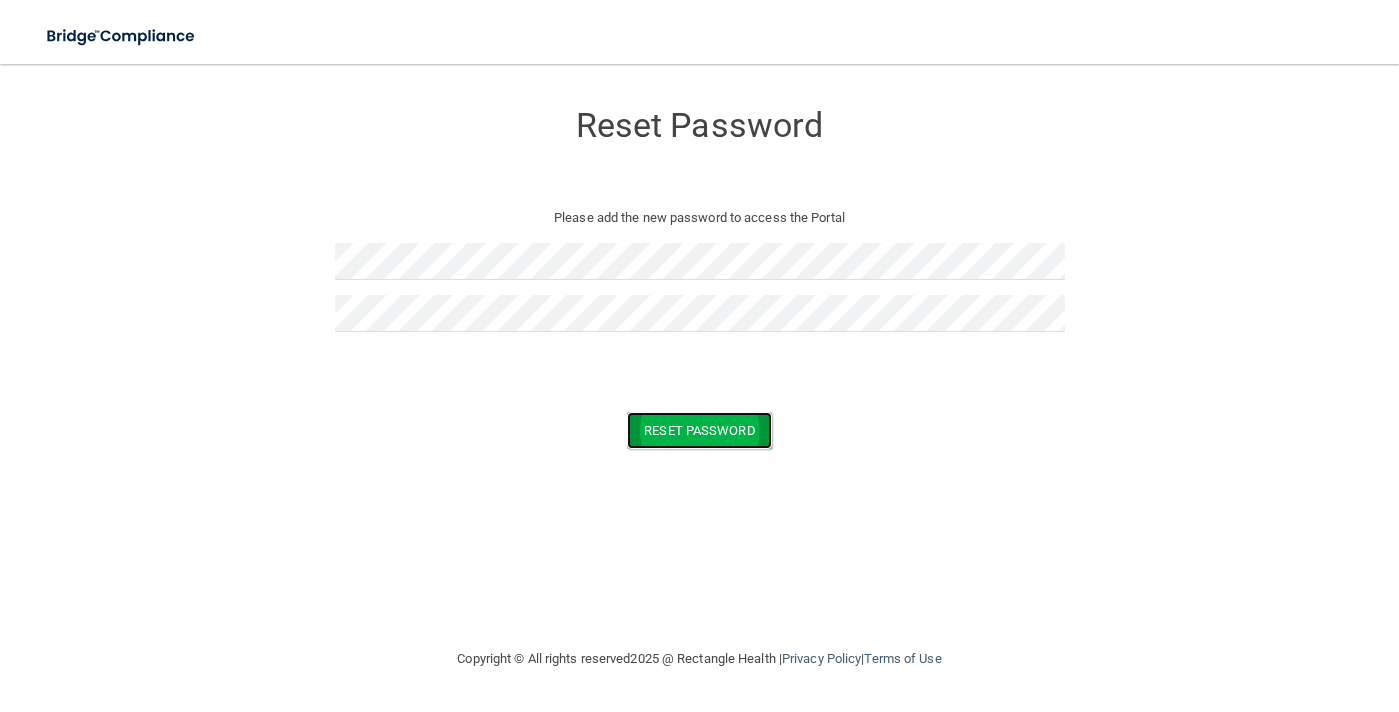click on "Reset Password" at bounding box center [699, 430] 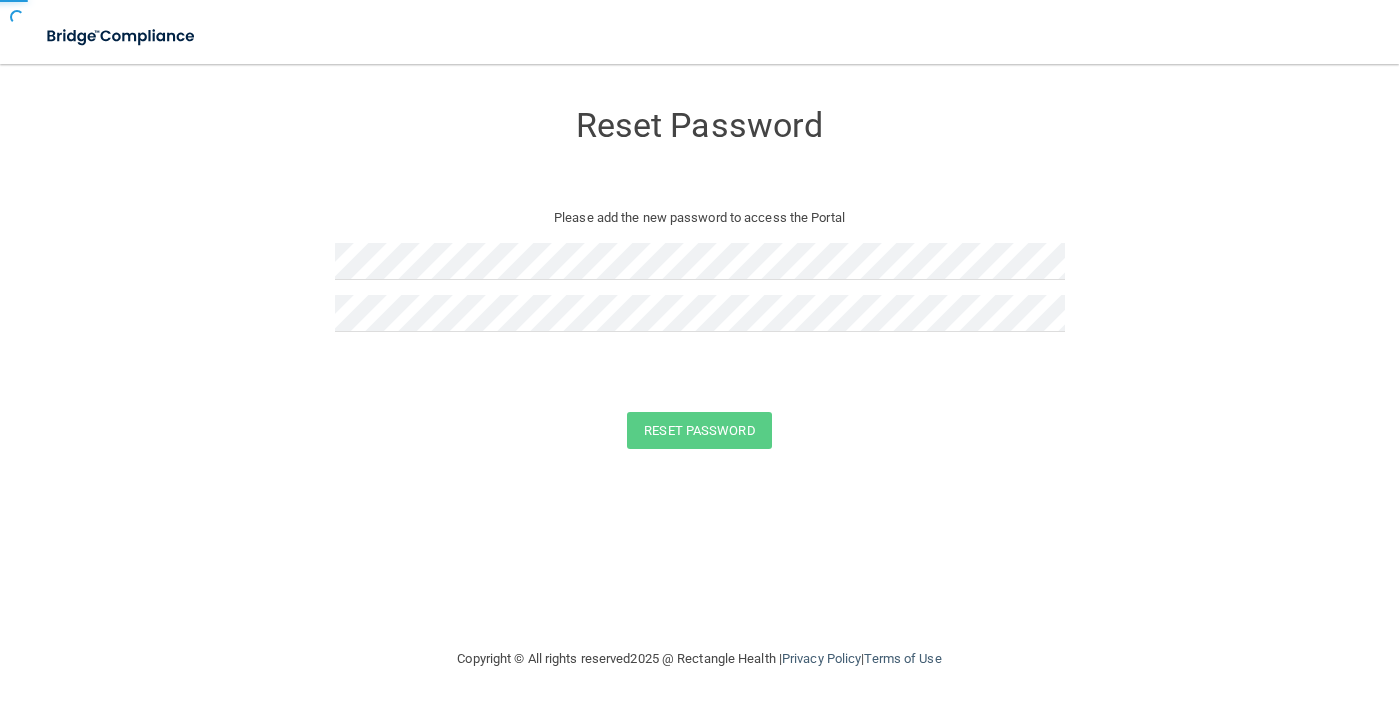 scroll, scrollTop: 0, scrollLeft: 0, axis: both 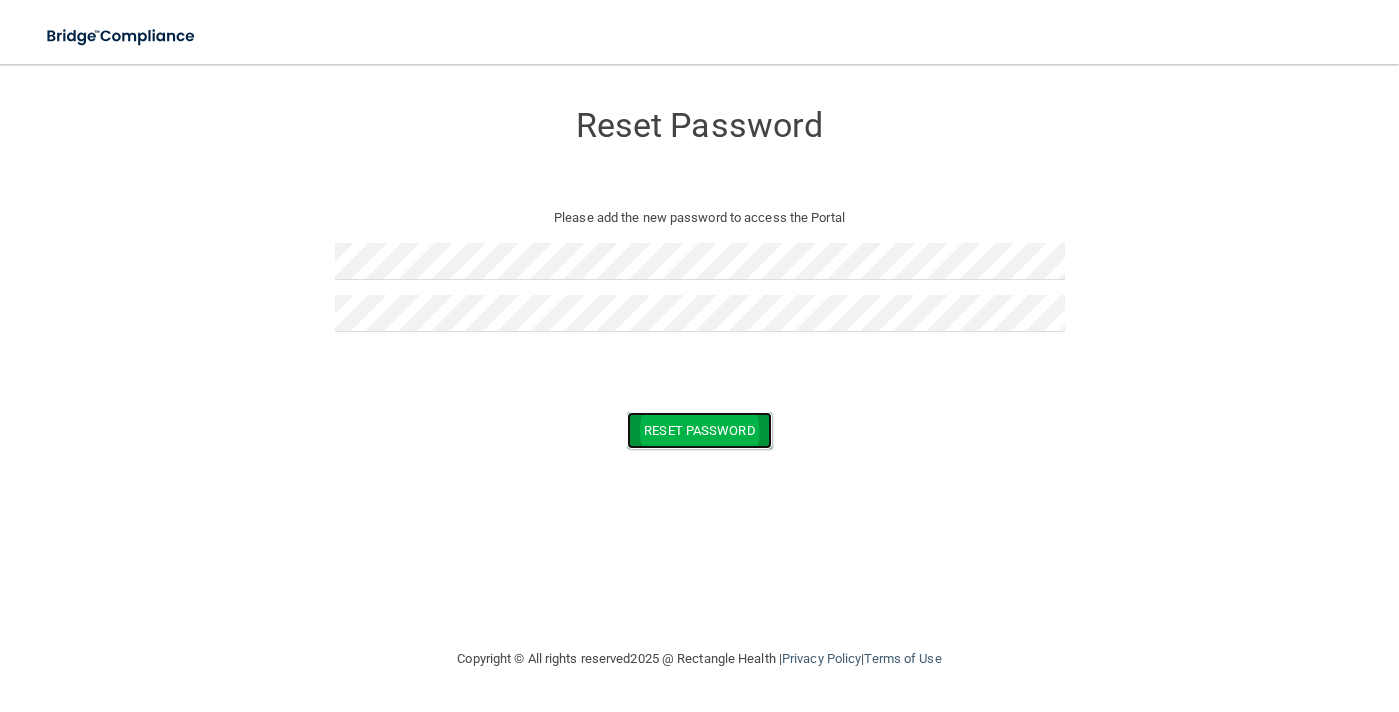 click on "Reset Password" at bounding box center [699, 430] 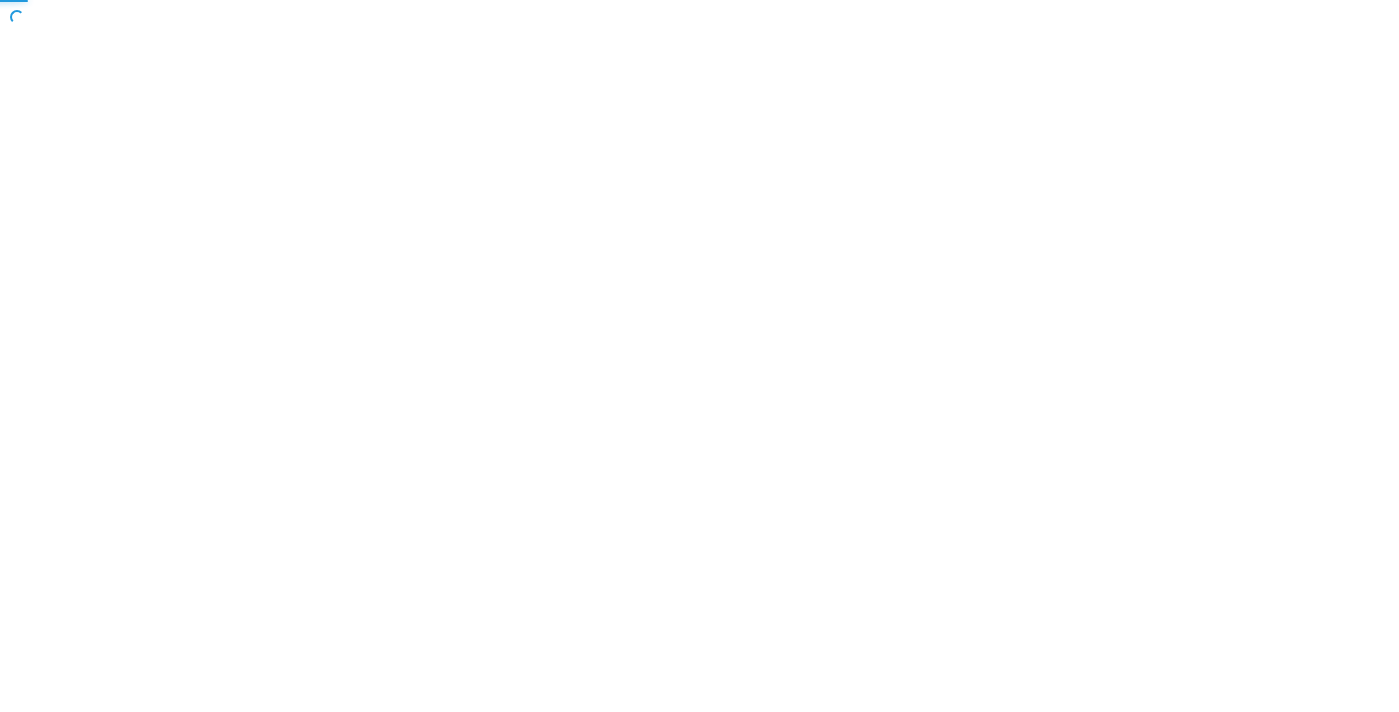 scroll, scrollTop: 0, scrollLeft: 0, axis: both 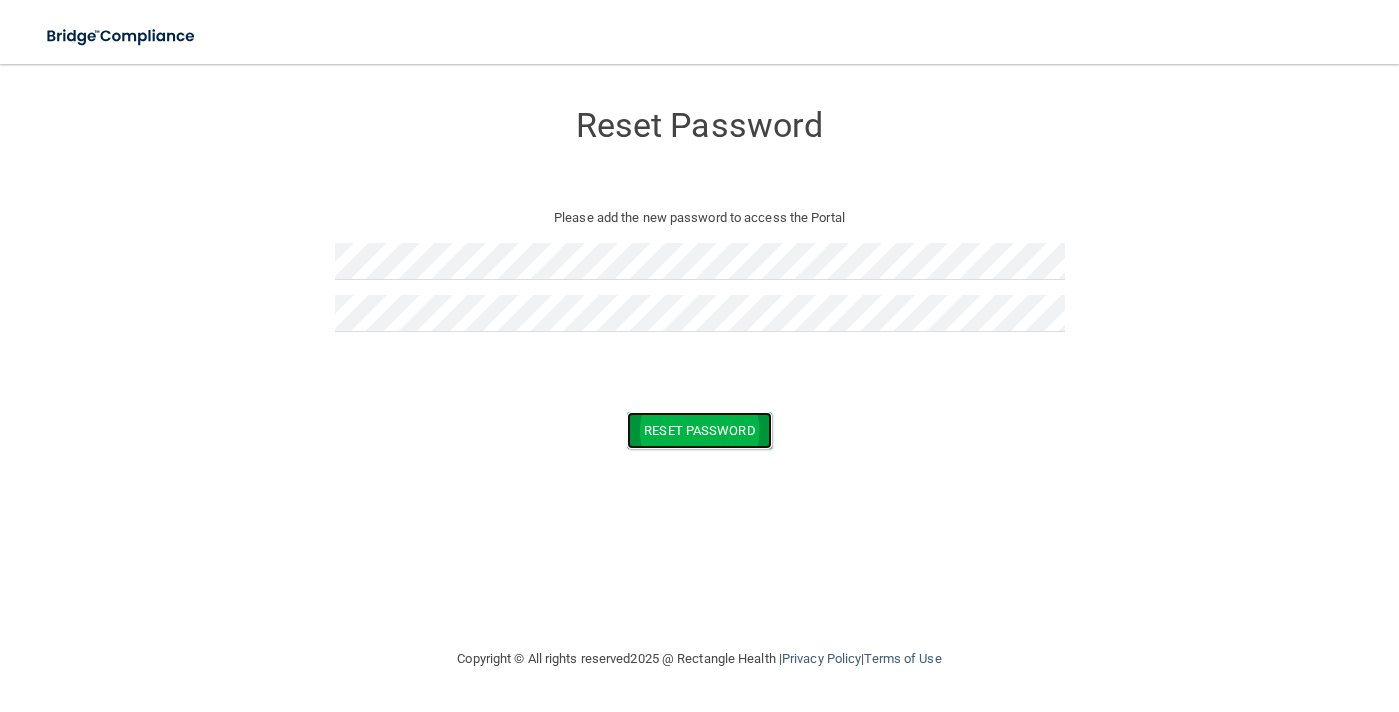 click on "Reset Password" at bounding box center (699, 430) 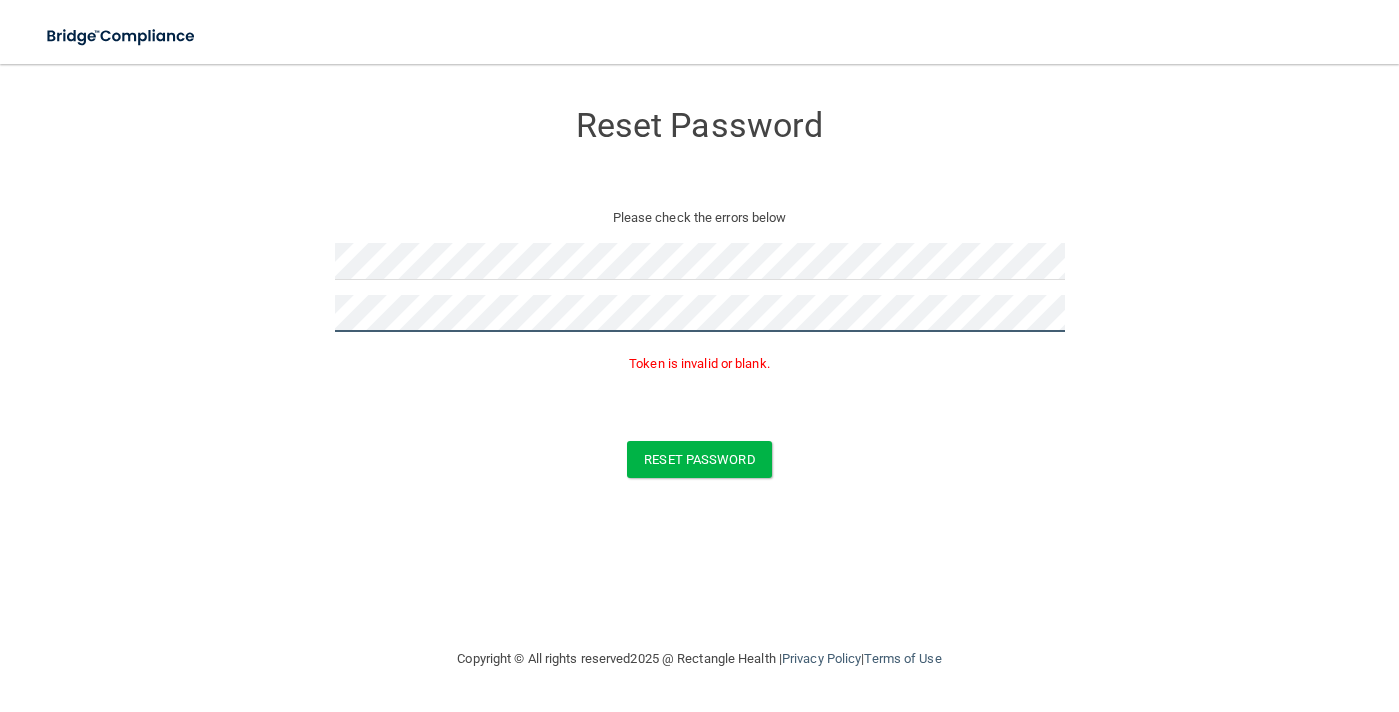 click on "Reset Password     Please check the errors below                                   Token is invalid or blank.               Reset Password              You have successfully updated your password!   Click here to login ." 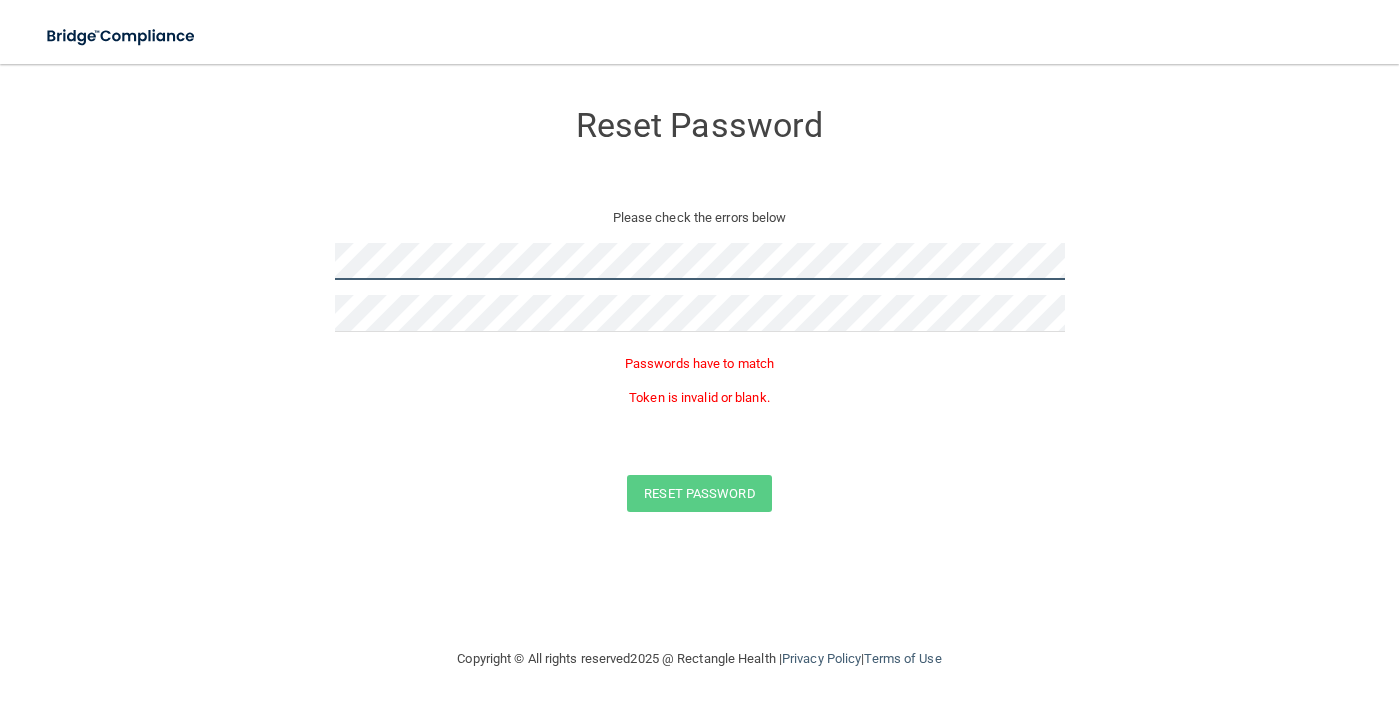click on "Reset Password     Please check the errors below                               Passwords have to match     Token is invalid or blank.               Reset Password              You have successfully updated your password!   Click here to login ." 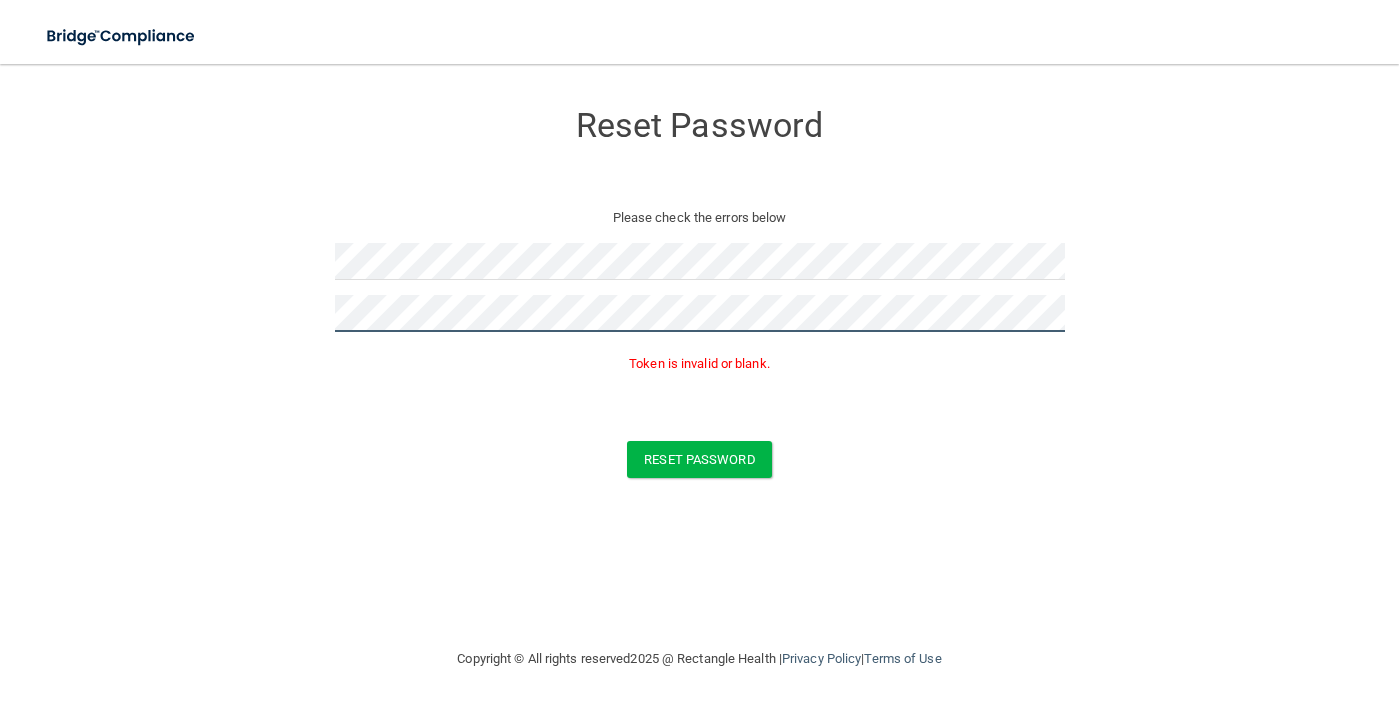 click on "Reset Password     Please check the errors below                                   Token is invalid or blank.               Reset Password              You have successfully updated your password!   Click here to login ." 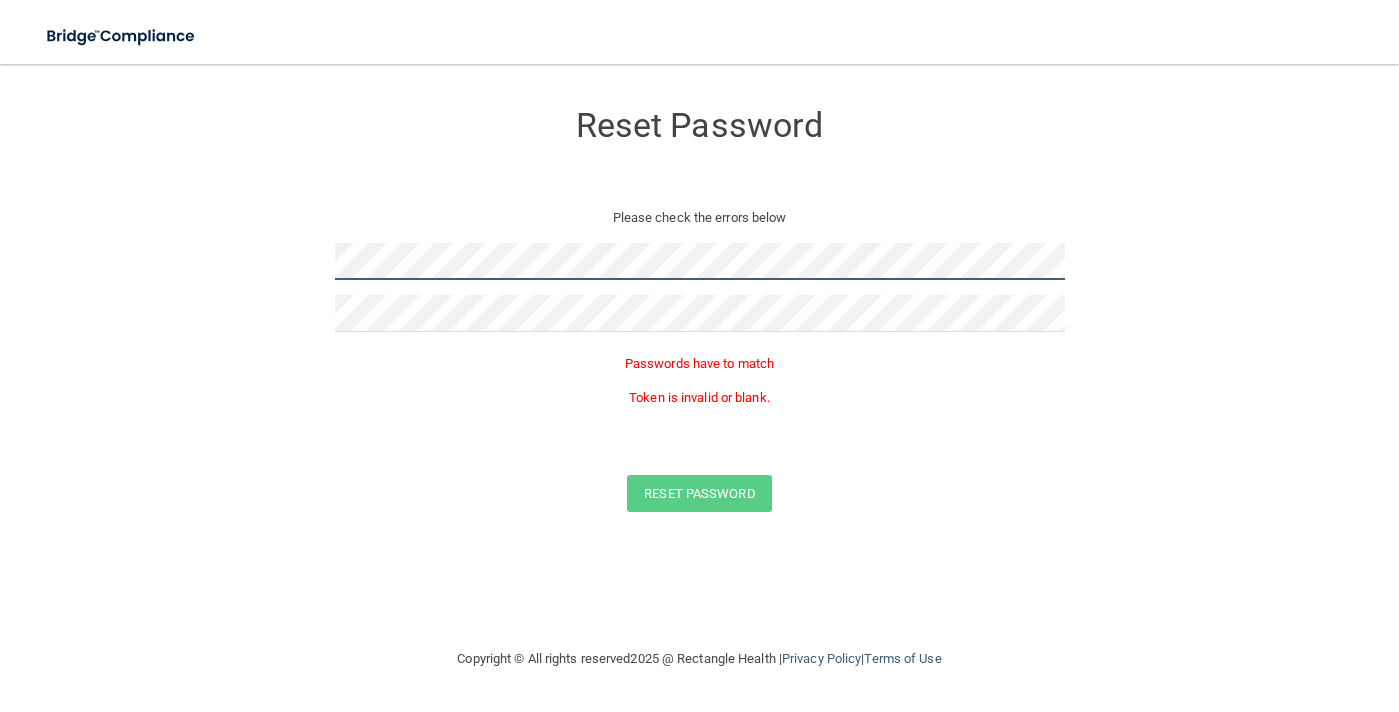 click on "Reset Password     Please check the errors below                               Passwords have to match     Token is invalid or blank.               Reset Password              You have successfully updated your password!   Click here to login ." 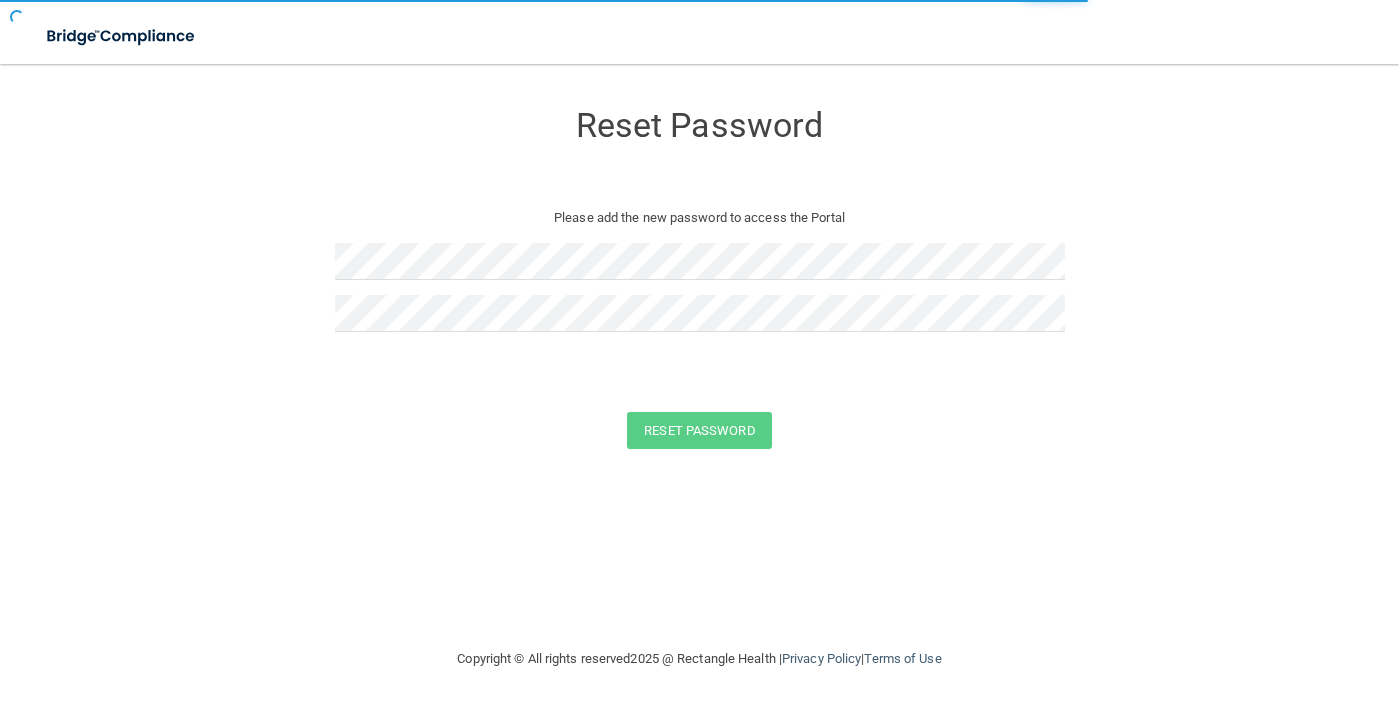 scroll, scrollTop: 0, scrollLeft: 0, axis: both 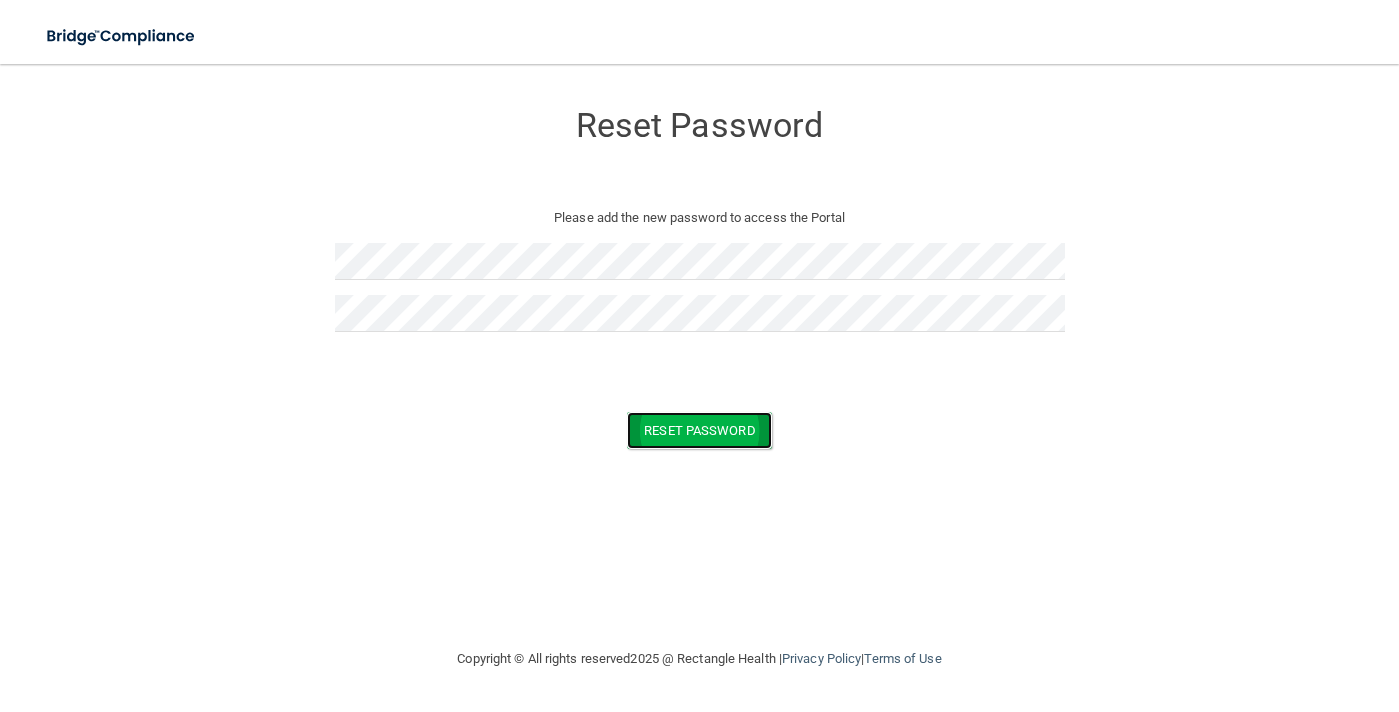 click on "Reset Password" at bounding box center (699, 430) 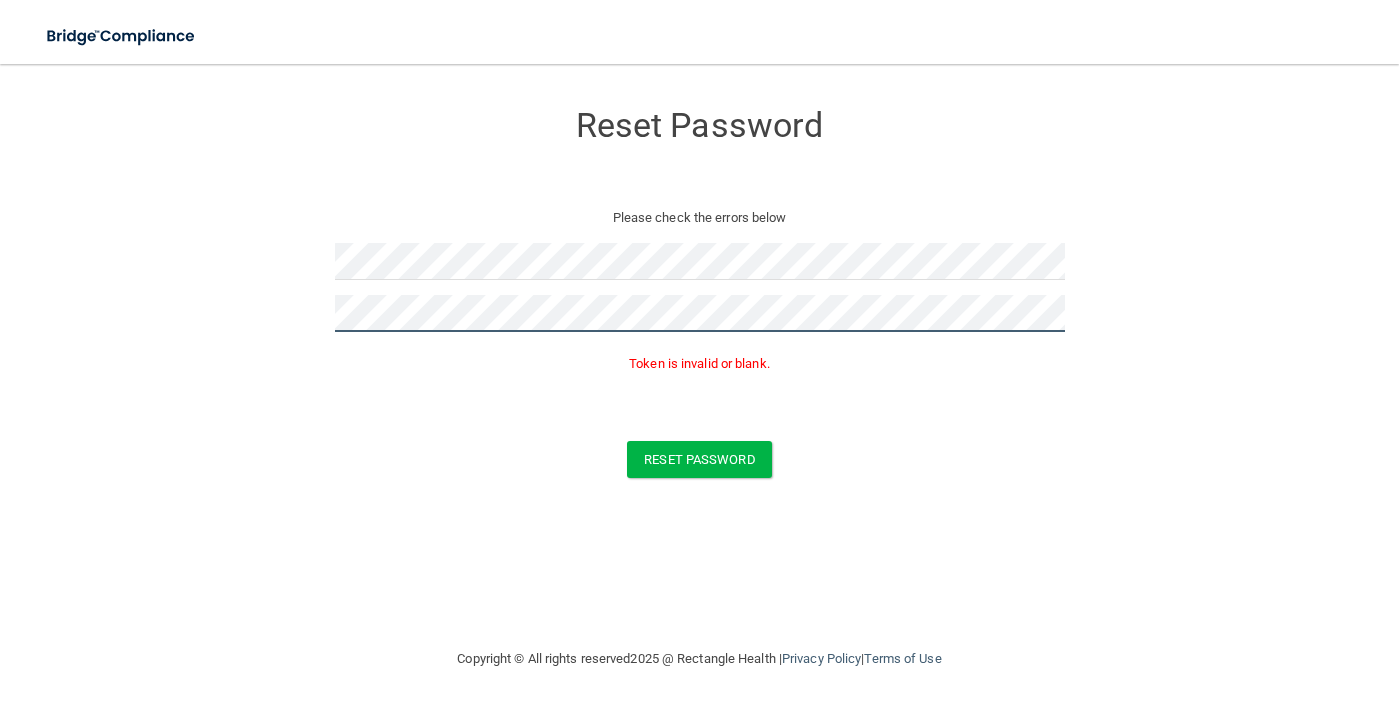click on "Reset Password     Please check the errors below                                   Token is invalid or blank.               Reset Password              You have successfully updated your password!   Click here to login ." at bounding box center (699, 293) 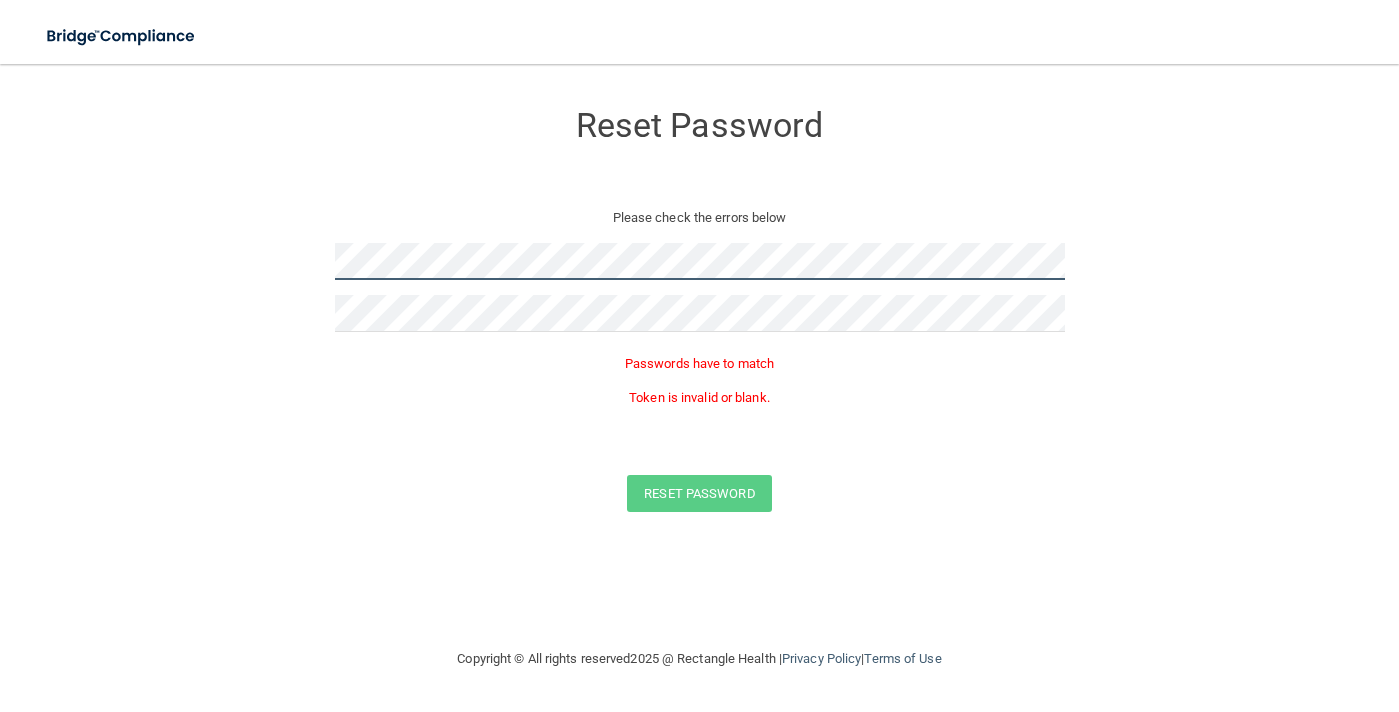 click on "Reset Password     Please check the errors below                               Passwords have to match     Token is invalid or blank.               Reset Password              You have successfully updated your password!   Click here to login ." at bounding box center [699, 310] 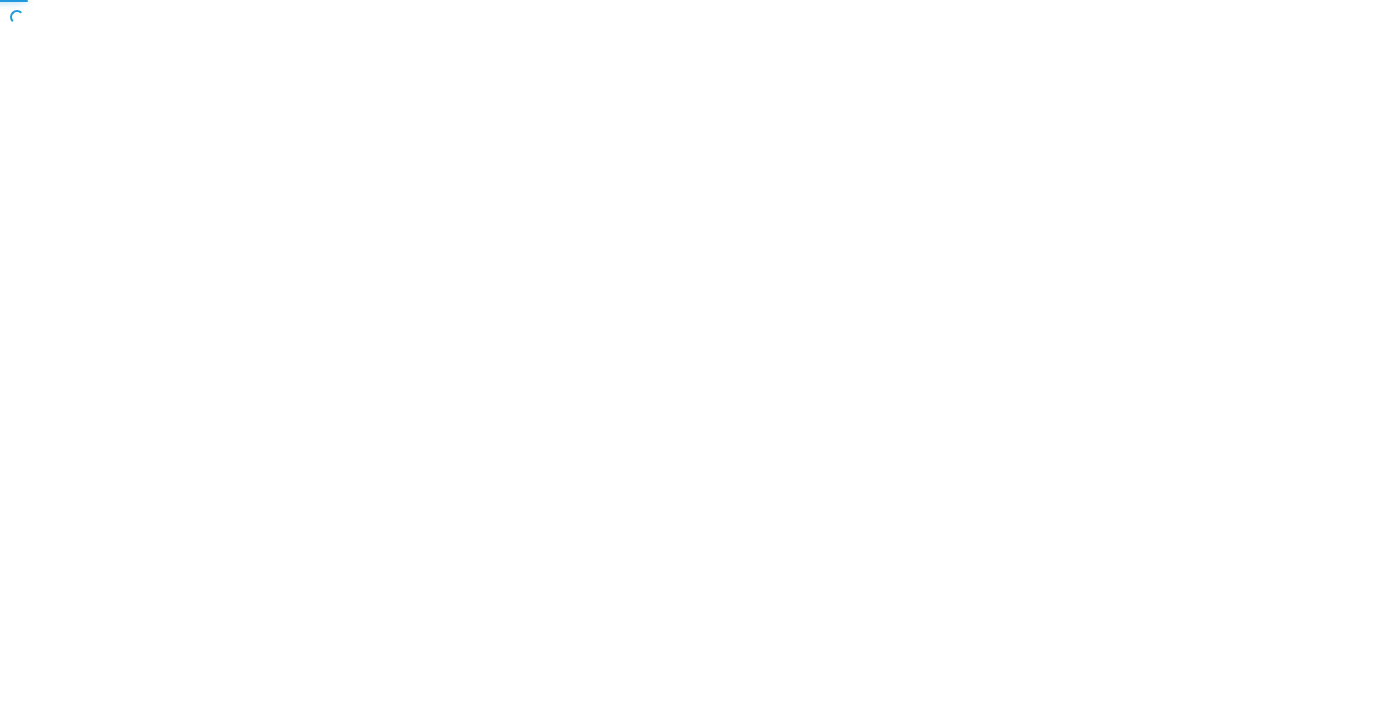 scroll, scrollTop: 0, scrollLeft: 0, axis: both 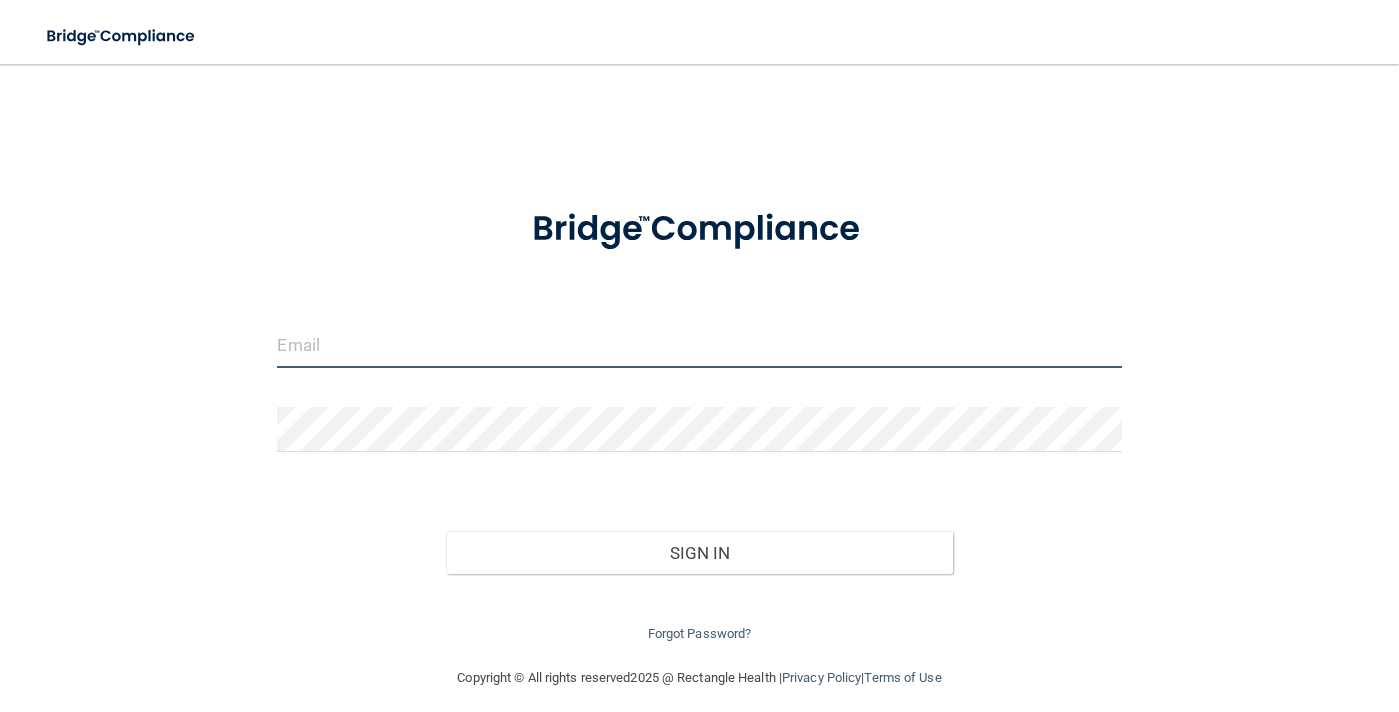 click at bounding box center [699, 345] 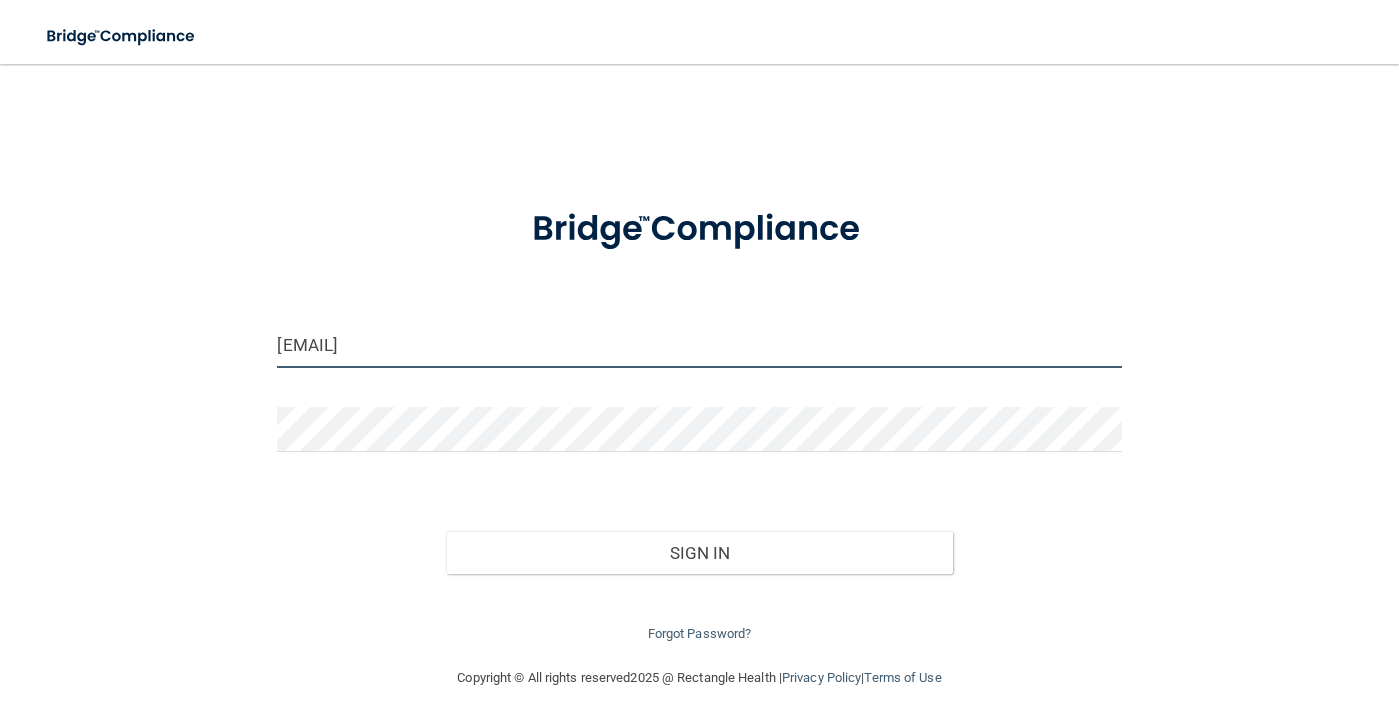 type on "[EMAIL]" 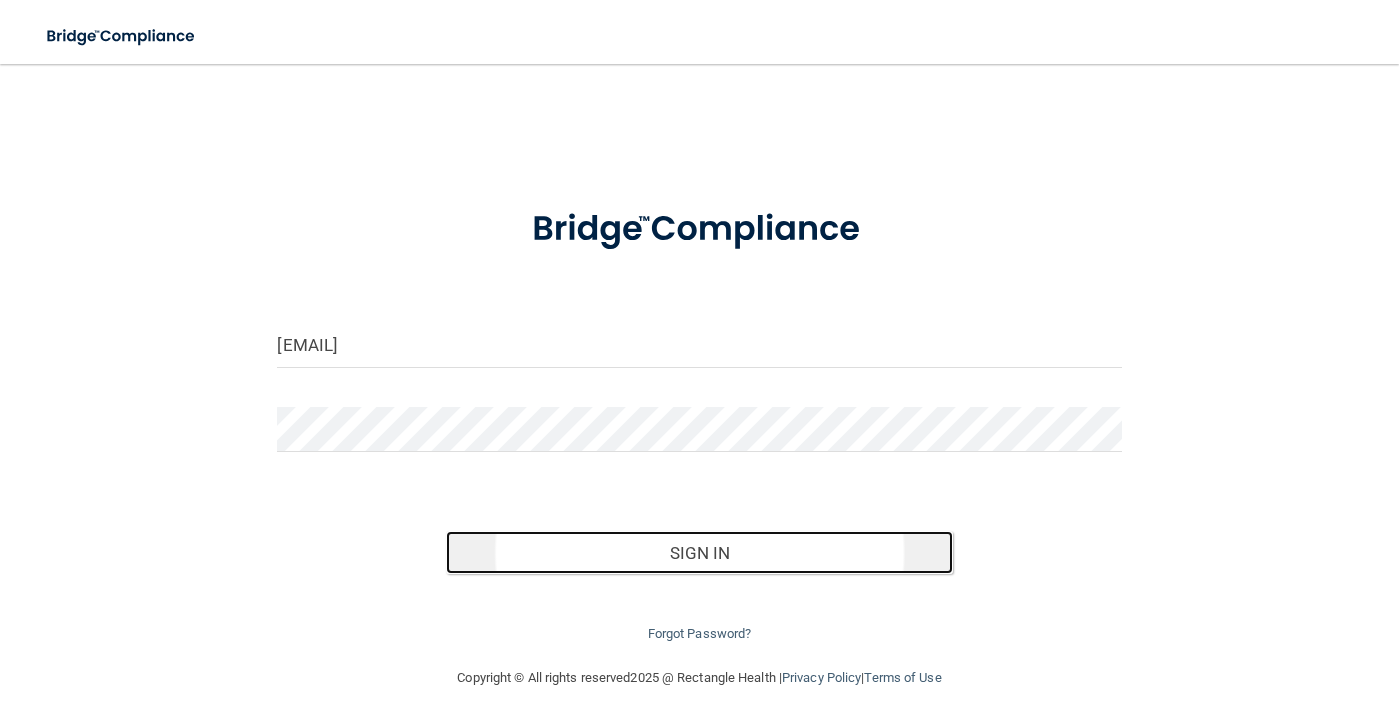 click on "Sign In" at bounding box center [699, 553] 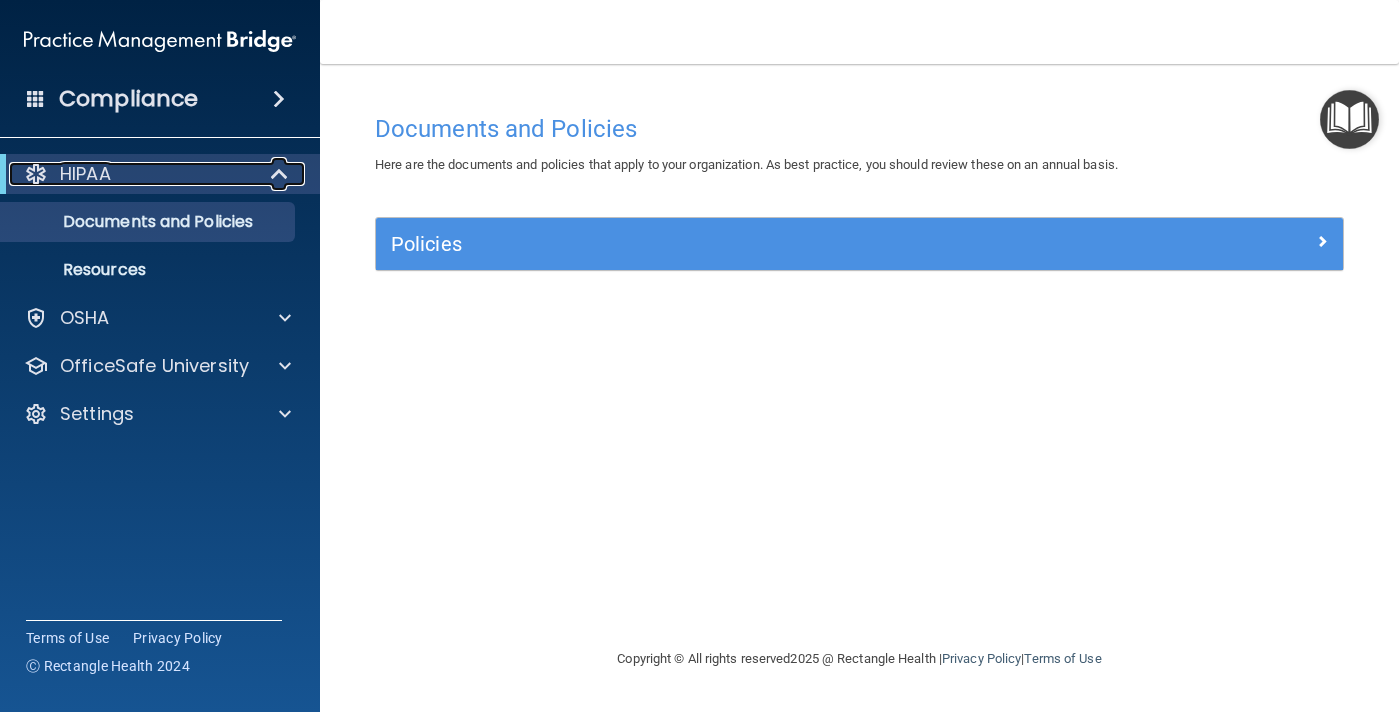 click on "HIPAA" at bounding box center [132, 174] 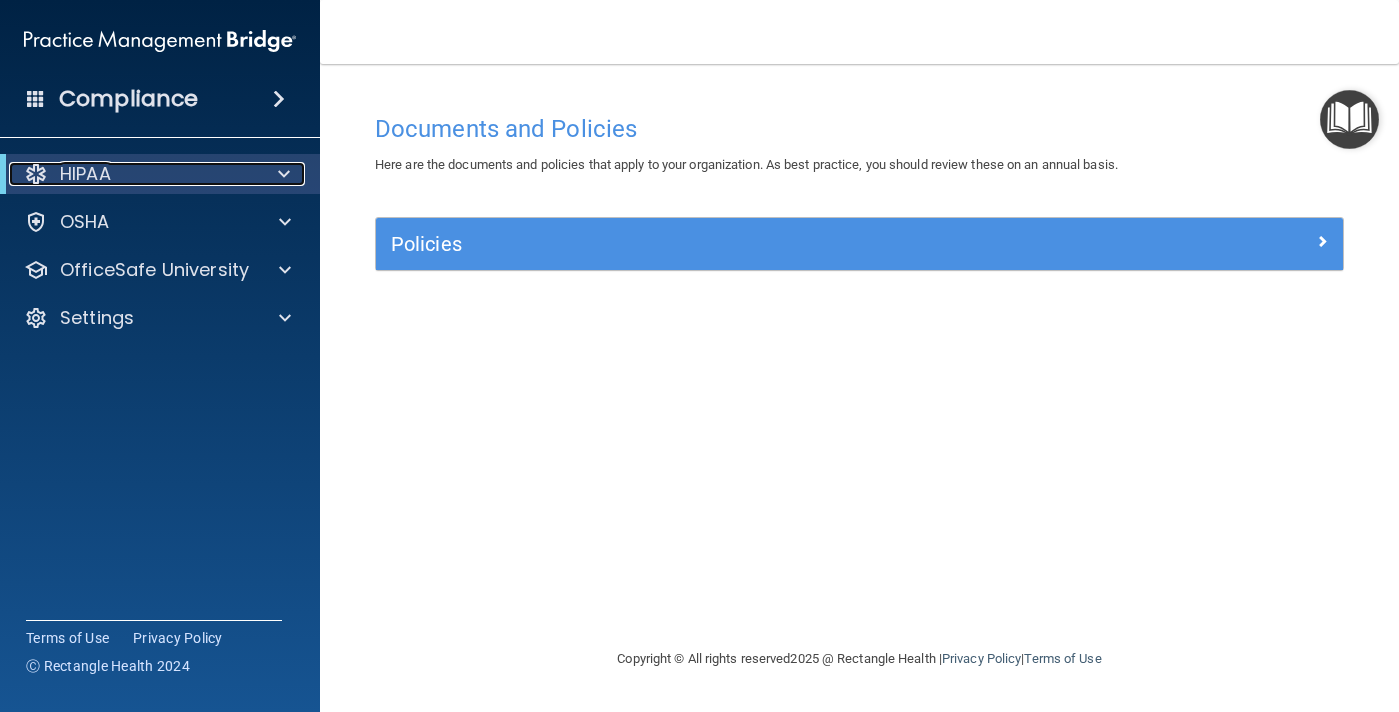 click on "HIPAA" at bounding box center [132, 174] 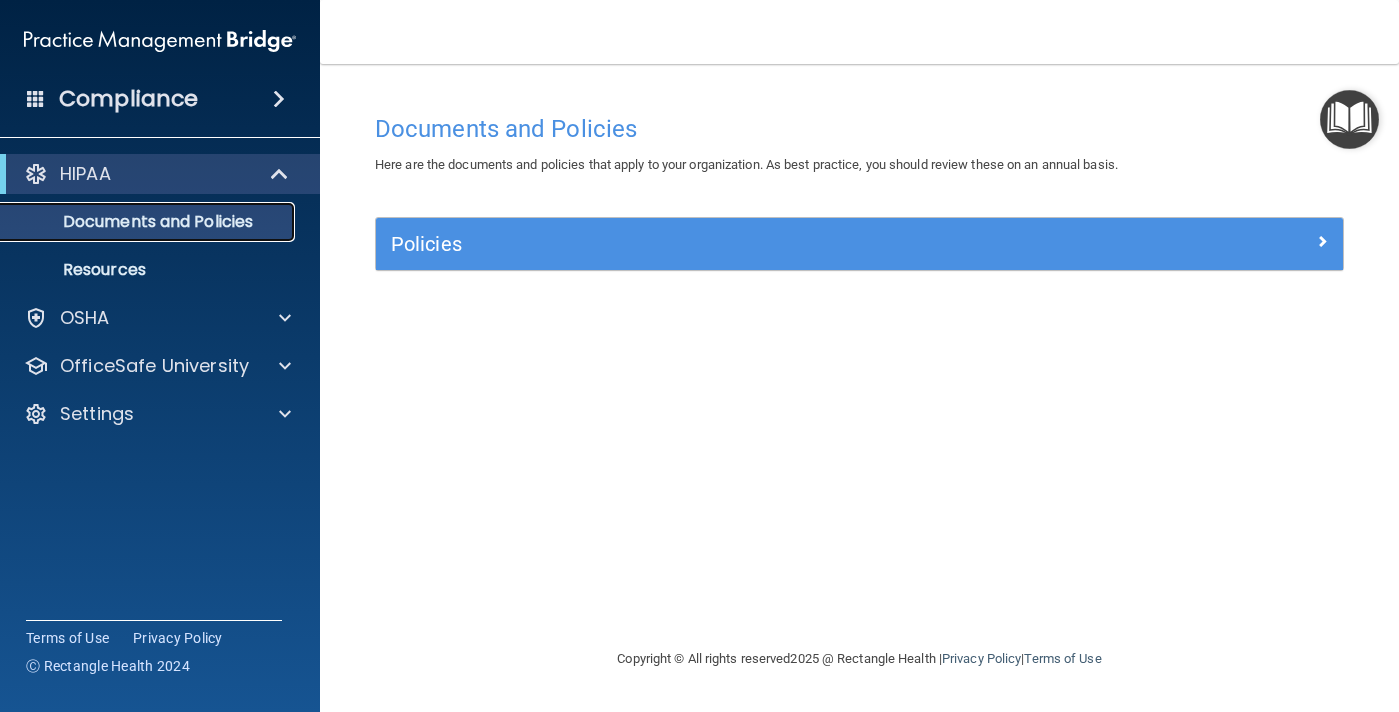 click on "Documents and Policies" at bounding box center [149, 222] 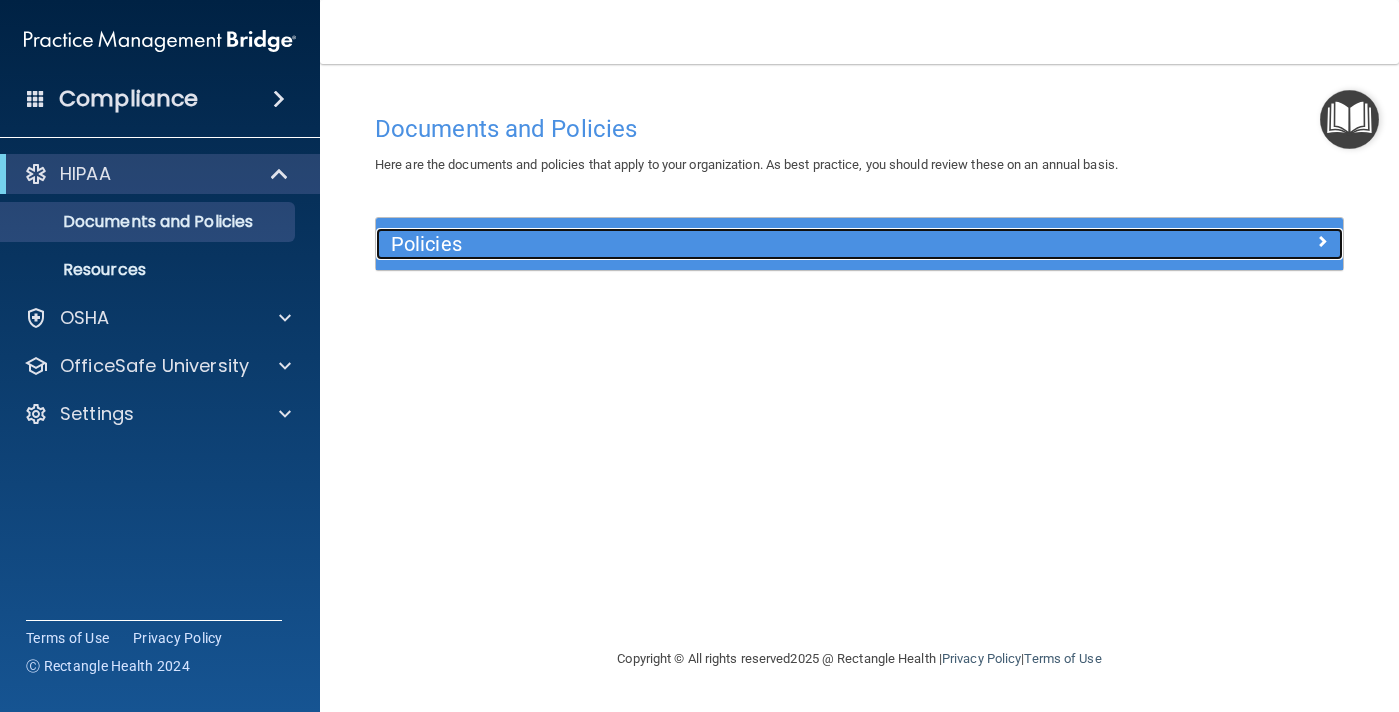 click at bounding box center [1322, 241] 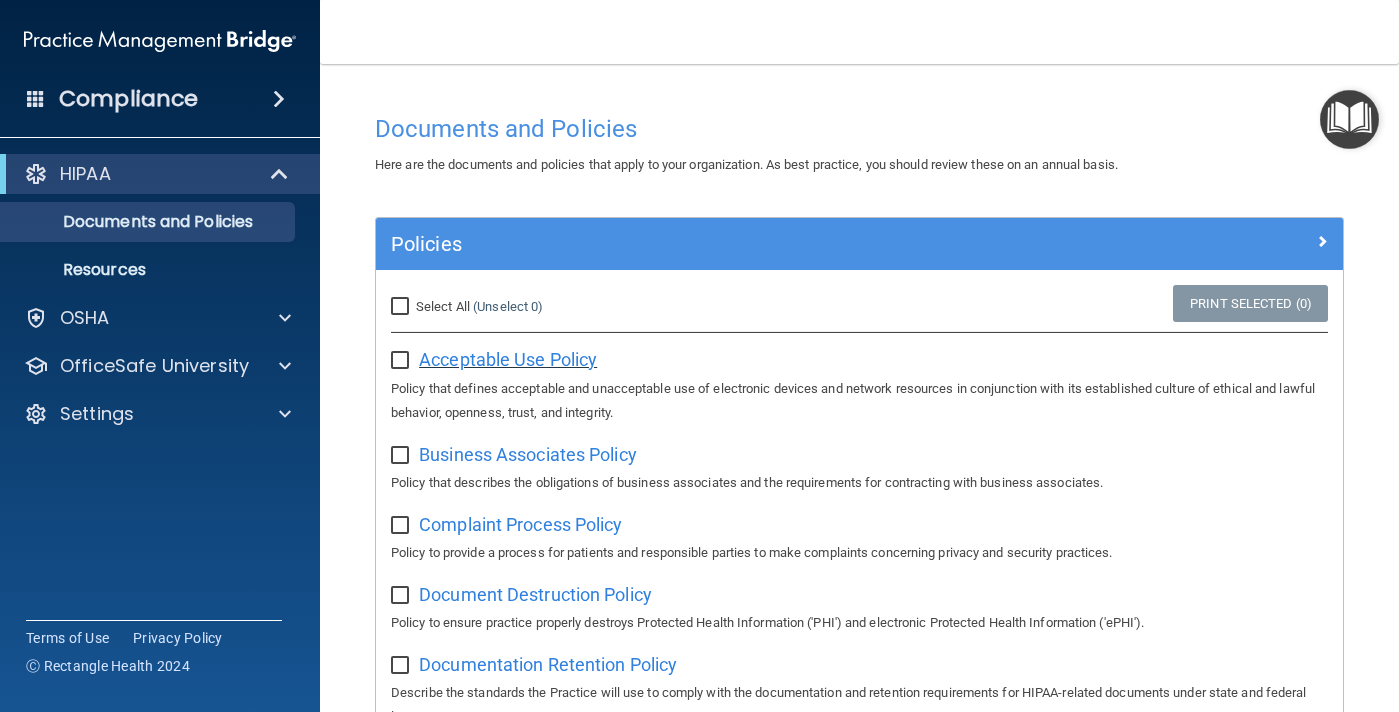 click on "Acceptable Use Policy" at bounding box center (508, 359) 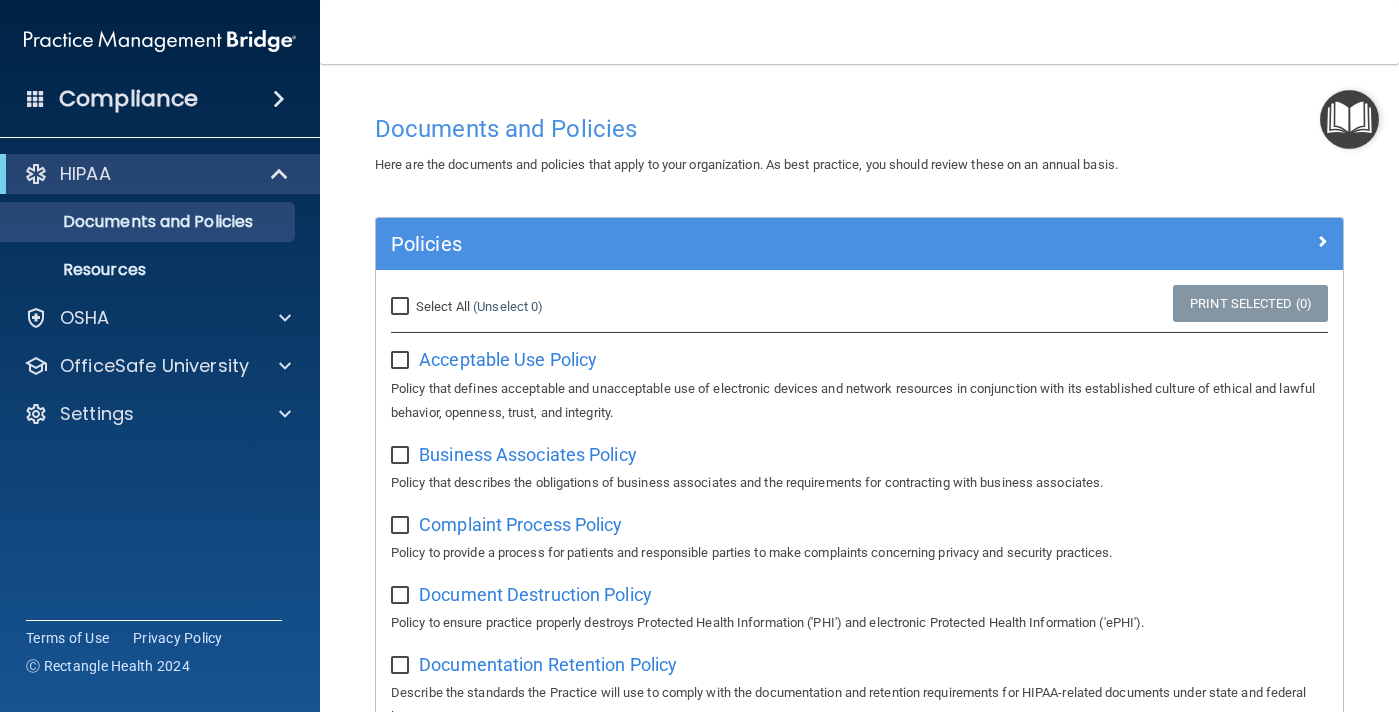 click at bounding box center (402, 361) 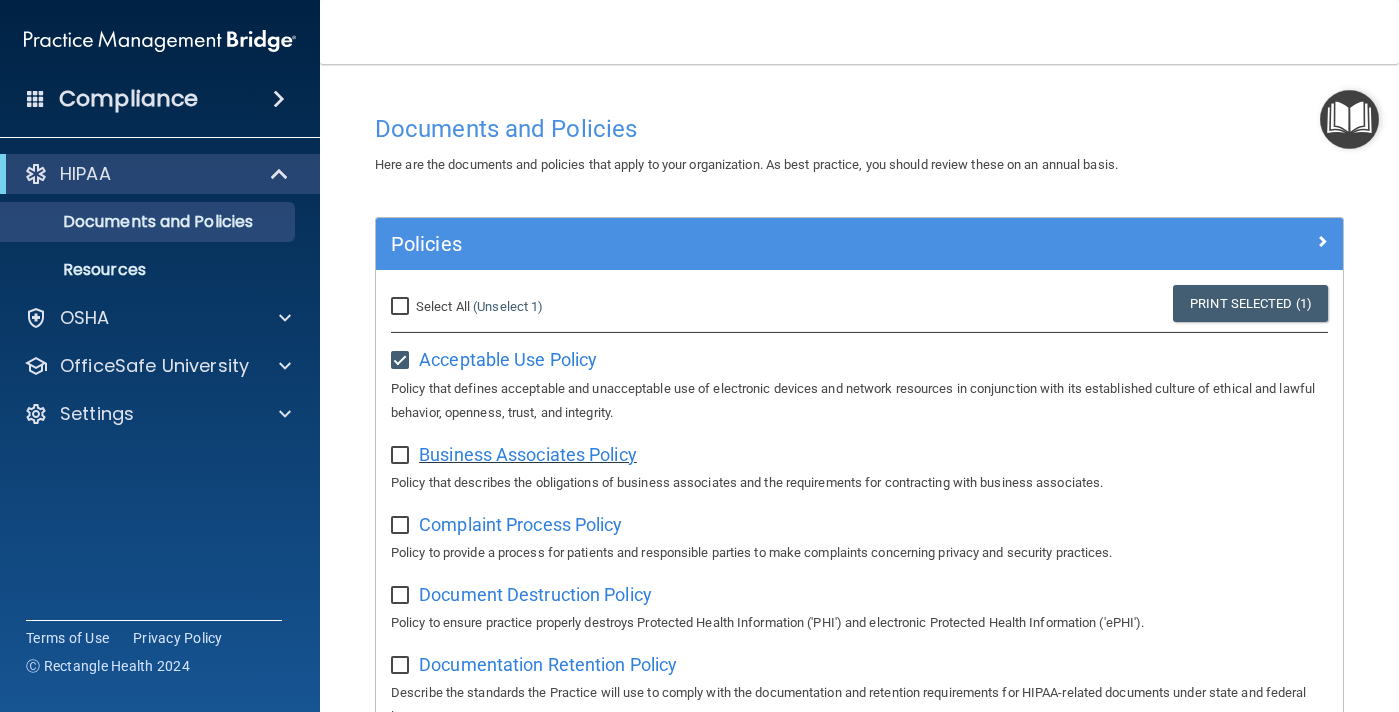 click on "Business Associates Policy" at bounding box center [528, 454] 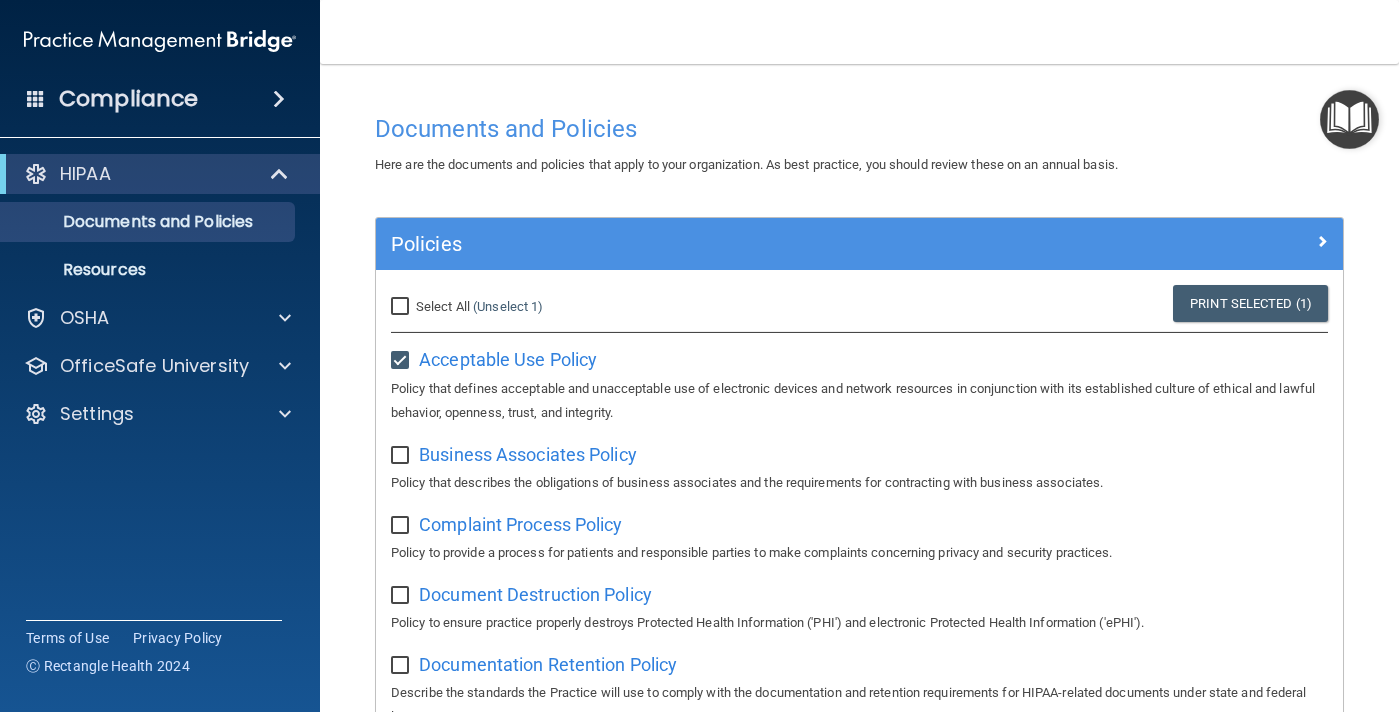 click at bounding box center (402, 456) 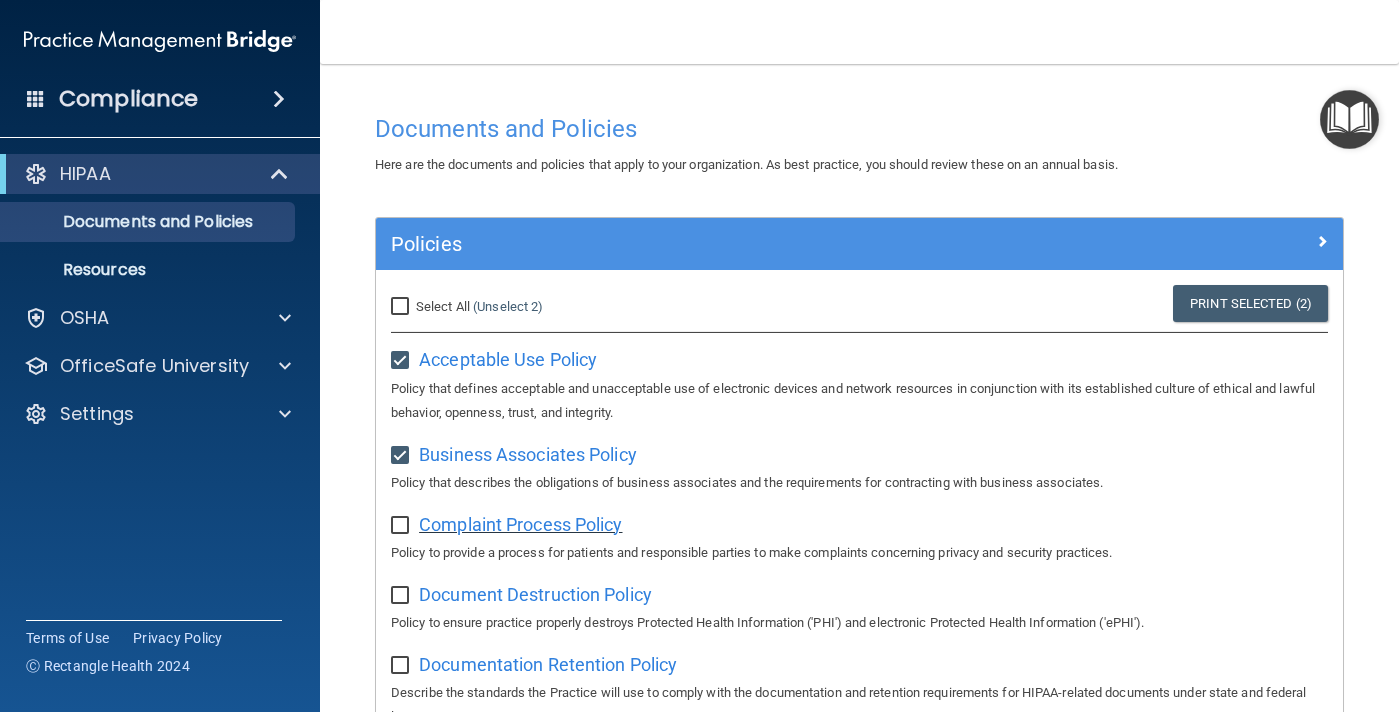click on "Complaint Process Policy" at bounding box center (520, 524) 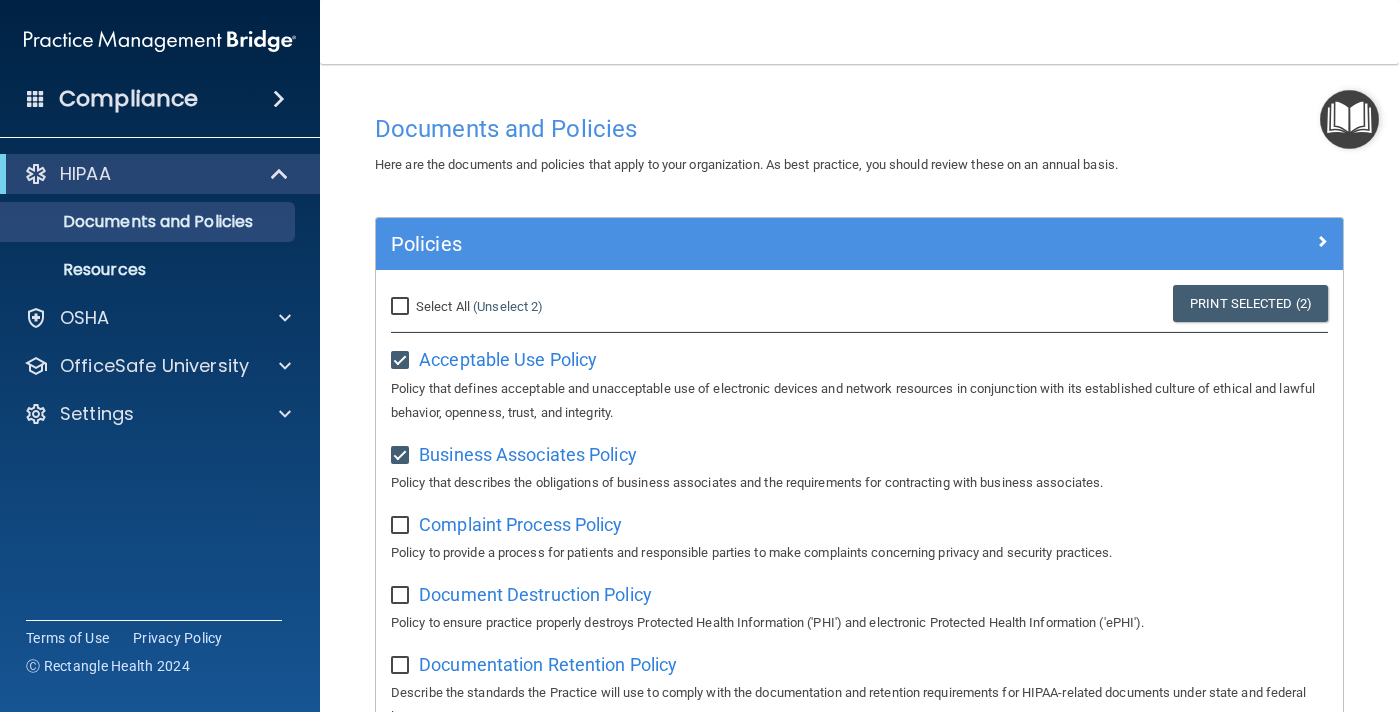 click at bounding box center (402, 526) 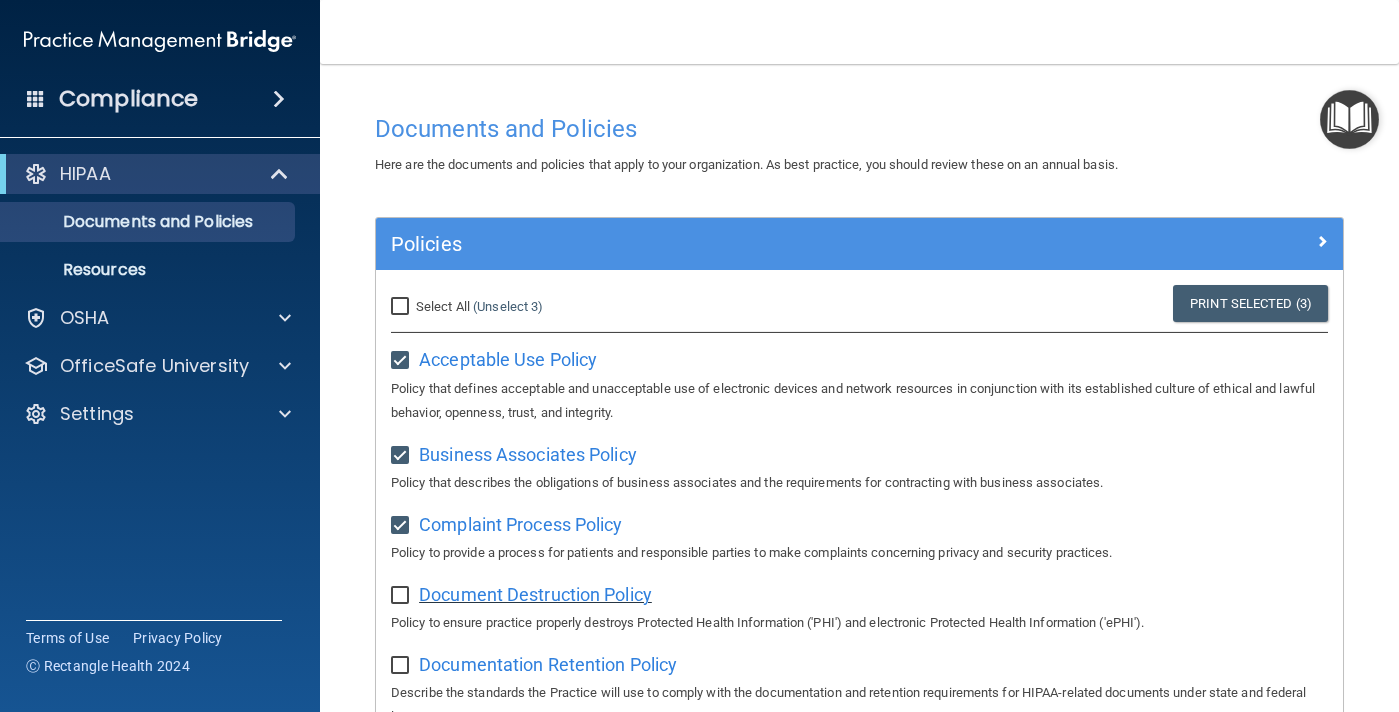 click on "Document Destruction Policy" at bounding box center [535, 594] 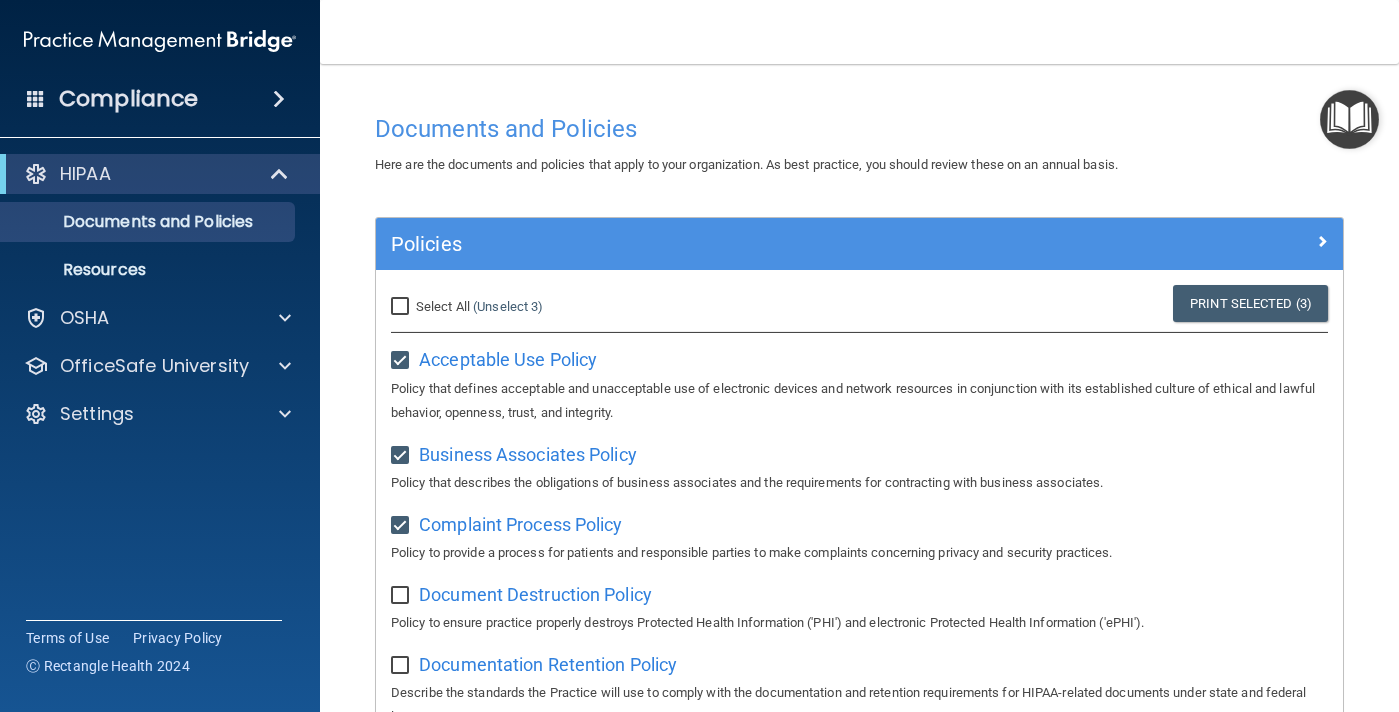 click at bounding box center (402, 596) 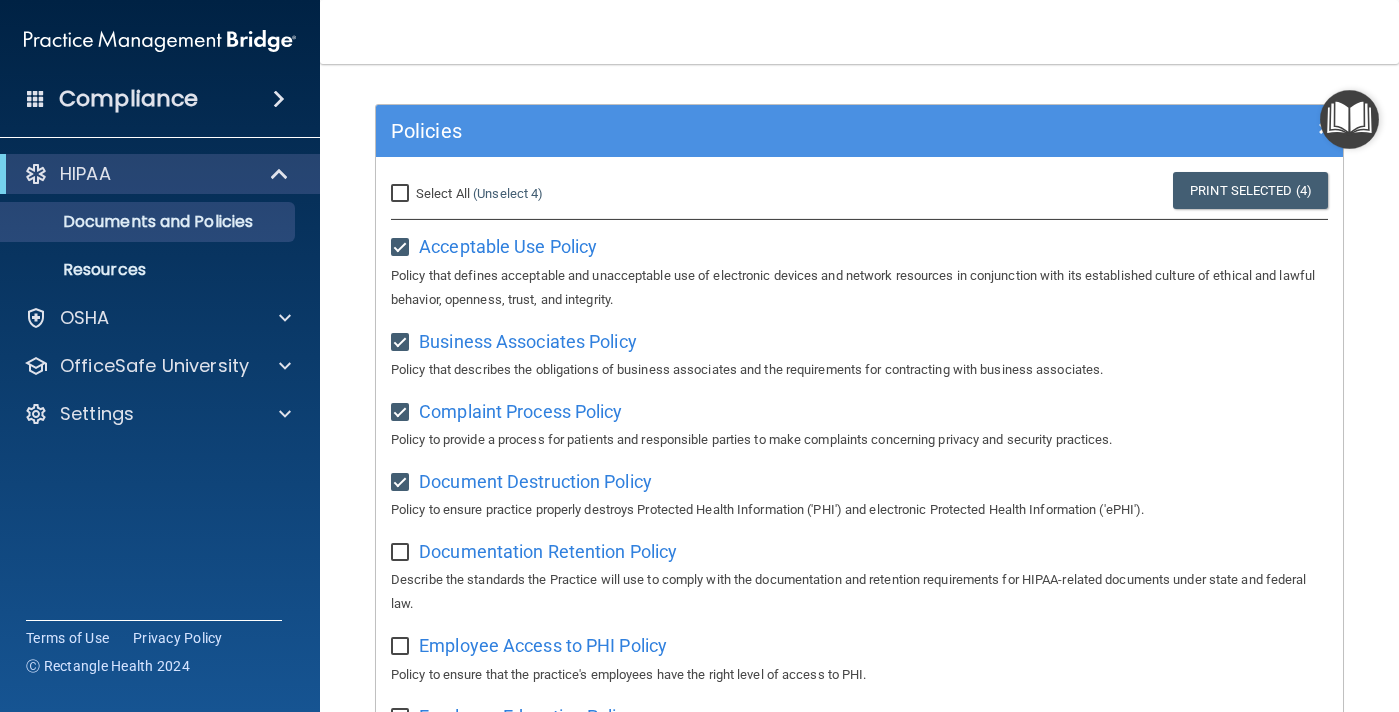 scroll, scrollTop: 122, scrollLeft: 0, axis: vertical 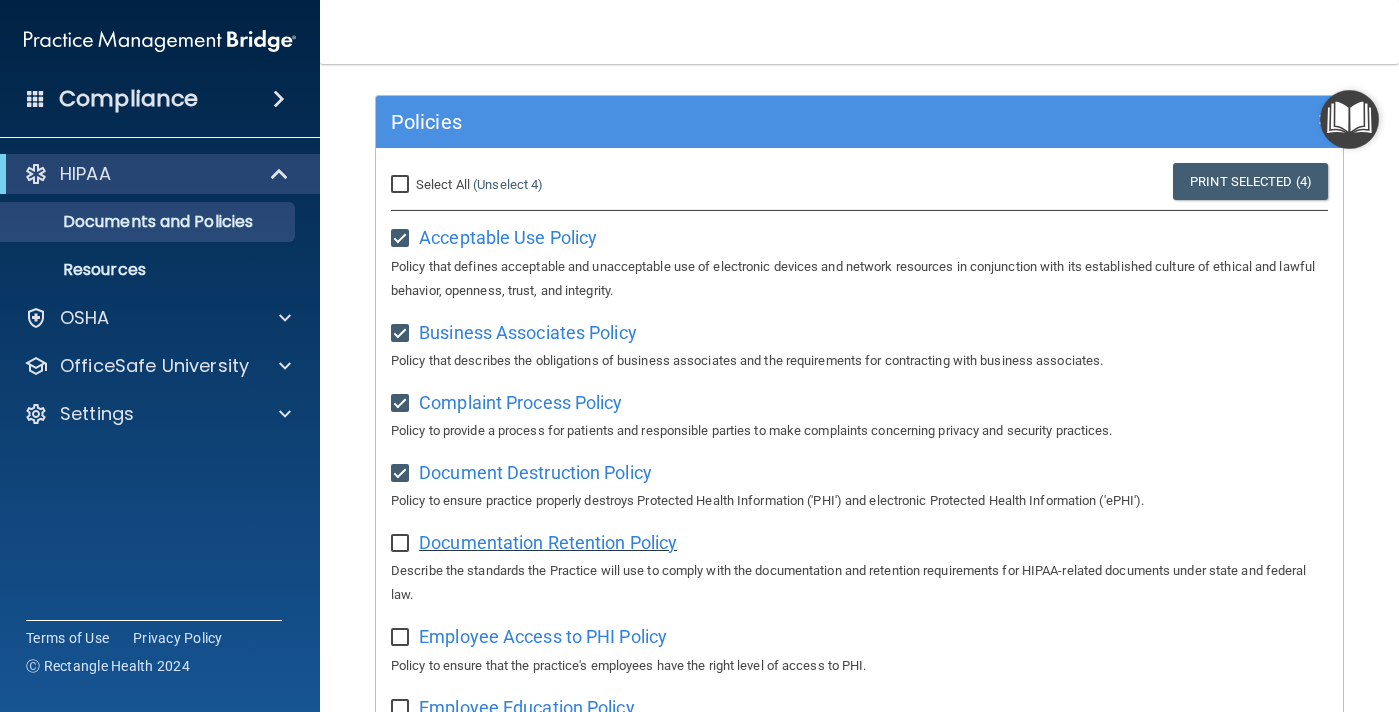 click on "Documentation Retention Policy" at bounding box center (548, 542) 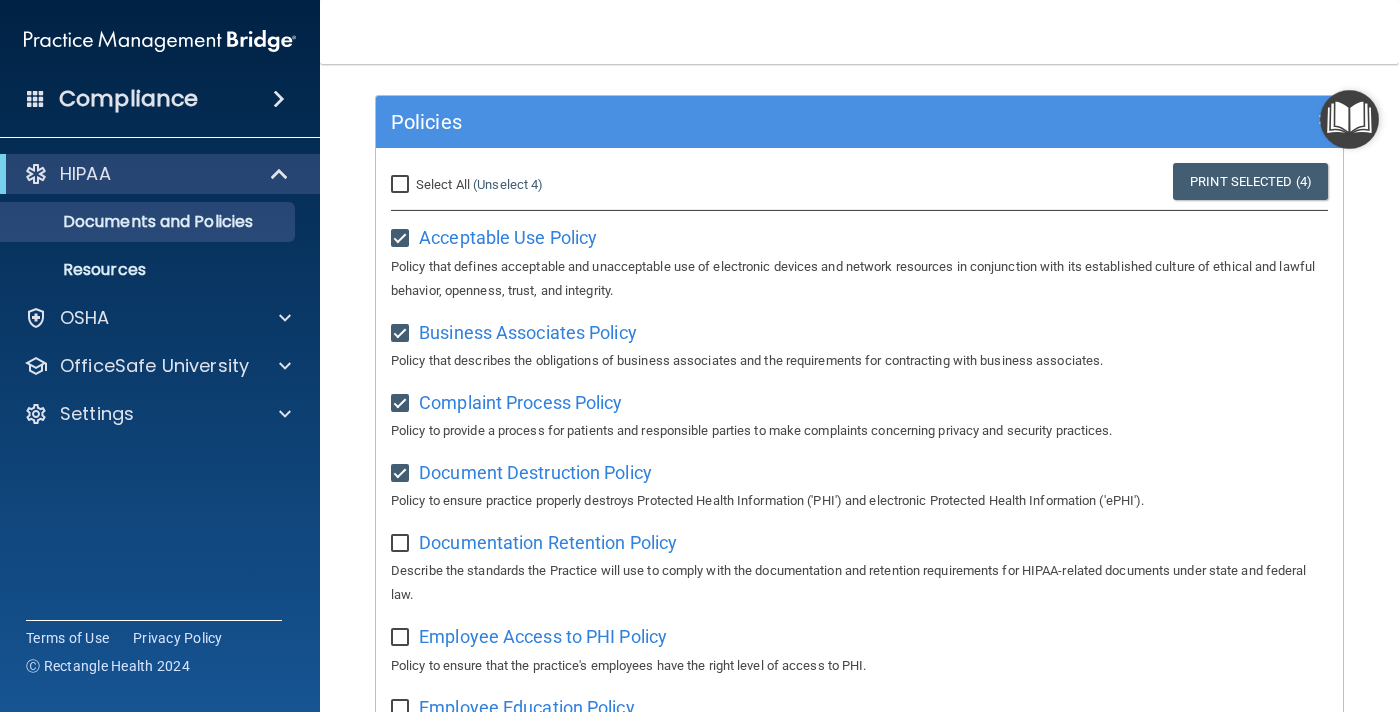 click at bounding box center [402, 544] 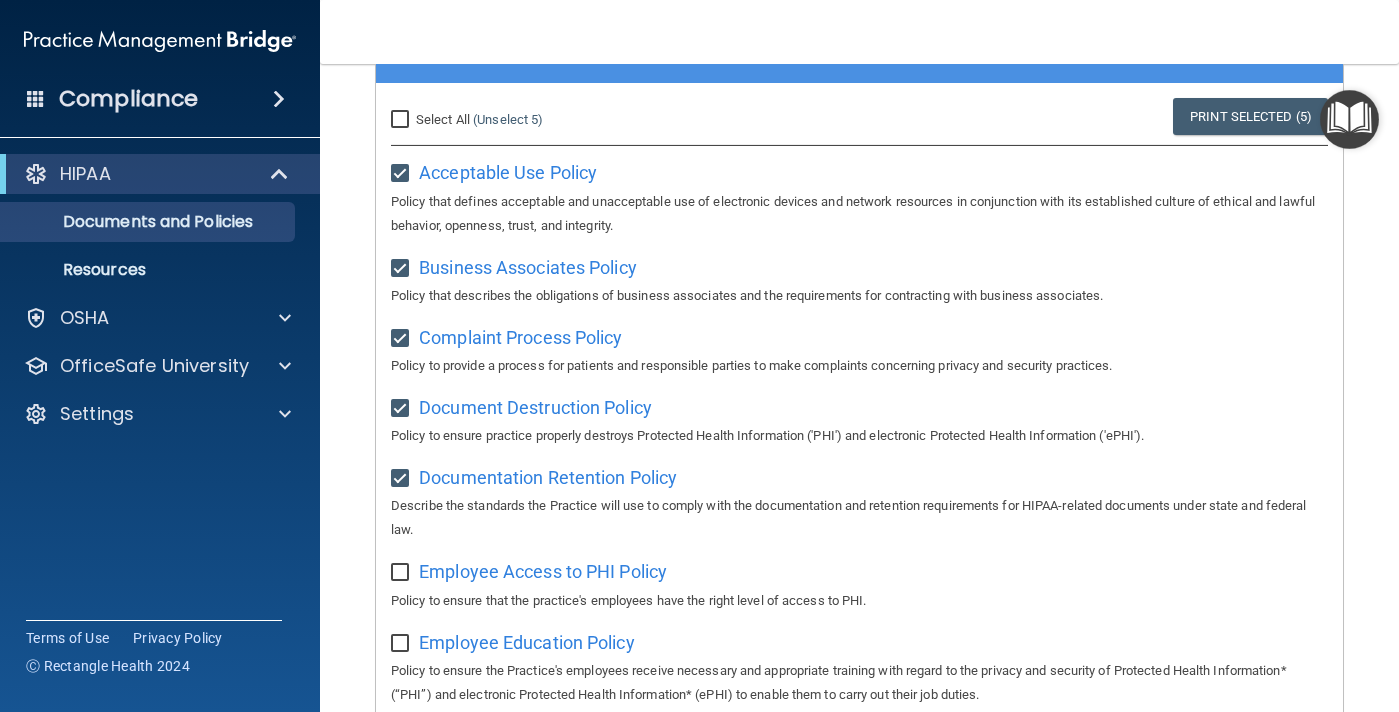 scroll, scrollTop: 189, scrollLeft: 0, axis: vertical 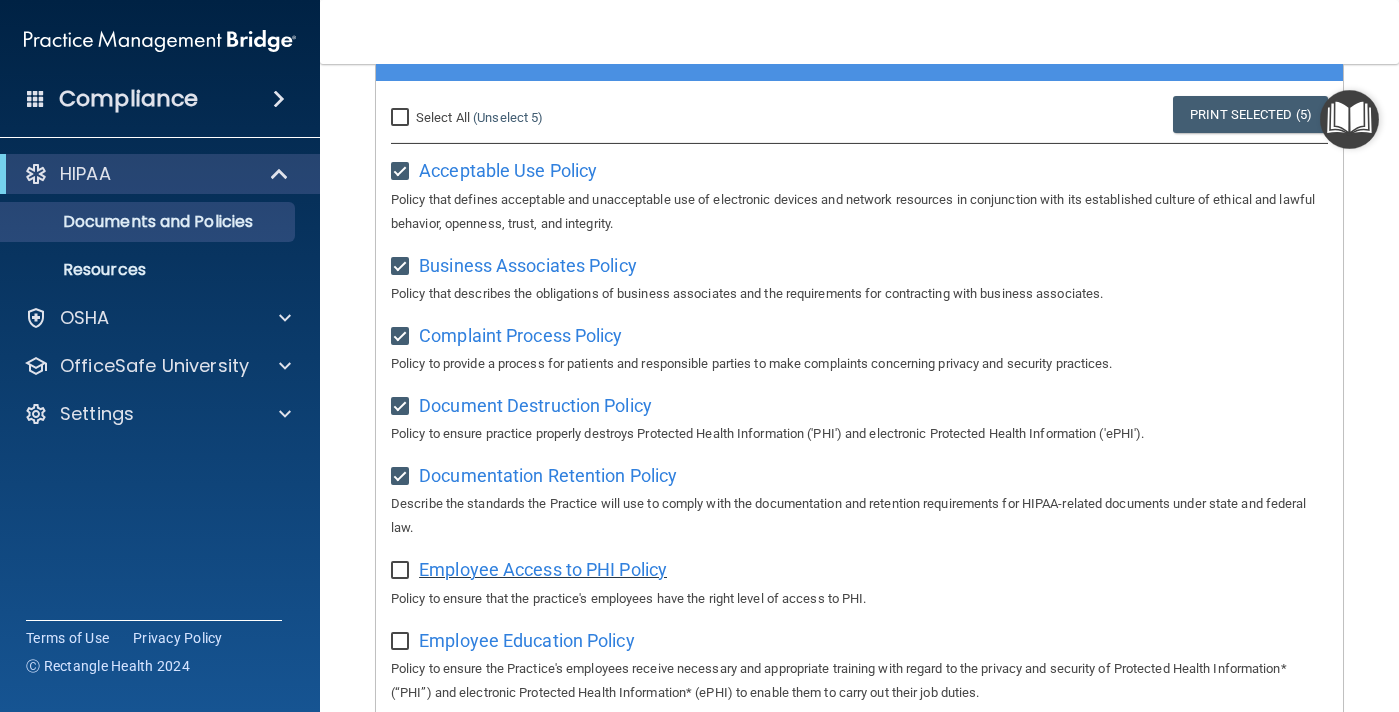 click on "Employee Access to PHI Policy" at bounding box center (543, 569) 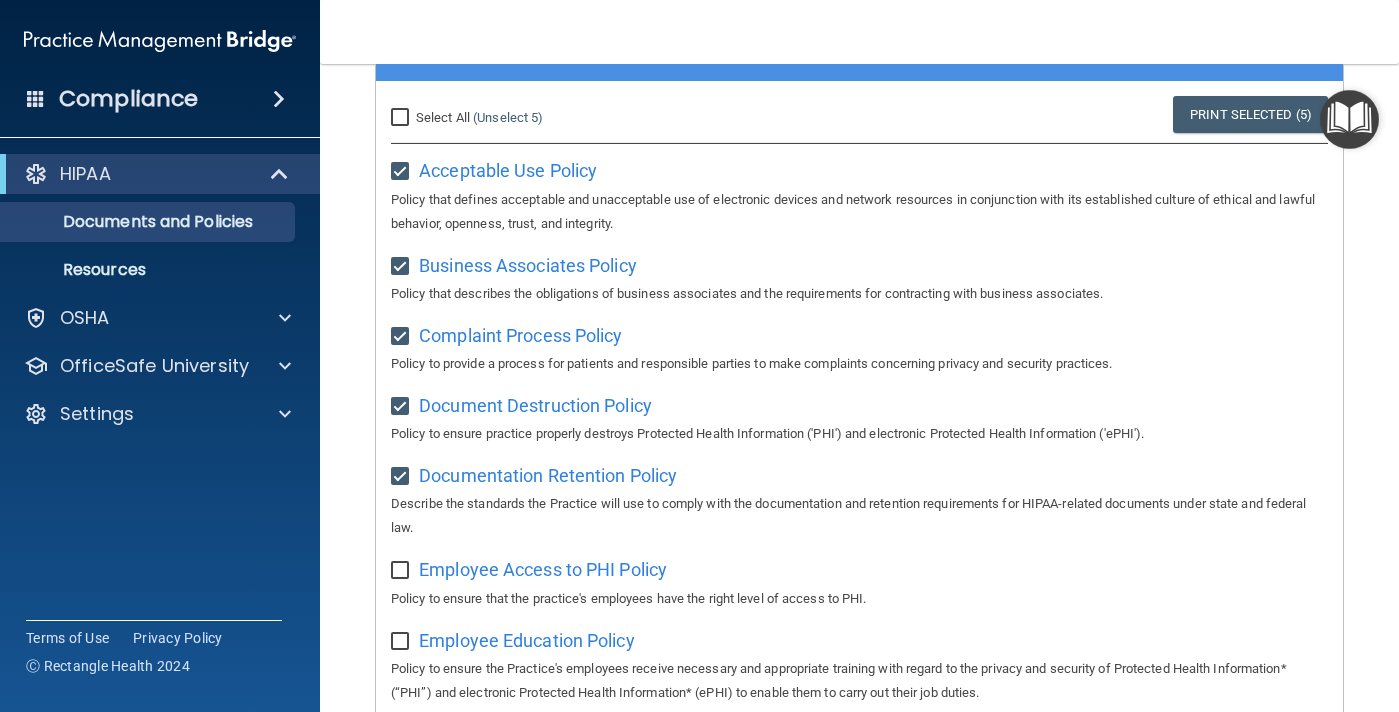 click at bounding box center (402, 571) 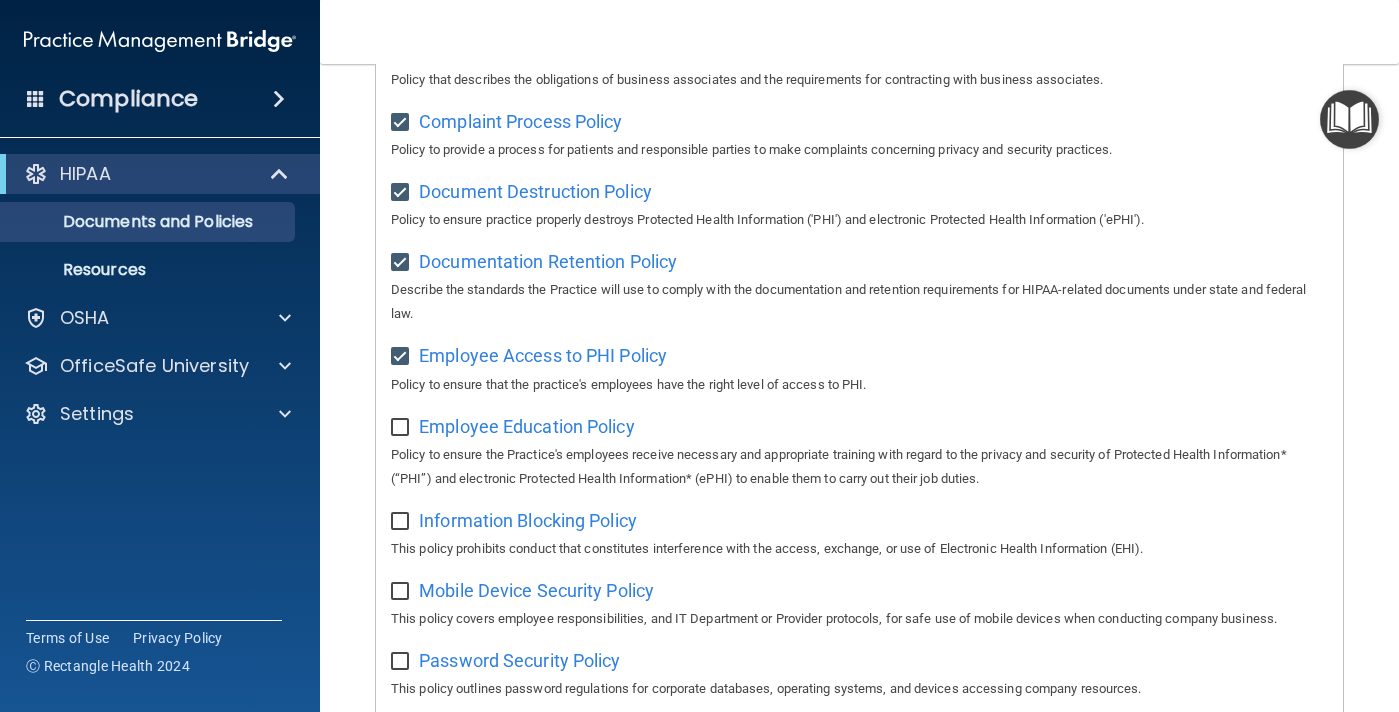 scroll, scrollTop: 411, scrollLeft: 0, axis: vertical 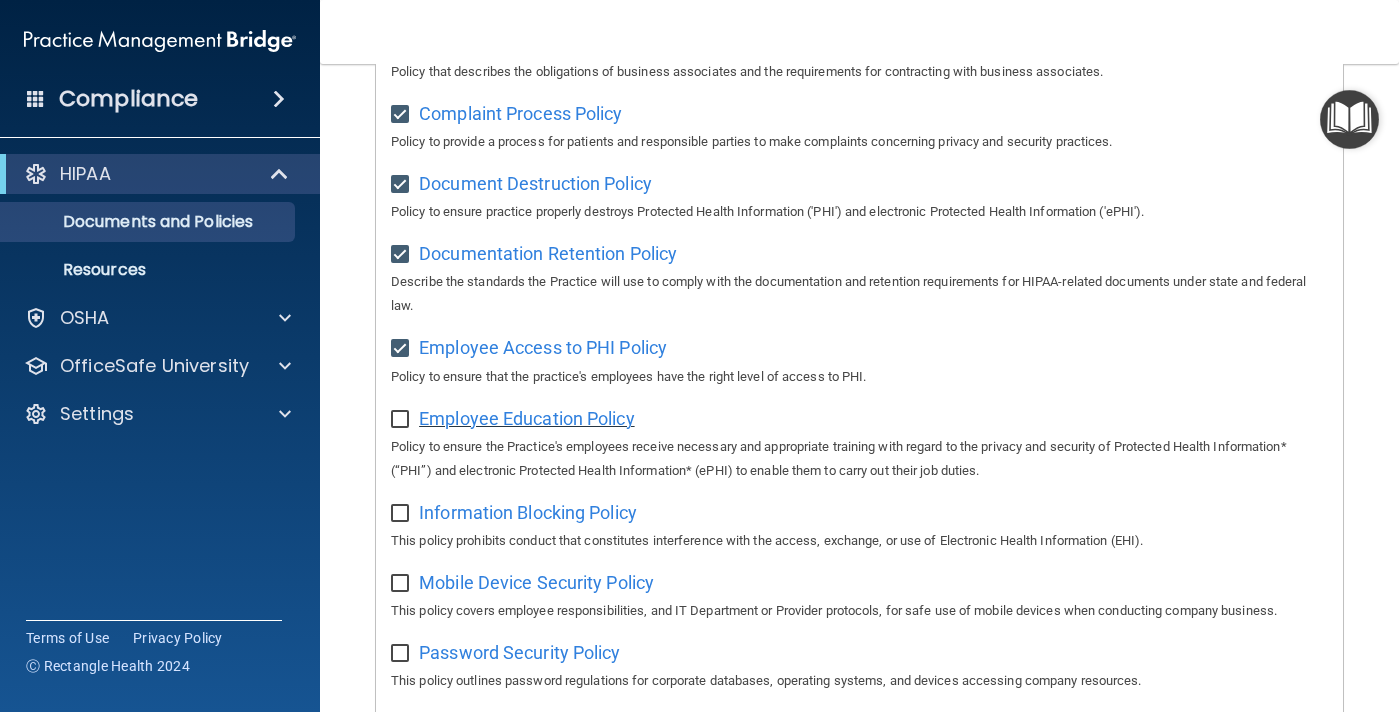 click on "Employee Education Policy" at bounding box center (527, 418) 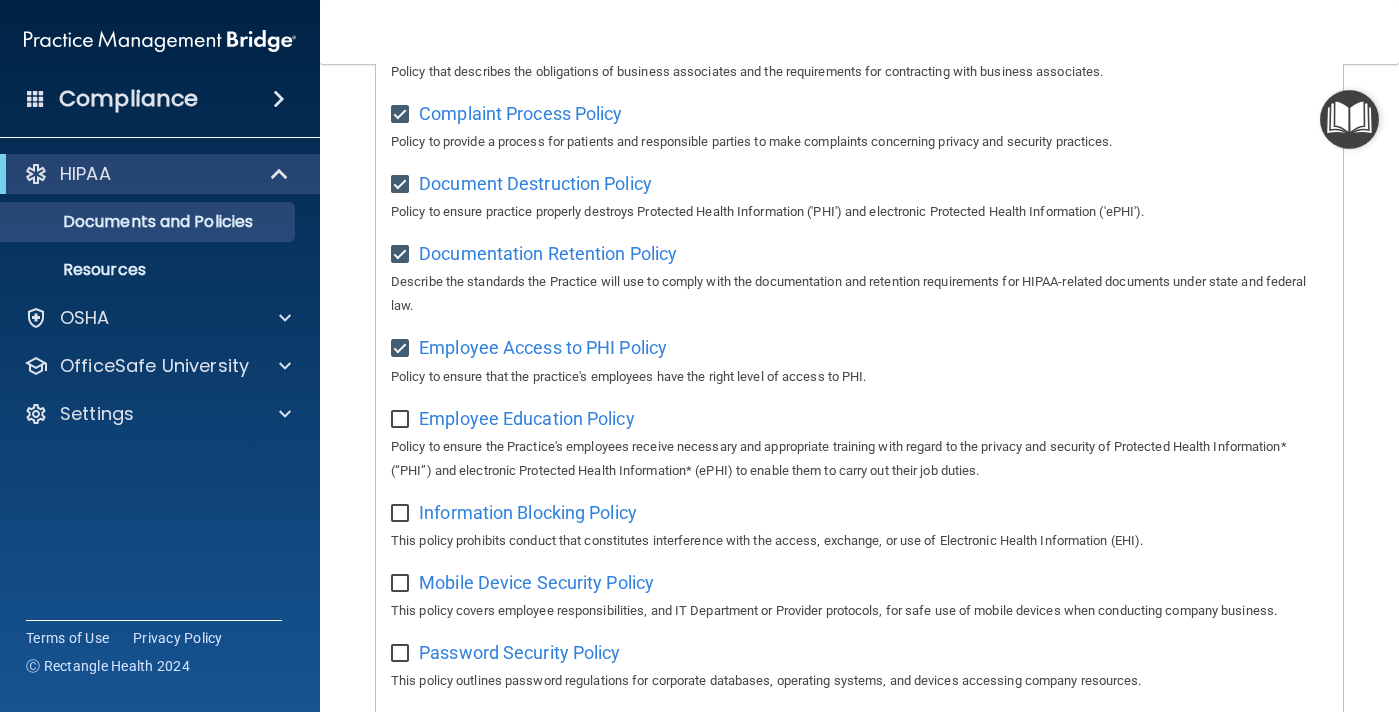 click at bounding box center (402, 420) 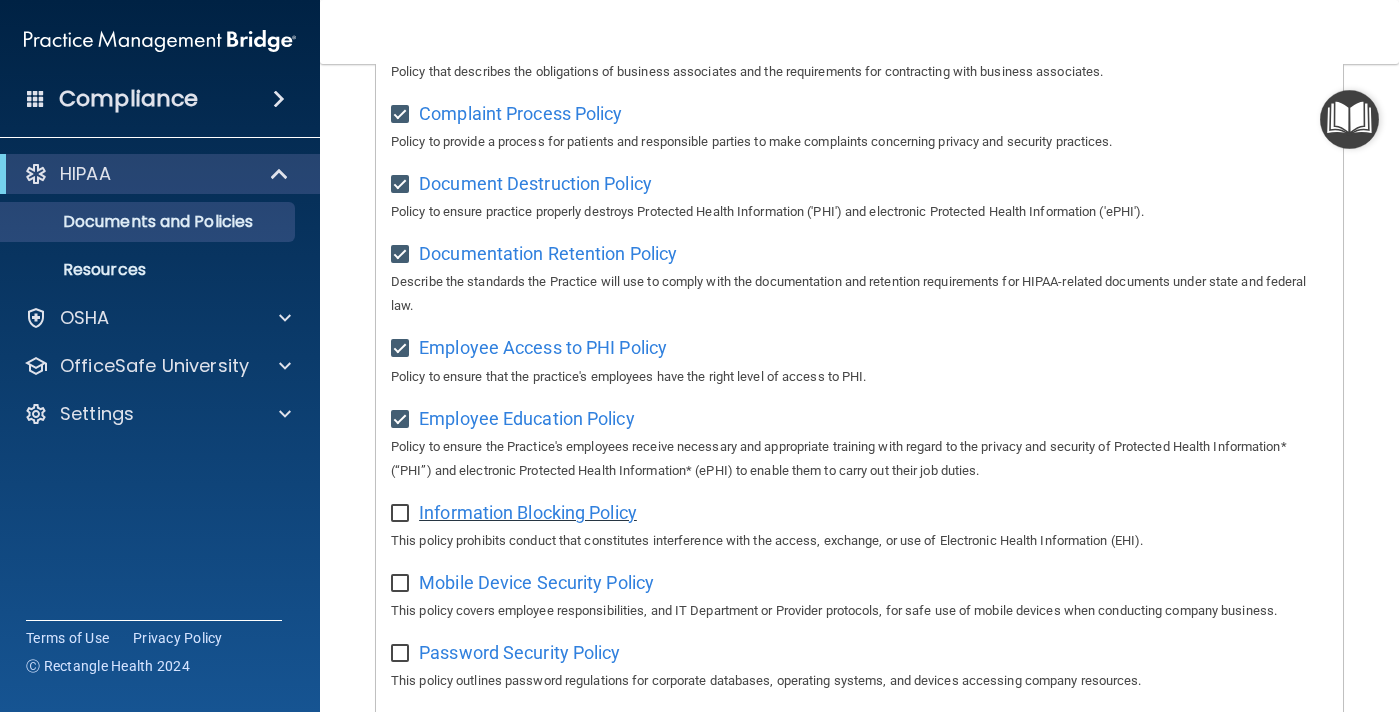 click on "Information Blocking Policy" at bounding box center [528, 512] 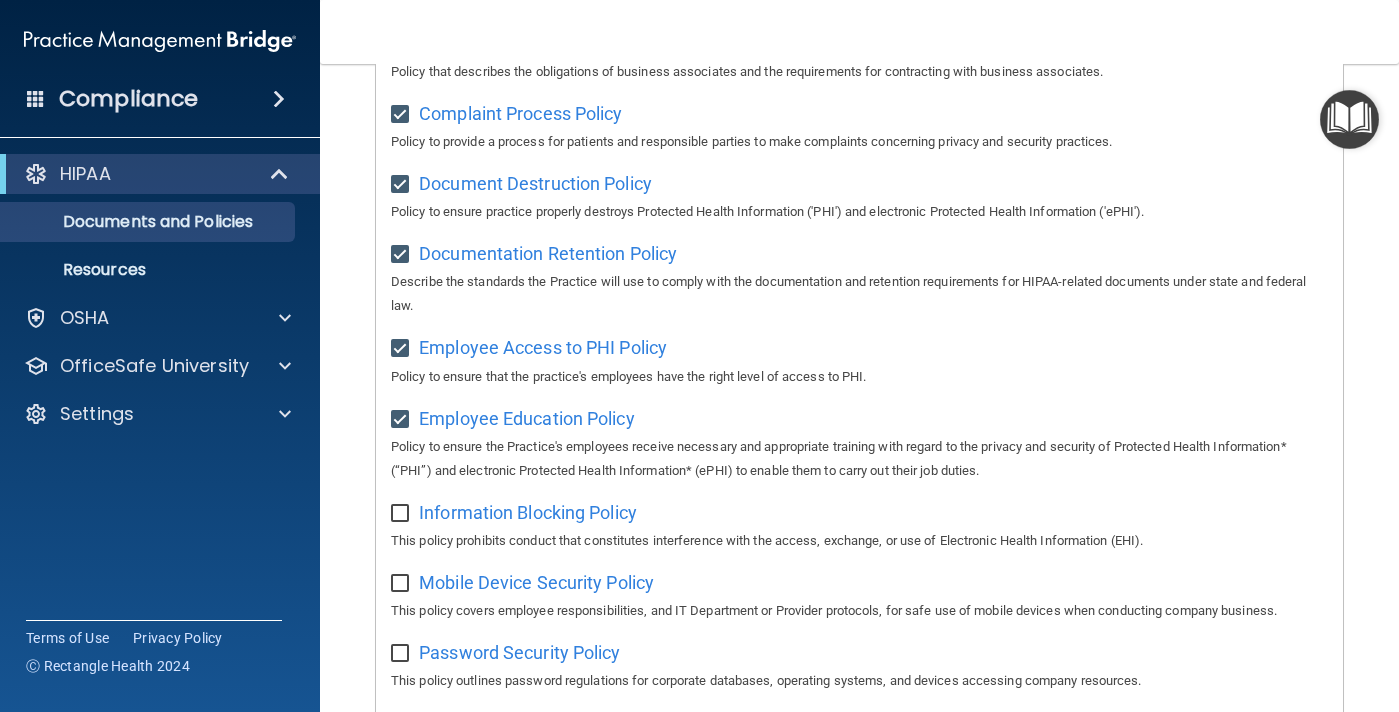 click at bounding box center (402, 514) 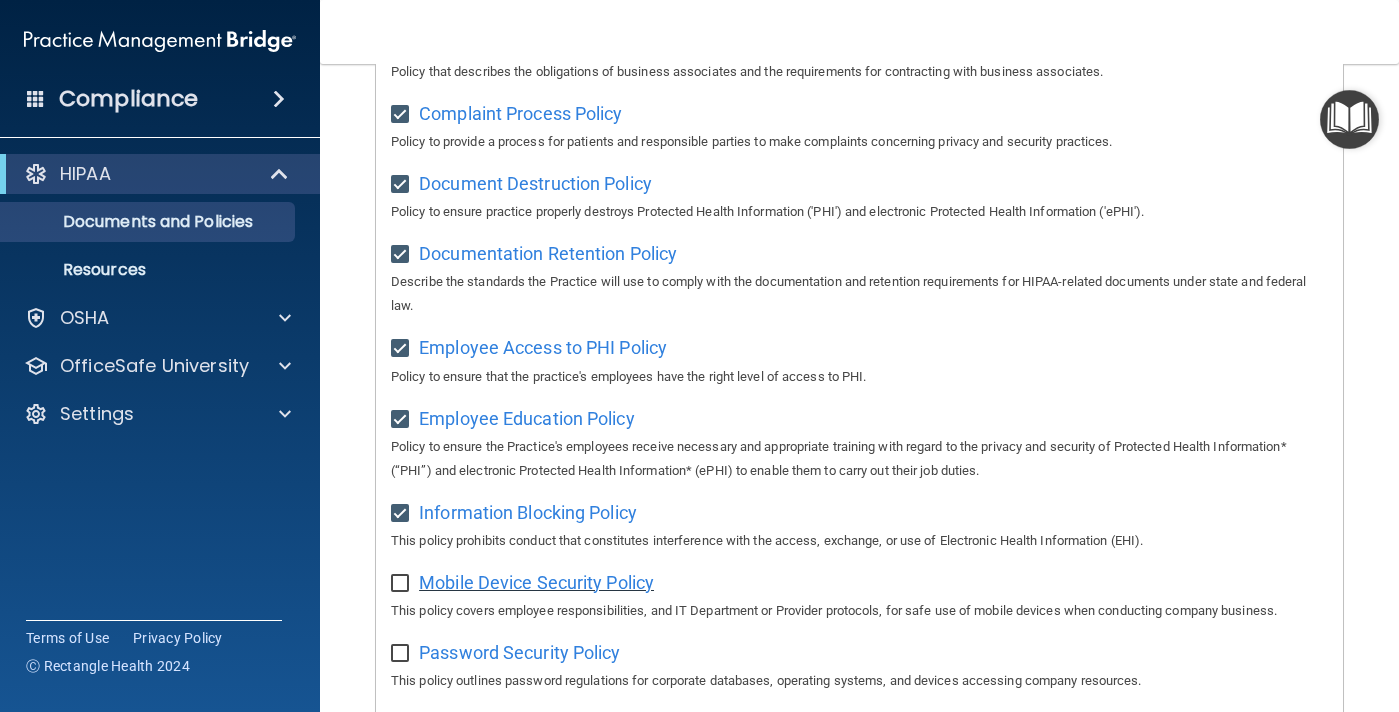 click on "Mobile Device Security Policy" at bounding box center [536, 582] 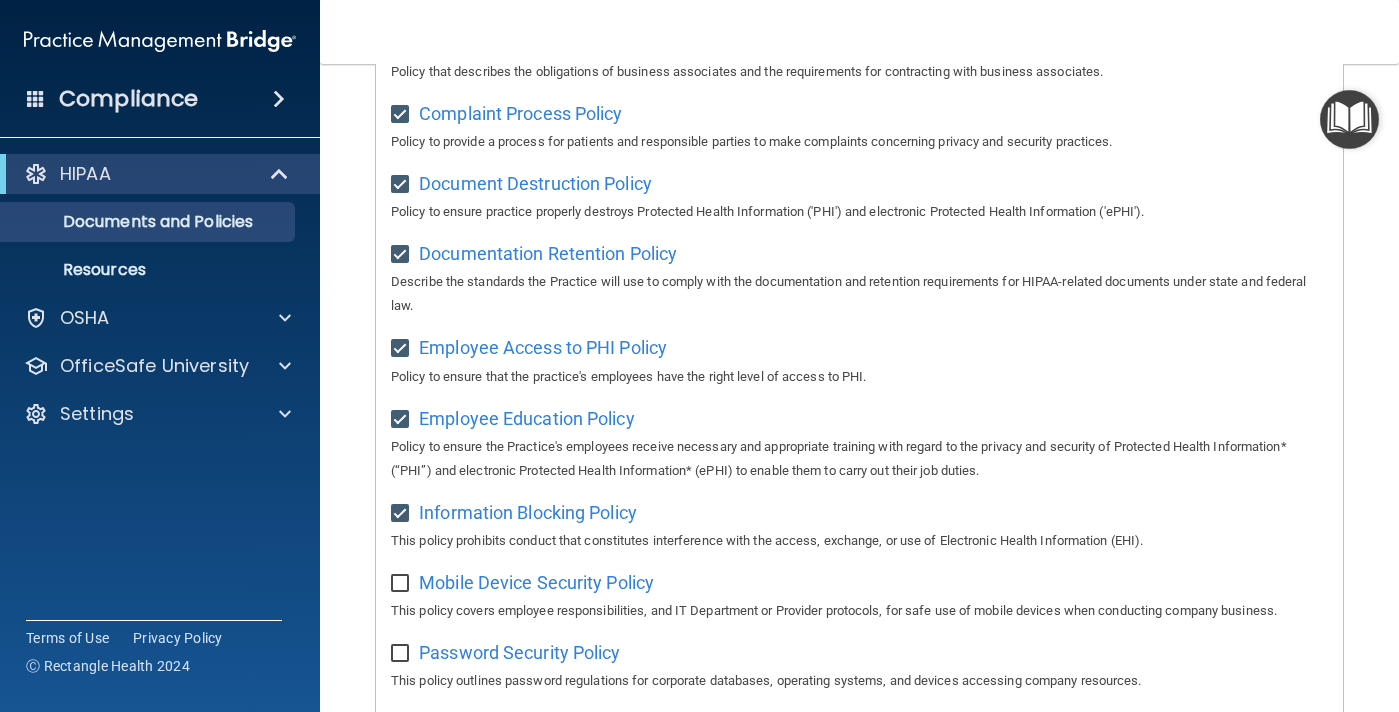 click at bounding box center (402, 584) 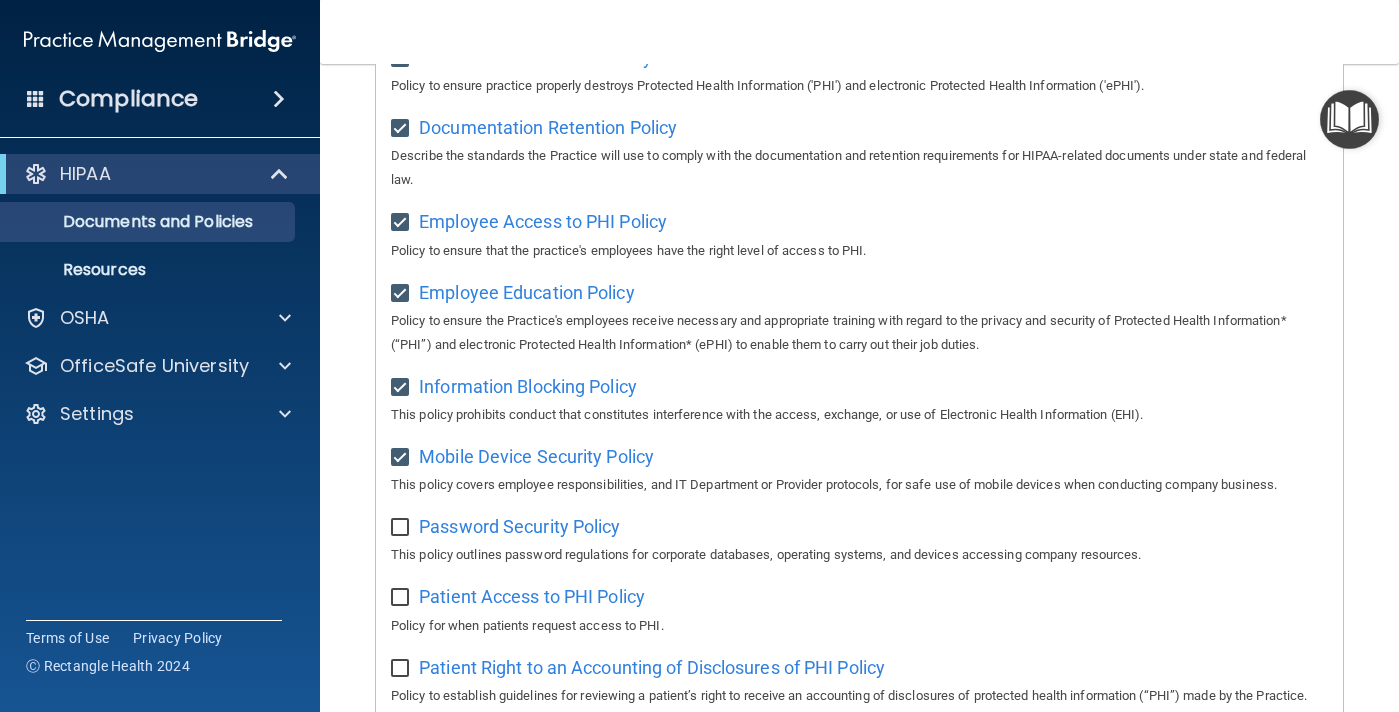 scroll, scrollTop: 538, scrollLeft: 0, axis: vertical 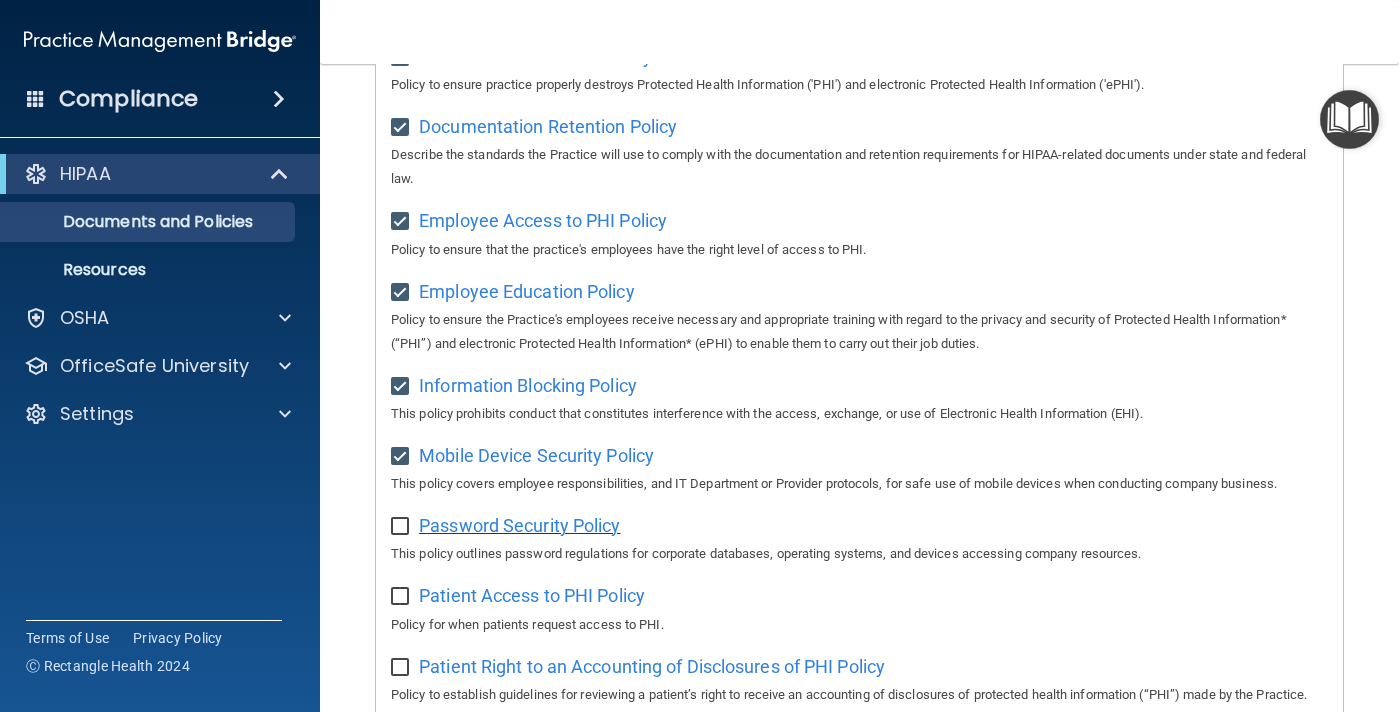 click on "Password Security Policy" at bounding box center [519, 525] 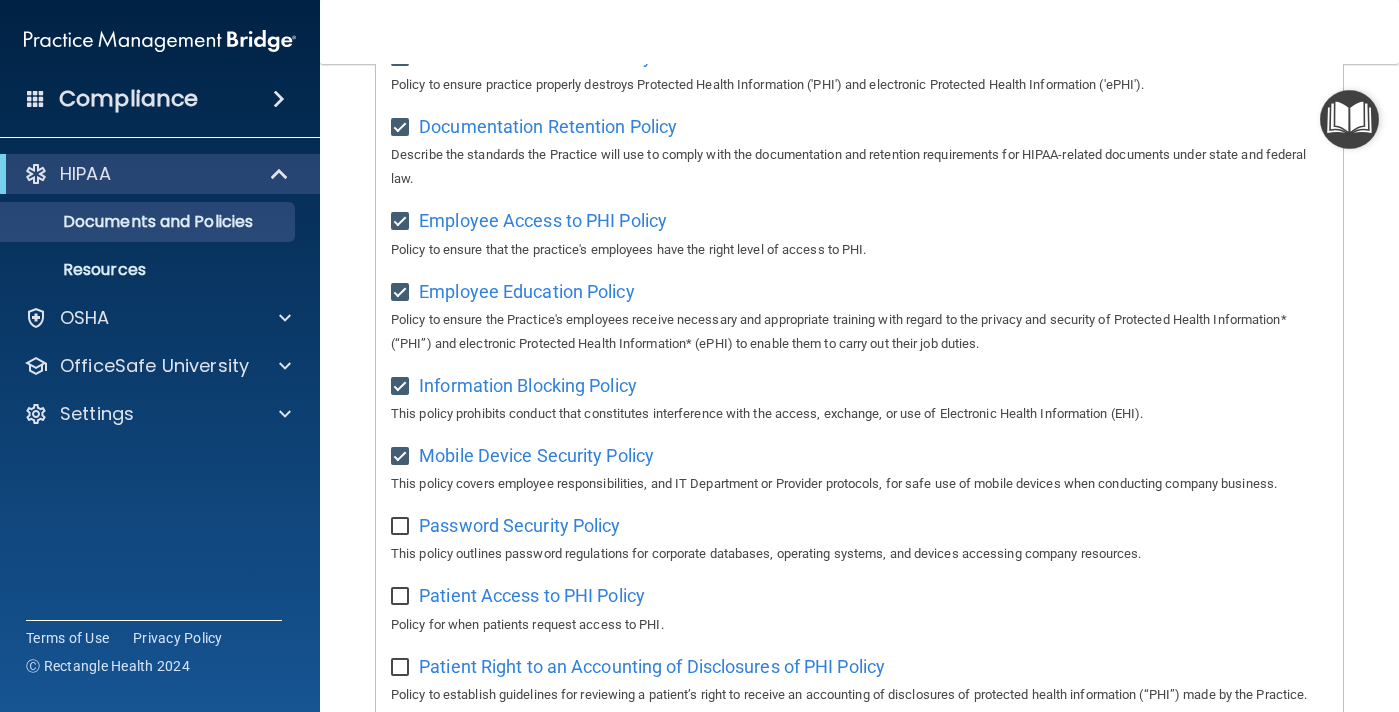 click at bounding box center [402, 527] 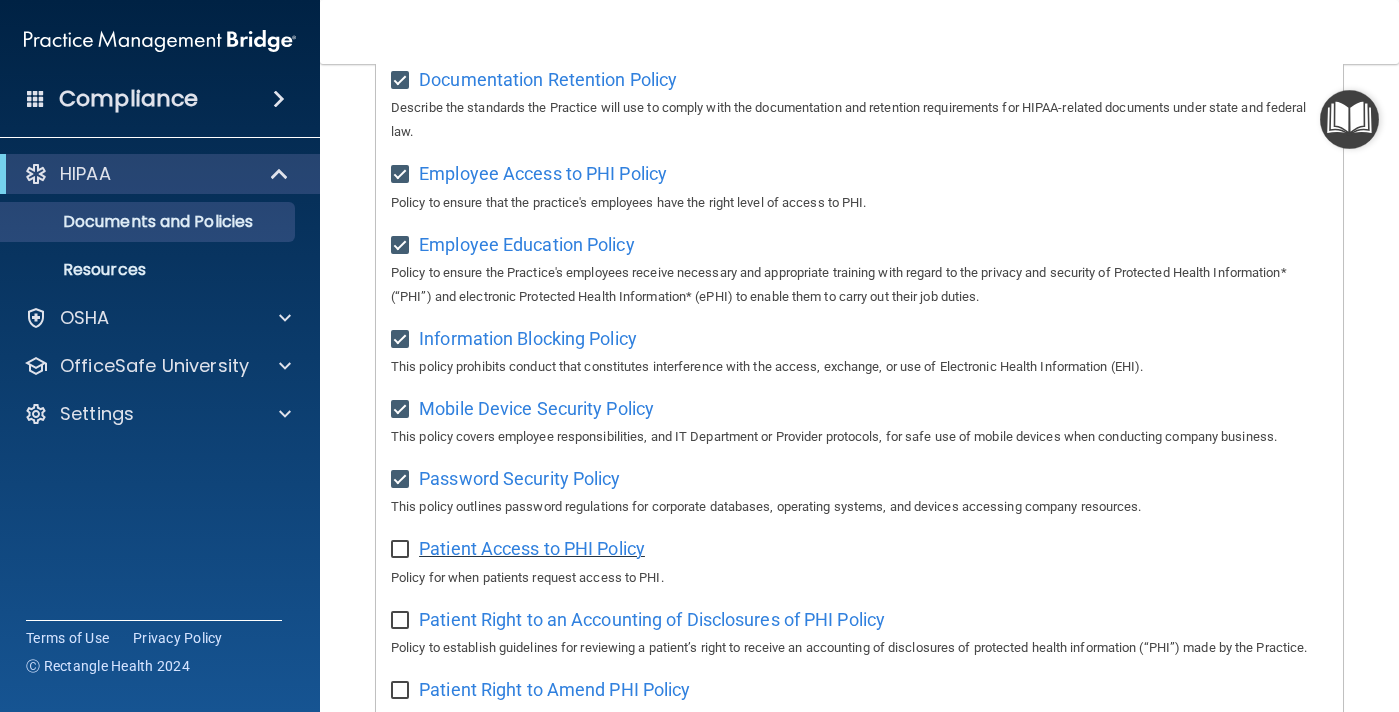 scroll, scrollTop: 586, scrollLeft: 0, axis: vertical 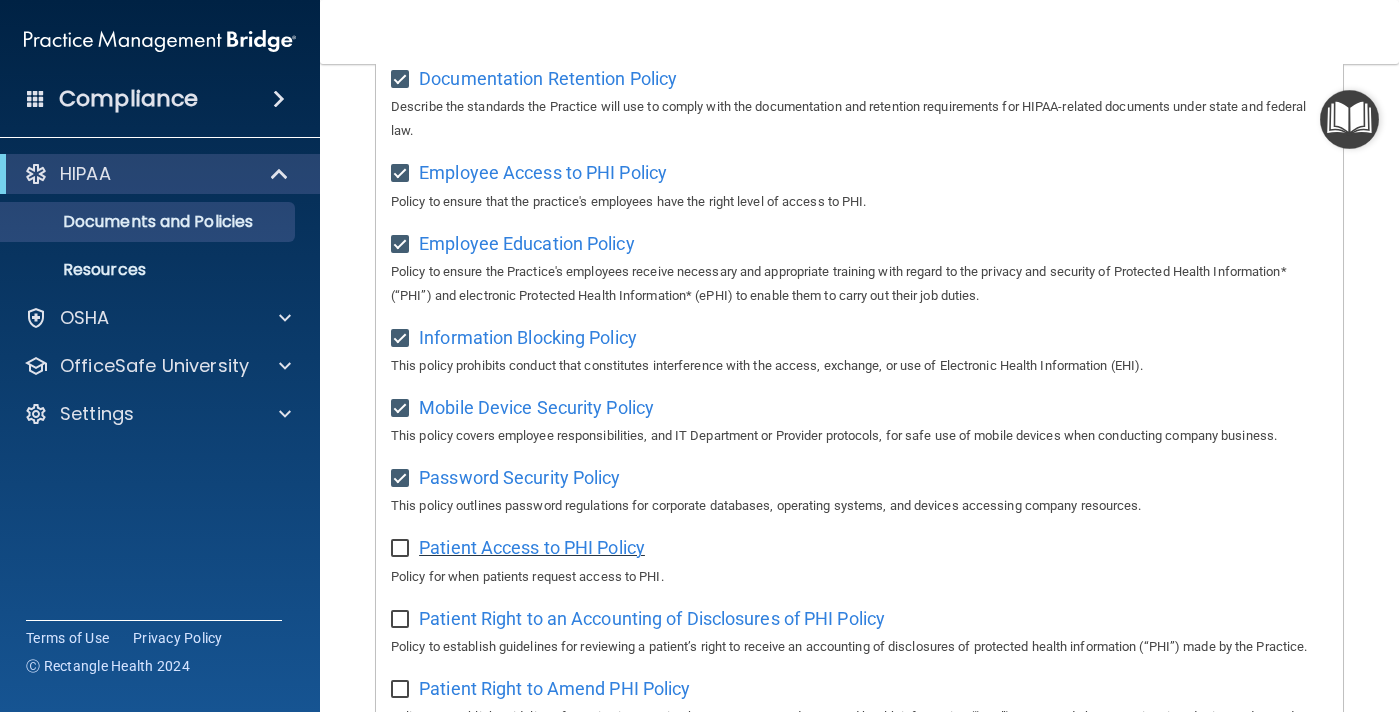 click on "Patient Access to PHI Policy" at bounding box center (532, 547) 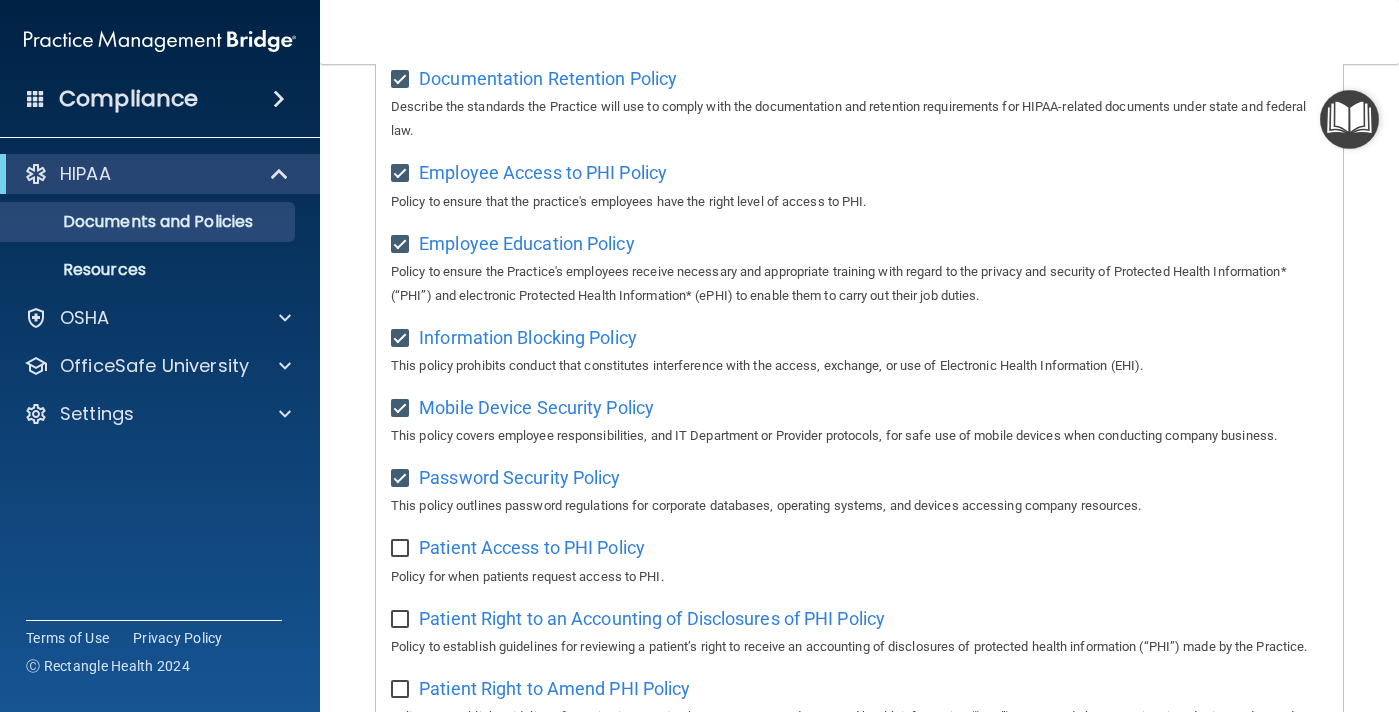 click at bounding box center (402, 549) 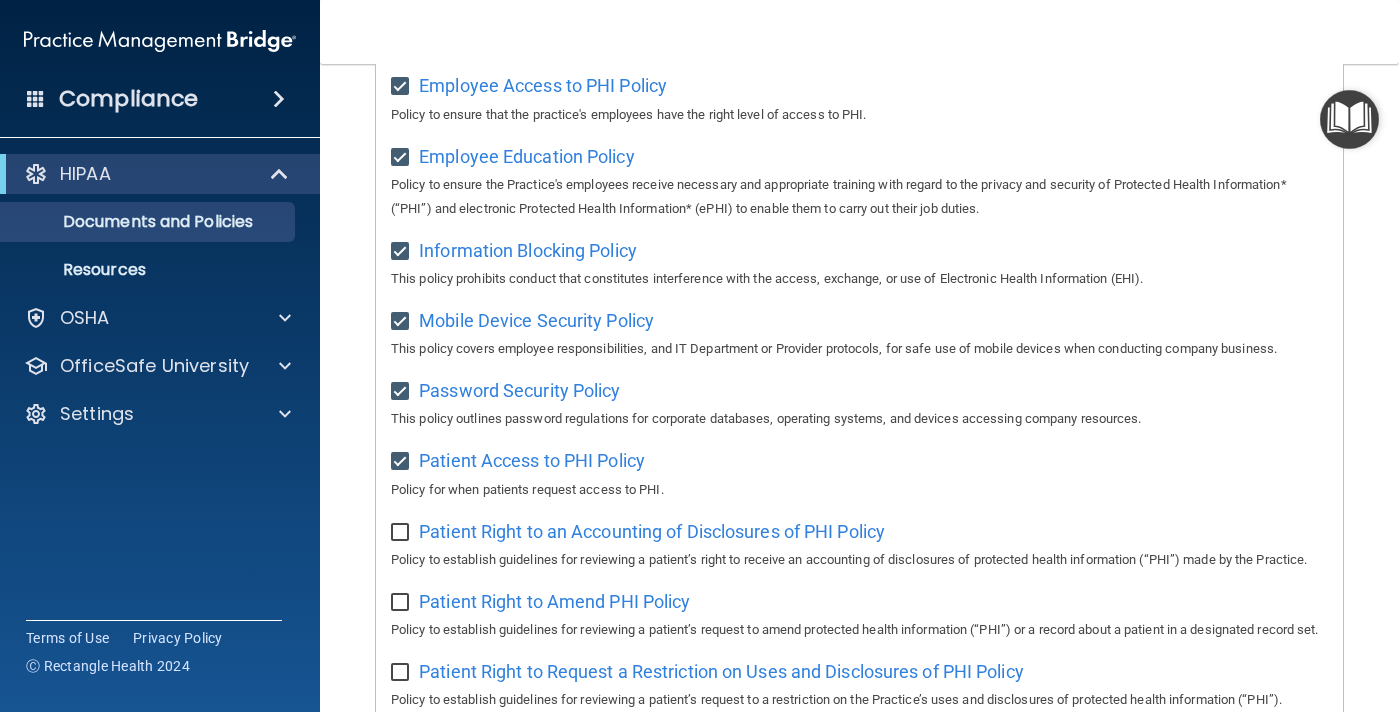 scroll, scrollTop: 684, scrollLeft: 0, axis: vertical 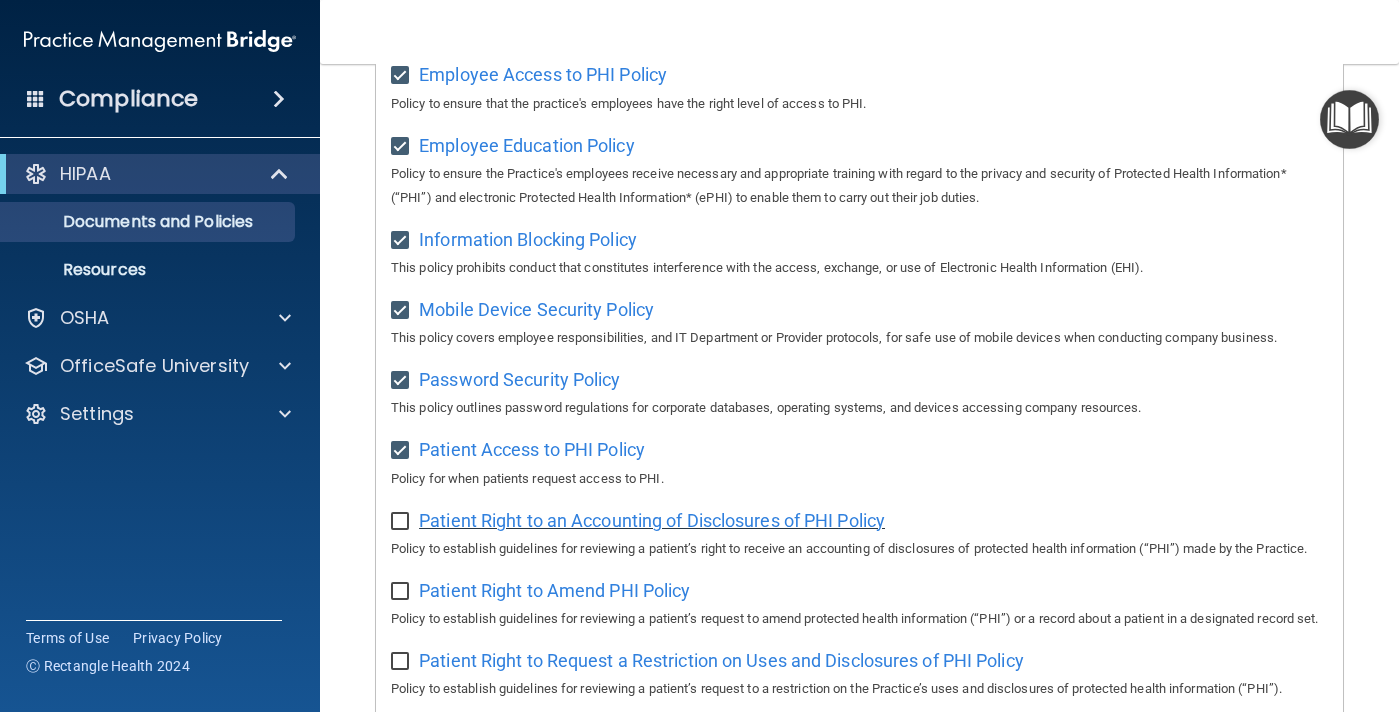 click on "Patient Right to an Accounting of Disclosures of PHI Policy" at bounding box center [652, 520] 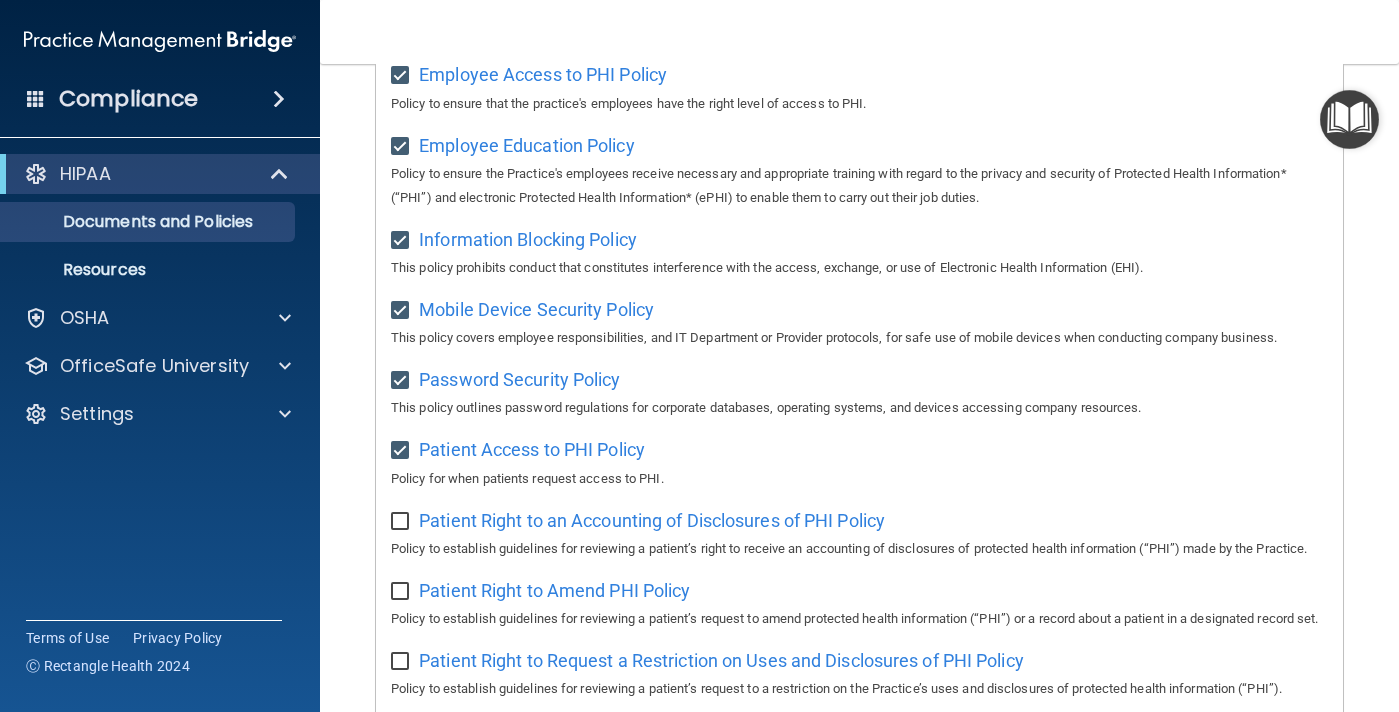 click at bounding box center [402, 522] 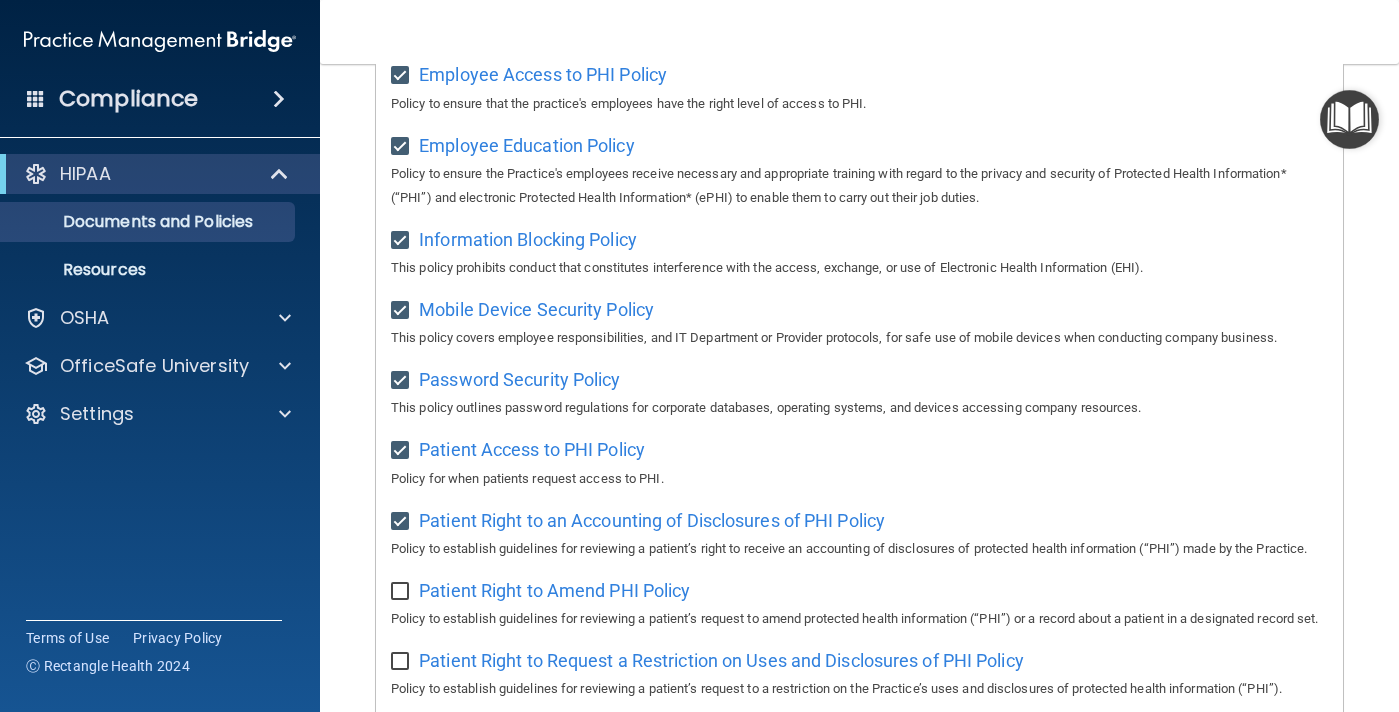 scroll, scrollTop: 742, scrollLeft: 0, axis: vertical 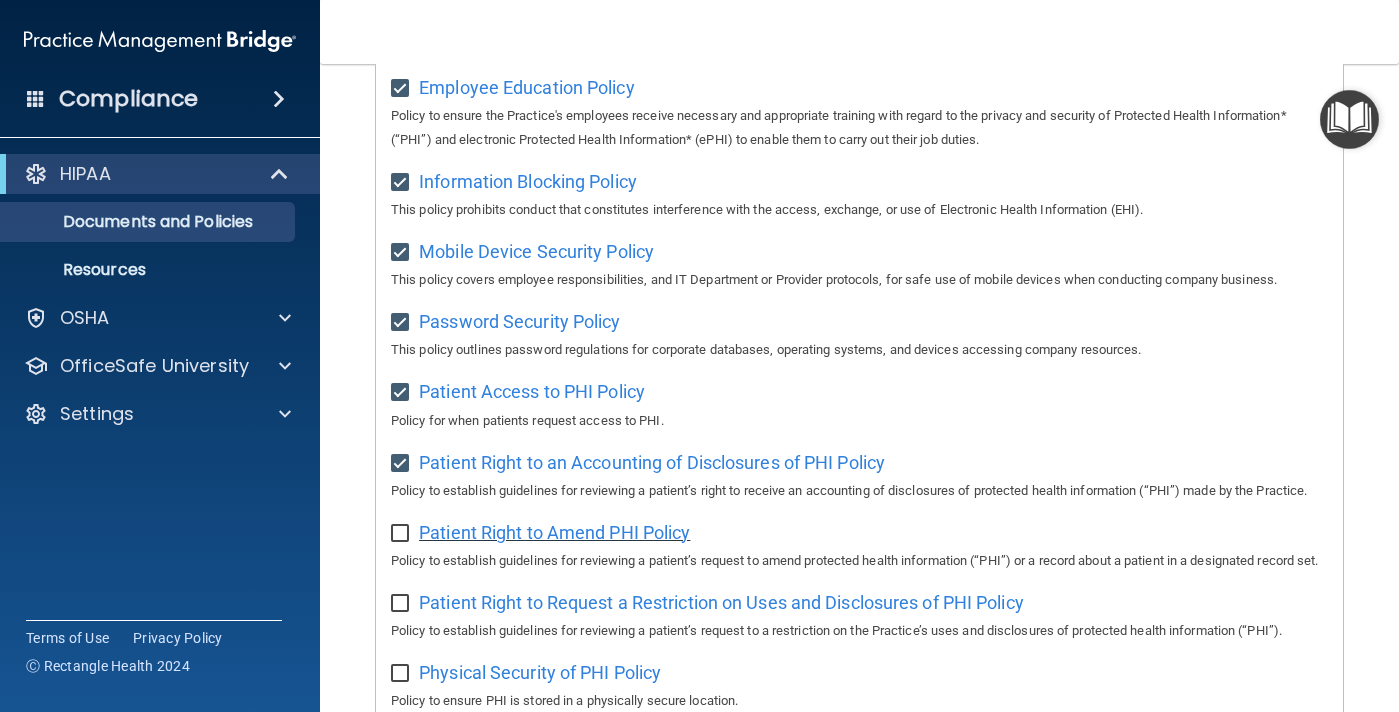 click on "Patient Right to Amend PHI Policy" at bounding box center [554, 532] 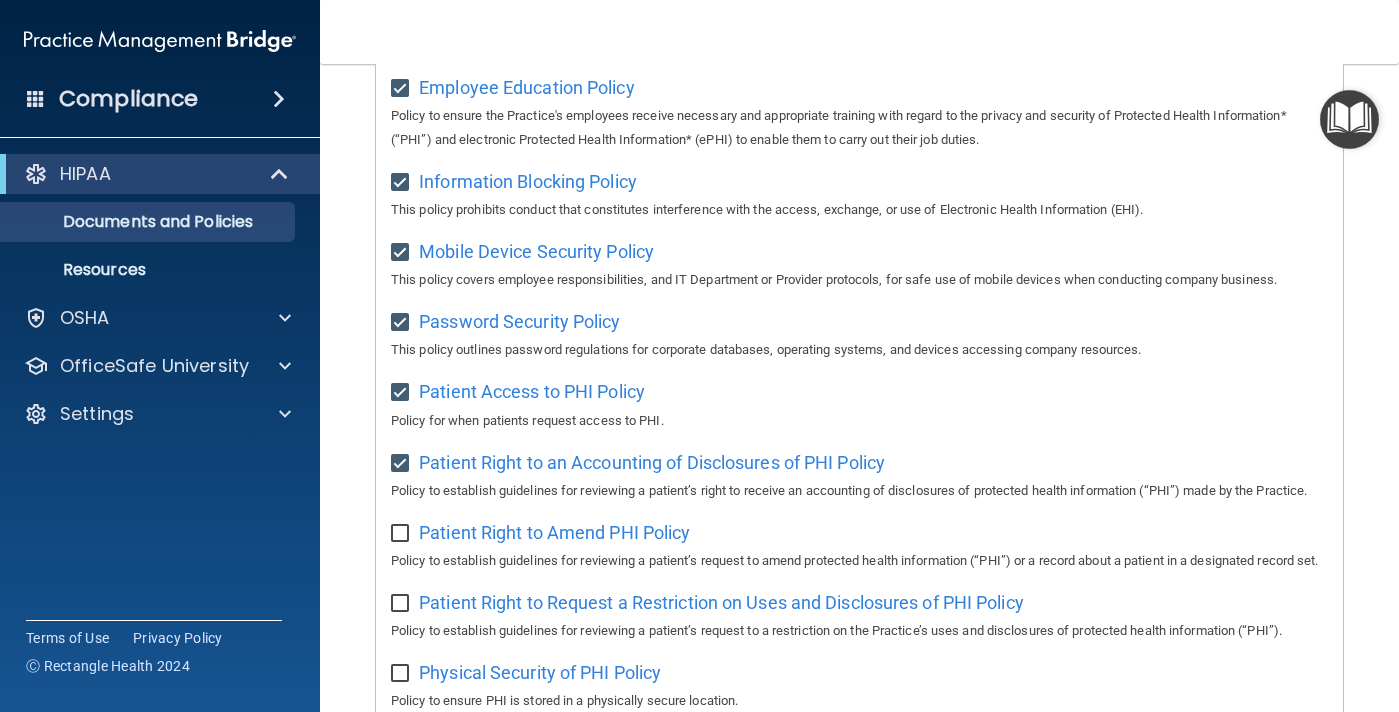 click at bounding box center (402, 534) 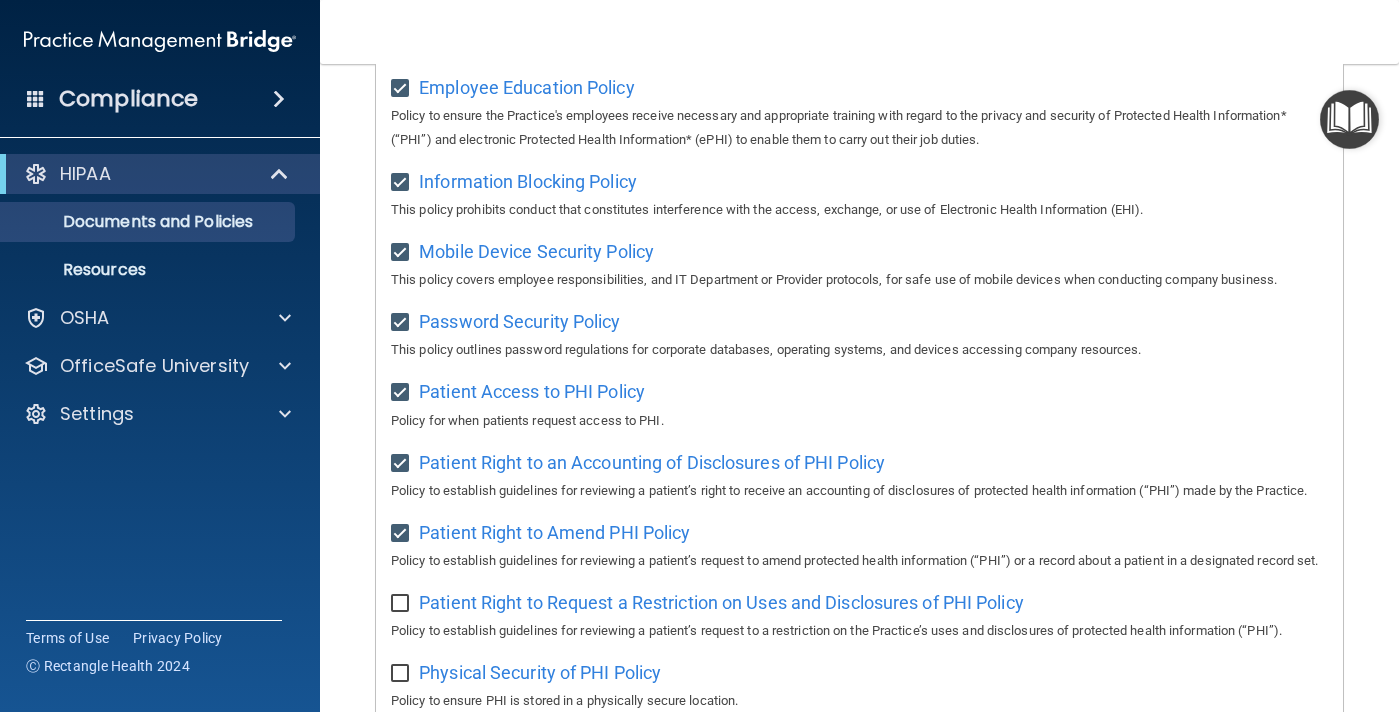 scroll, scrollTop: 818, scrollLeft: 0, axis: vertical 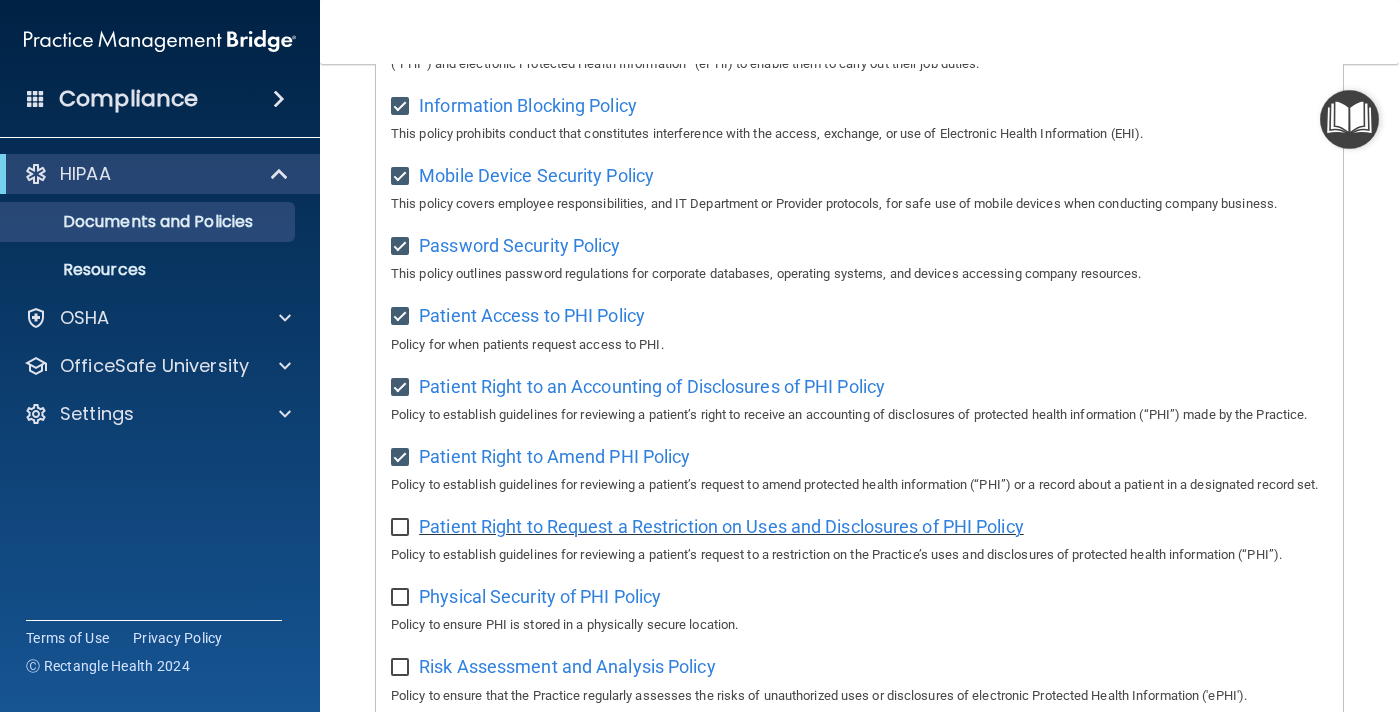 click on "Patient Right to Request a Restriction on Uses and Disclosures of PHI Policy" at bounding box center (721, 526) 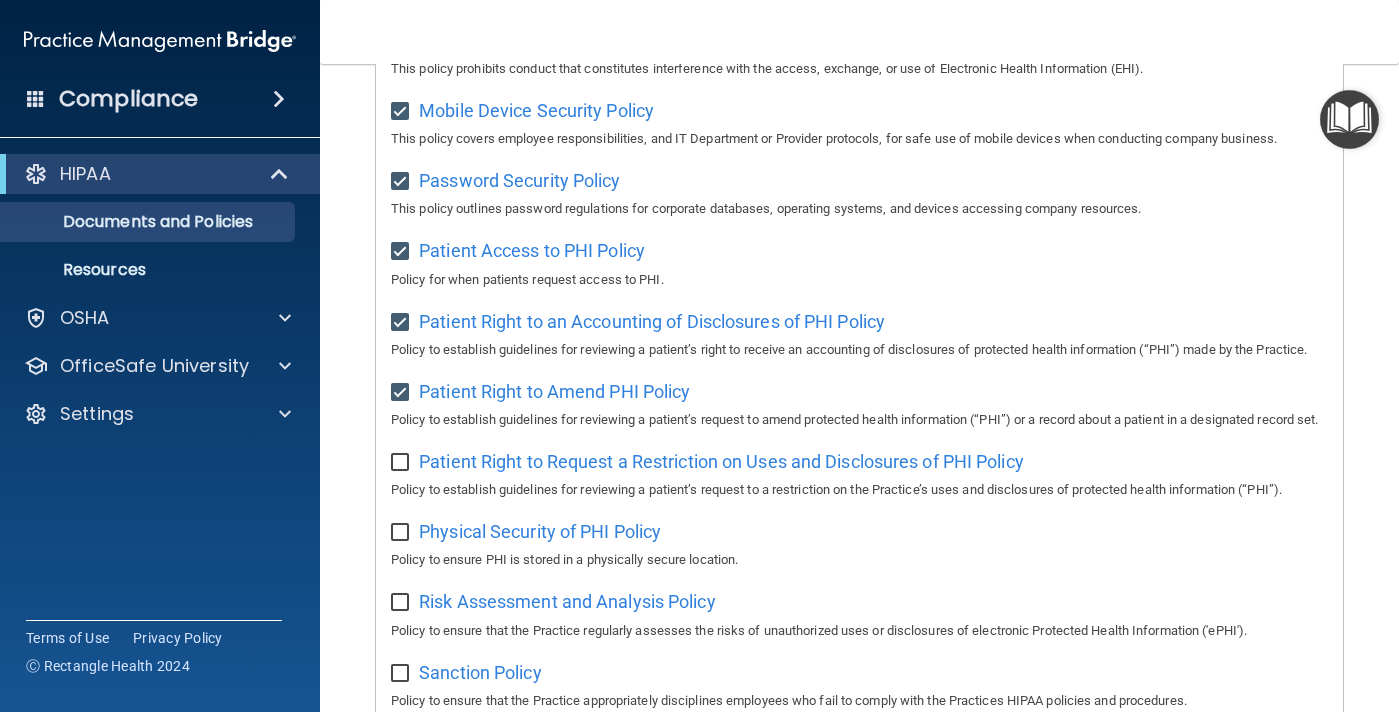 scroll, scrollTop: 917, scrollLeft: 0, axis: vertical 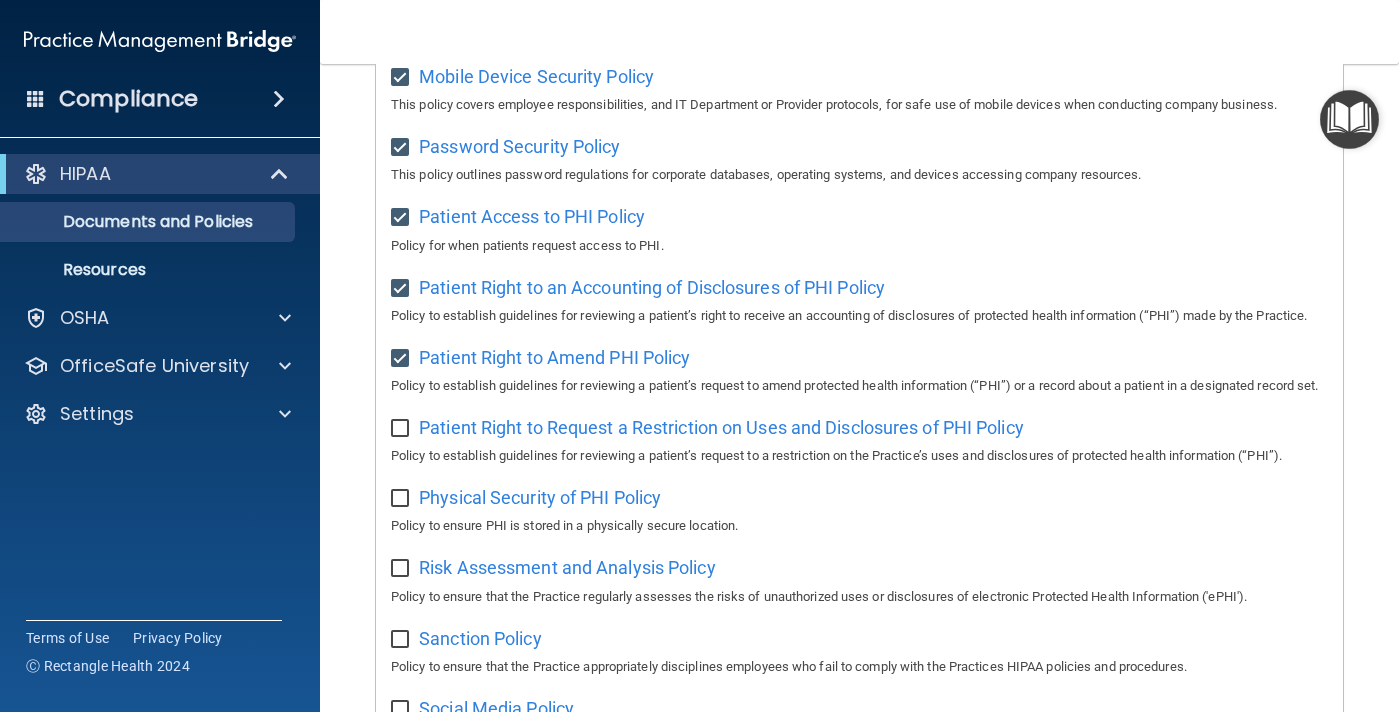 click at bounding box center (402, 429) 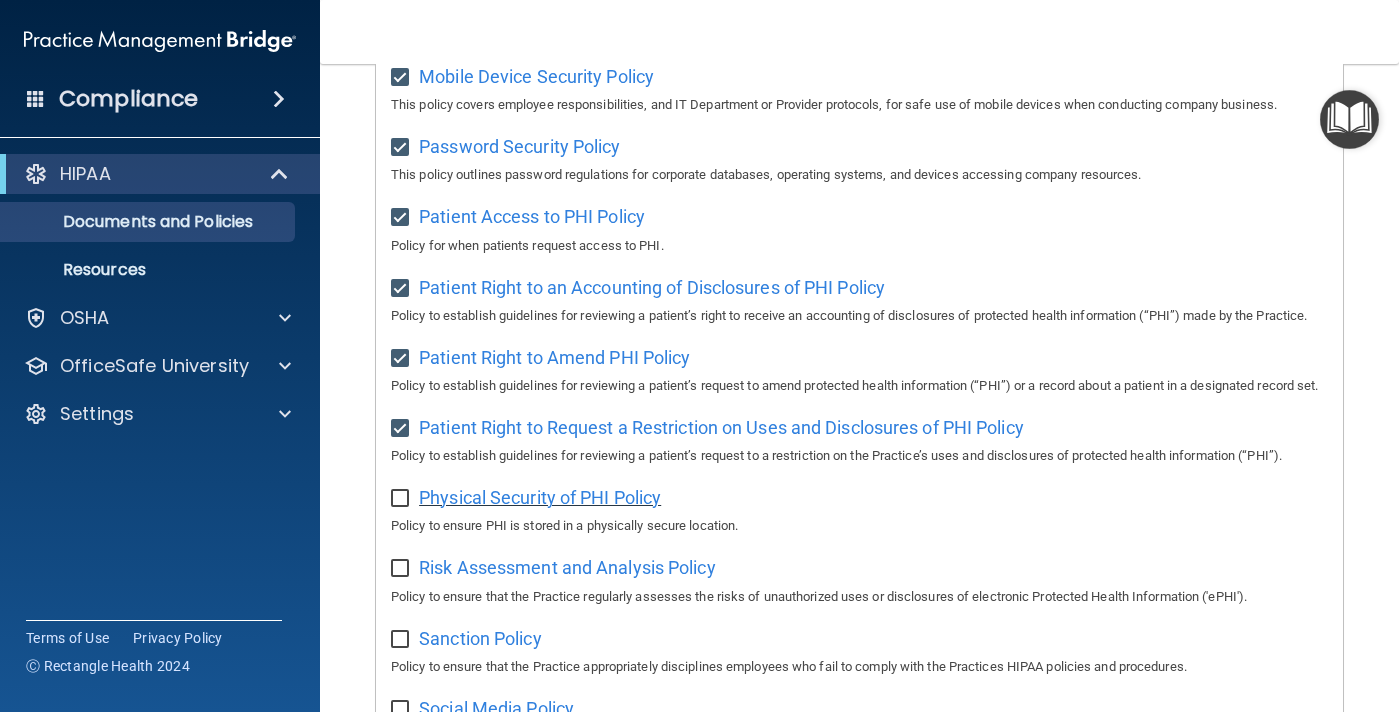click on "Physical Security of PHI Policy" at bounding box center [540, 497] 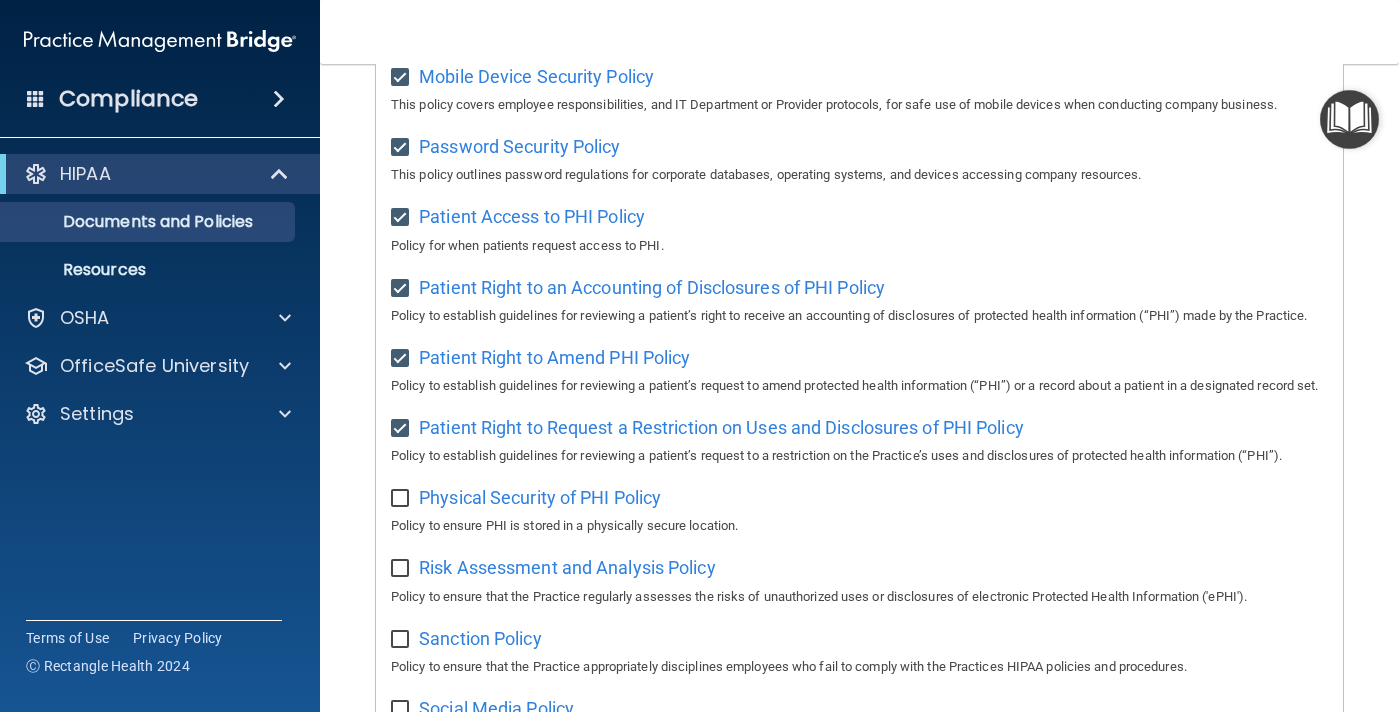 click at bounding box center [402, 499] 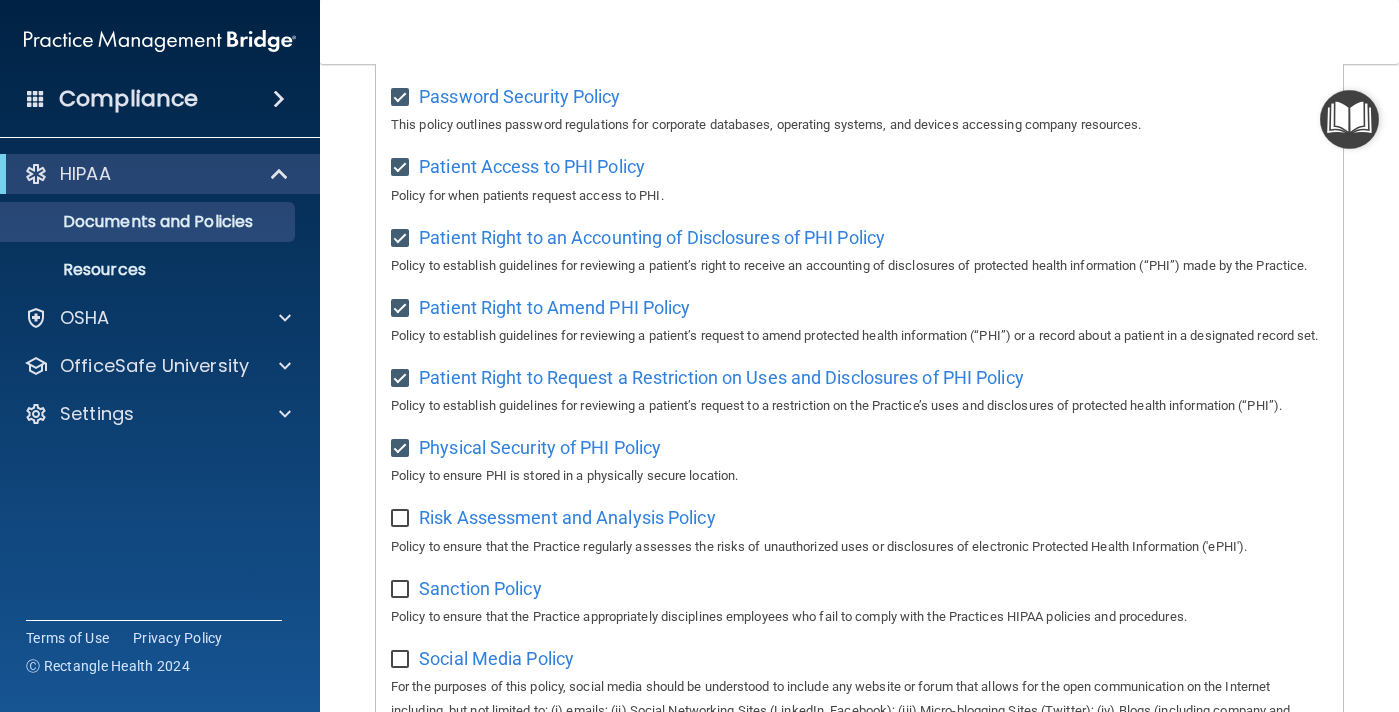 scroll, scrollTop: 968, scrollLeft: 0, axis: vertical 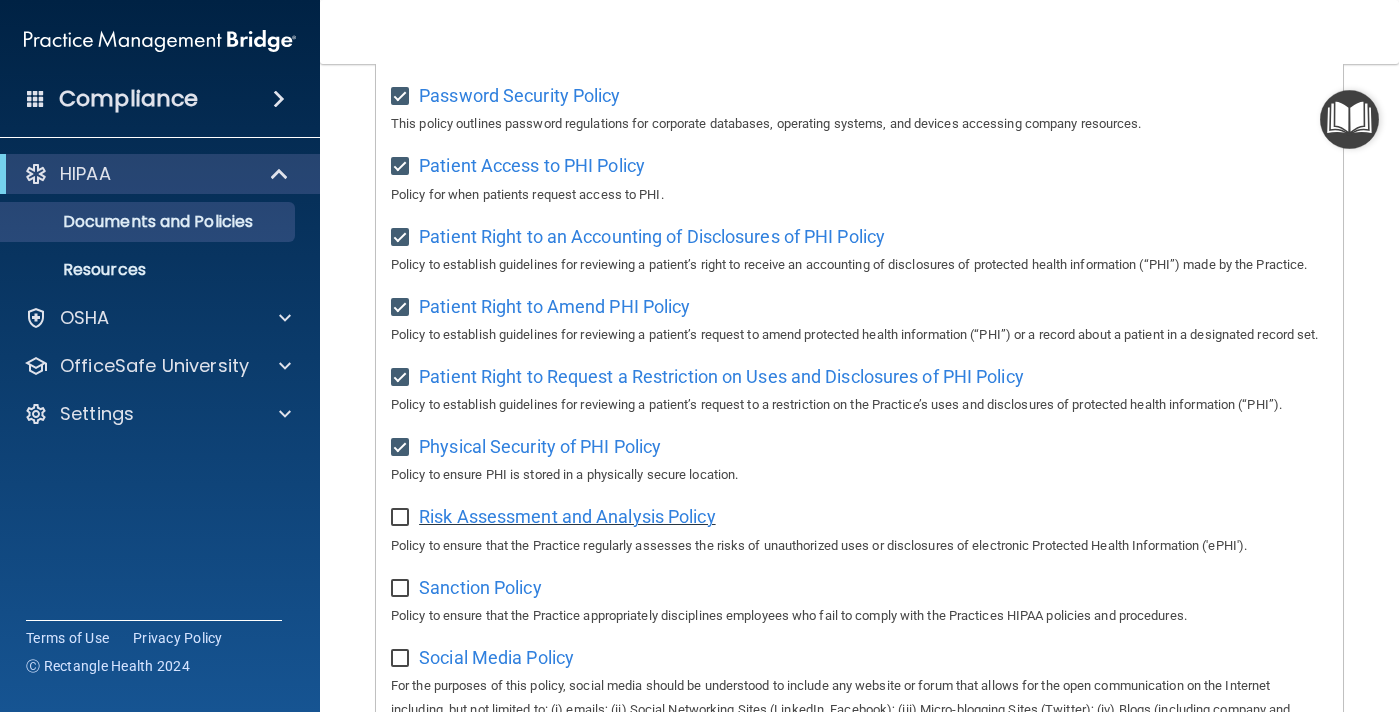 click on "Risk Assessment and Analysis Policy" at bounding box center (567, 516) 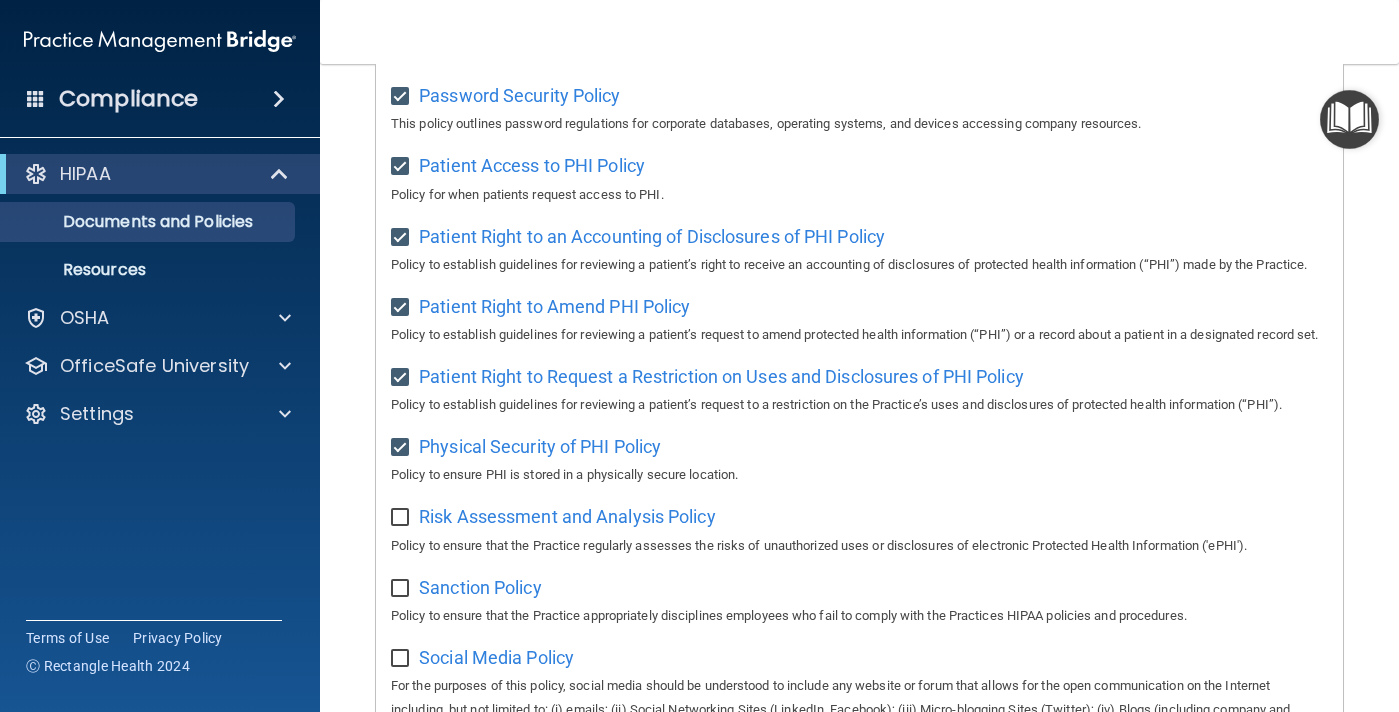 click at bounding box center (402, 518) 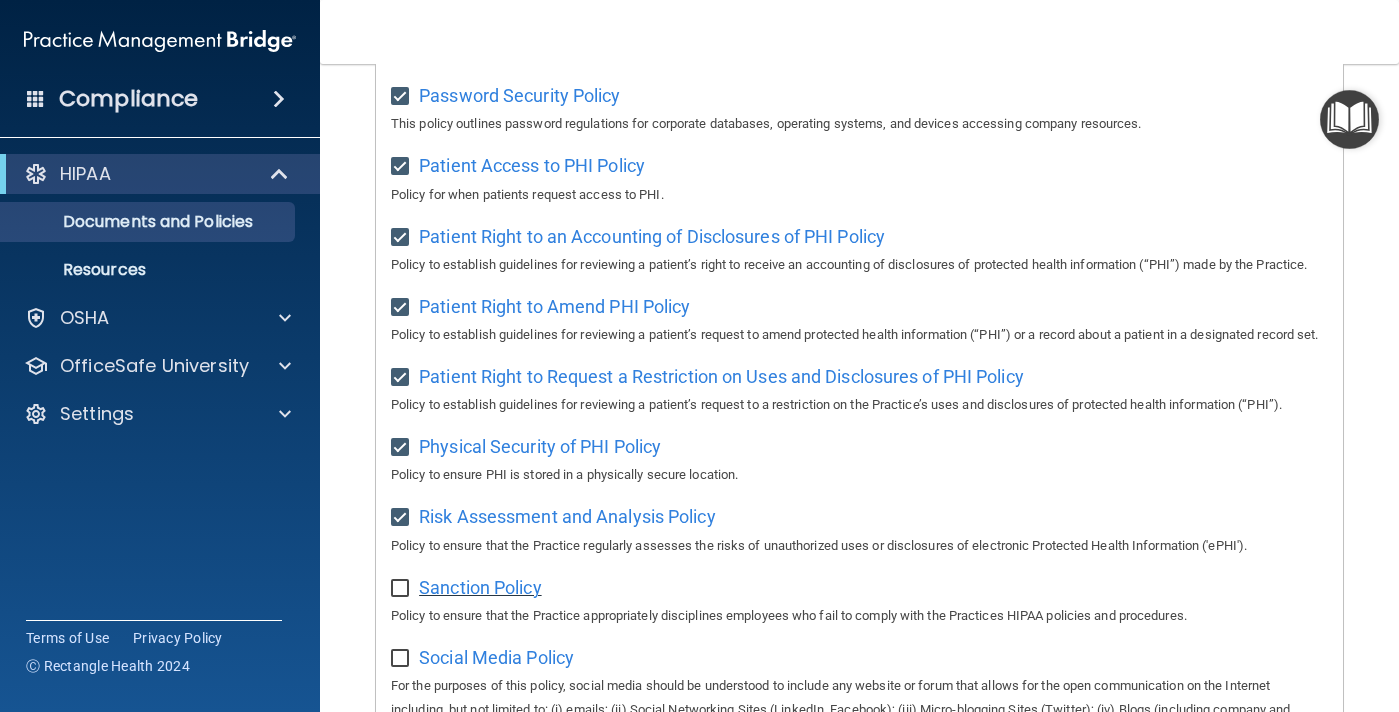 click on "Sanction Policy" at bounding box center [480, 587] 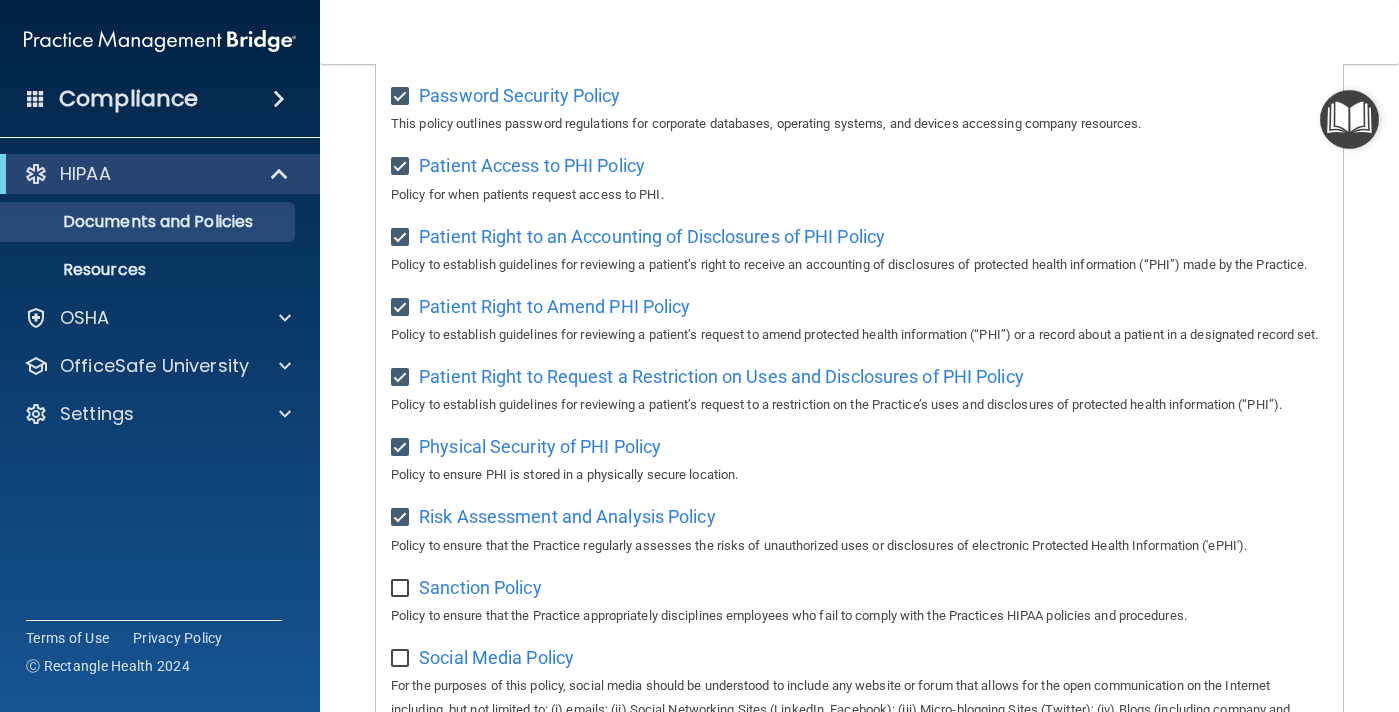 click at bounding box center [402, 589] 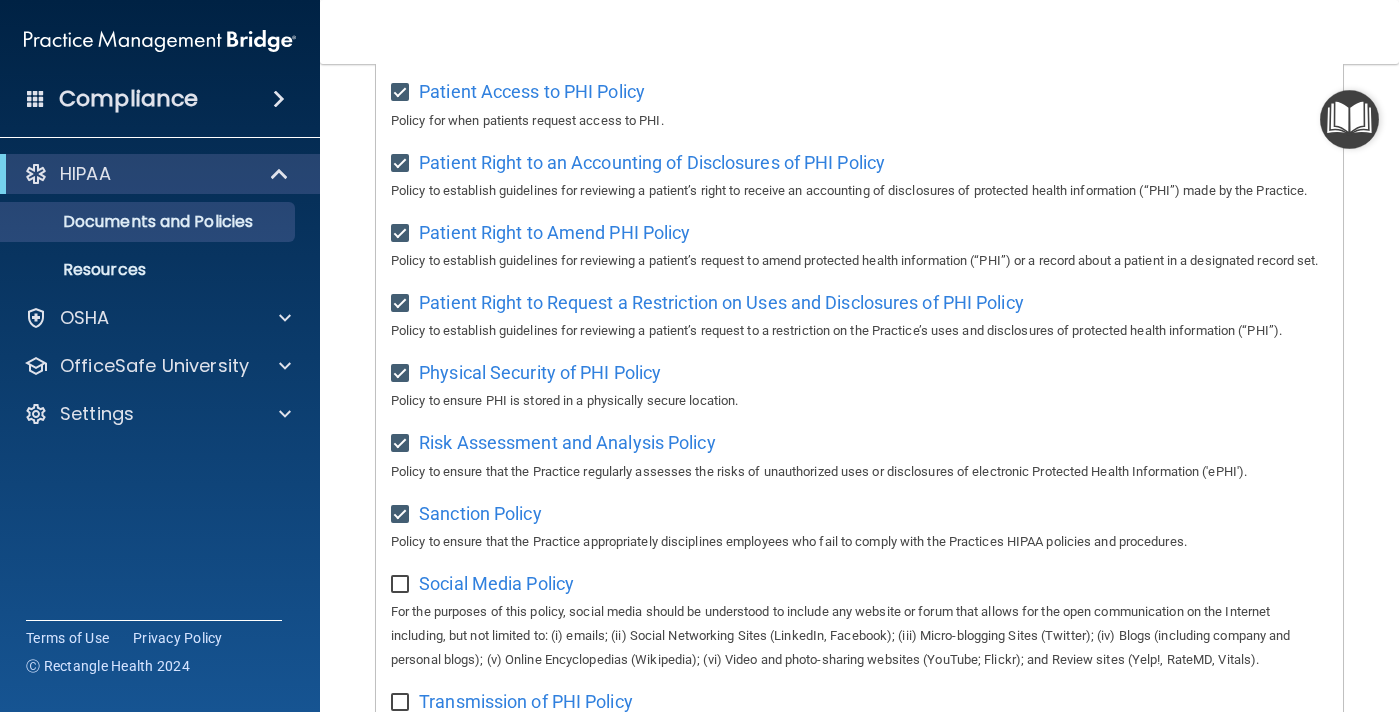 scroll, scrollTop: 1078, scrollLeft: 0, axis: vertical 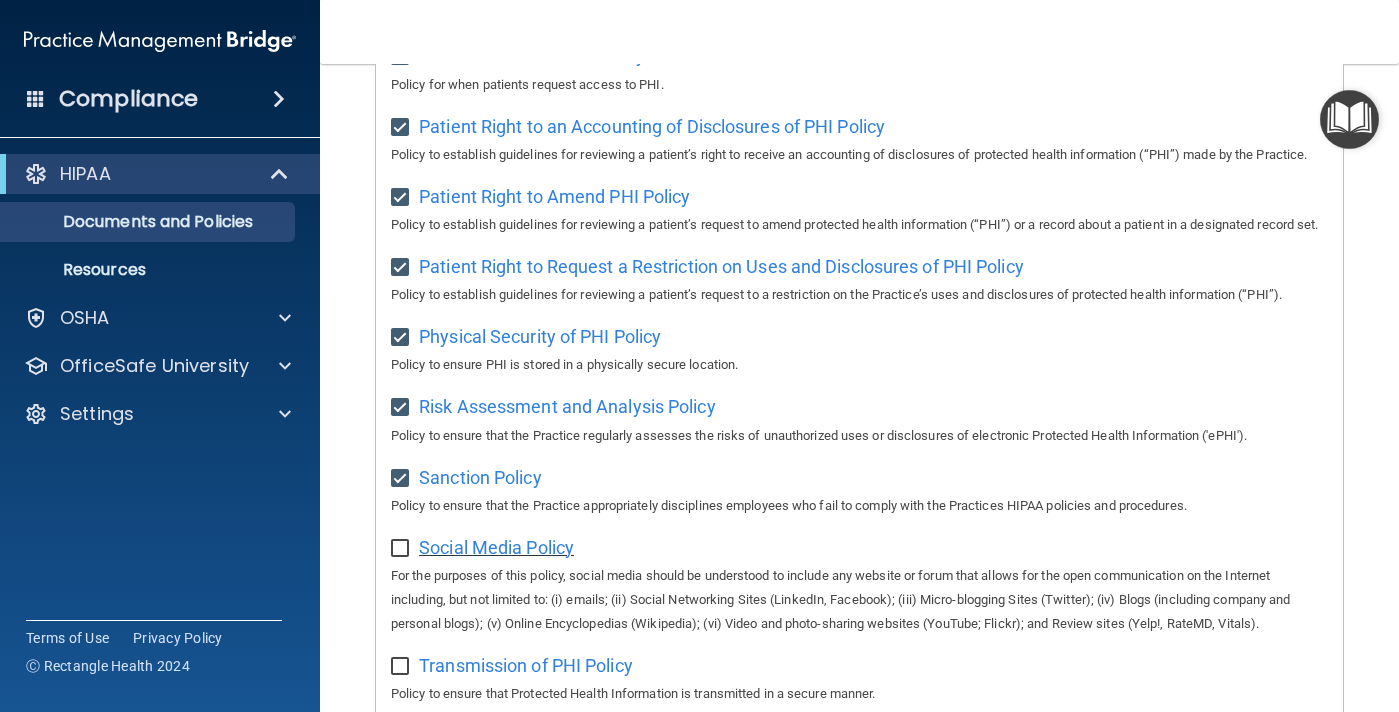 click on "Social Media Policy" at bounding box center [496, 547] 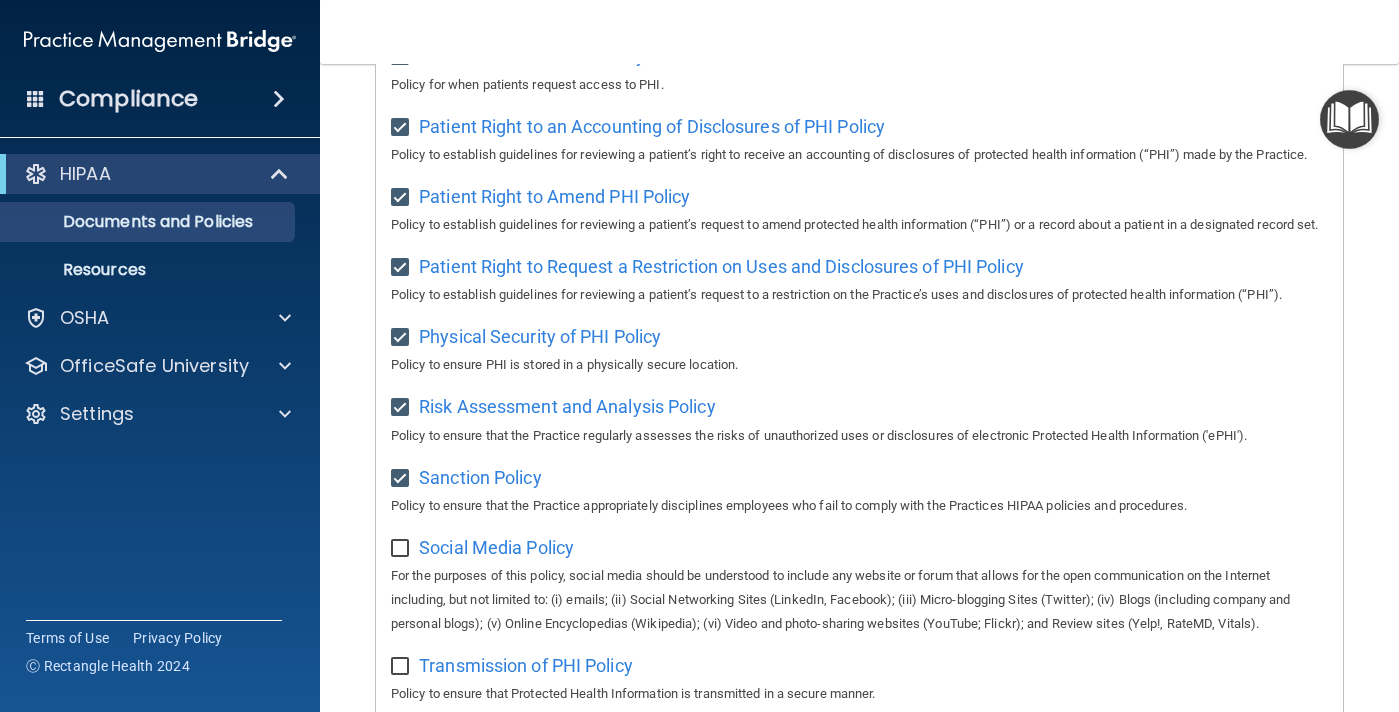 click at bounding box center (402, 549) 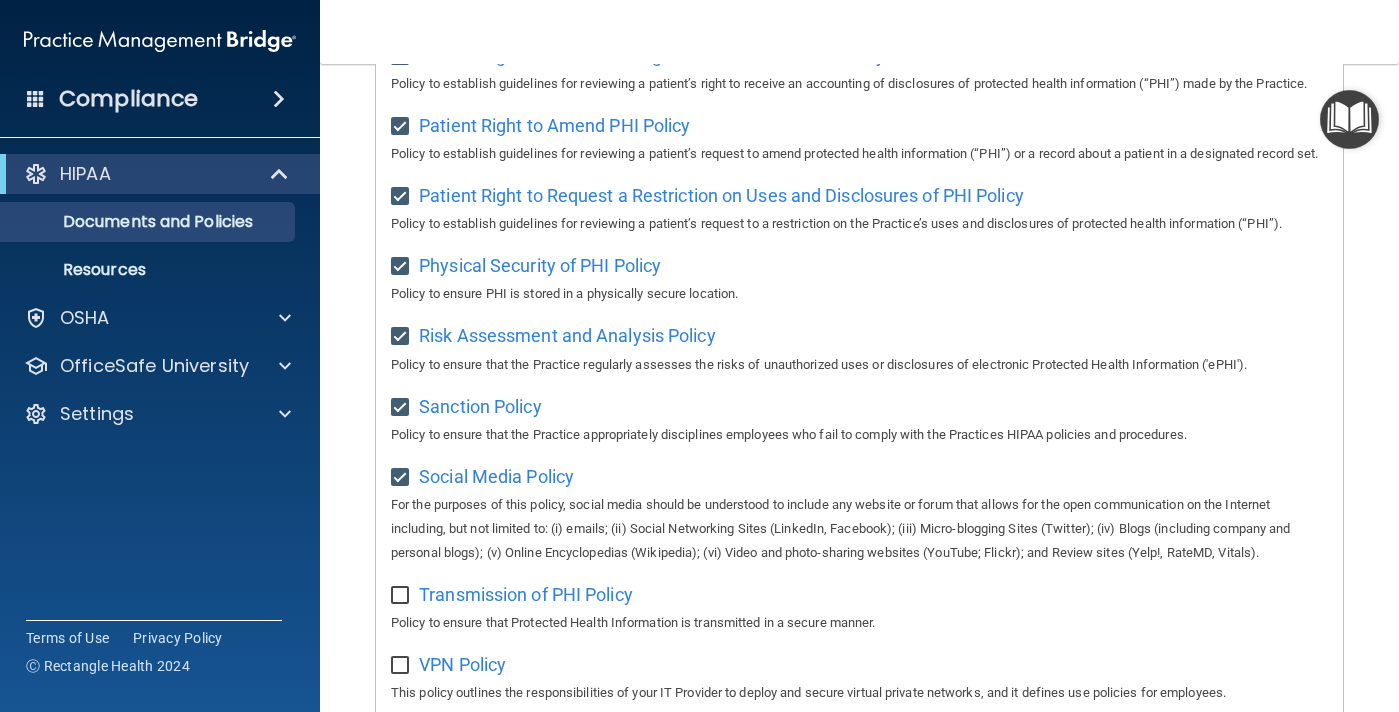 scroll, scrollTop: 1172, scrollLeft: 0, axis: vertical 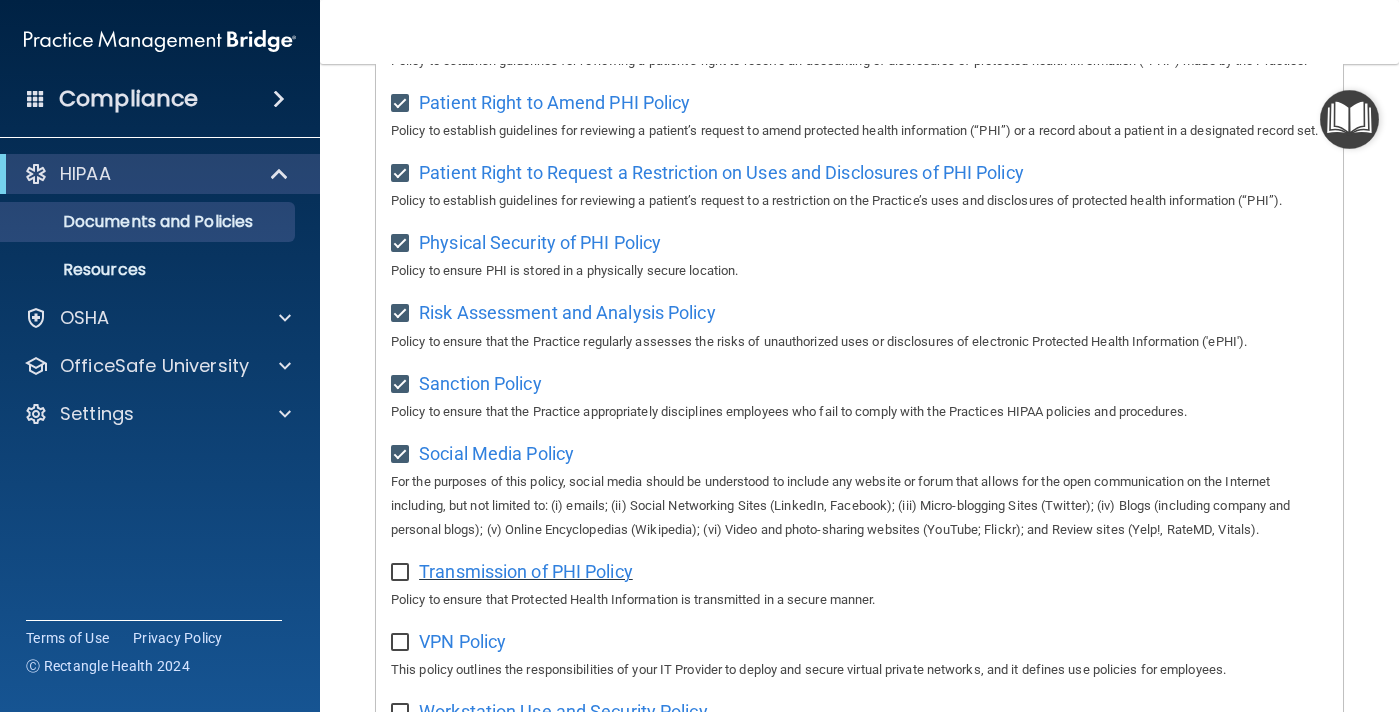 click on "Transmission of PHI Policy" at bounding box center [526, 571] 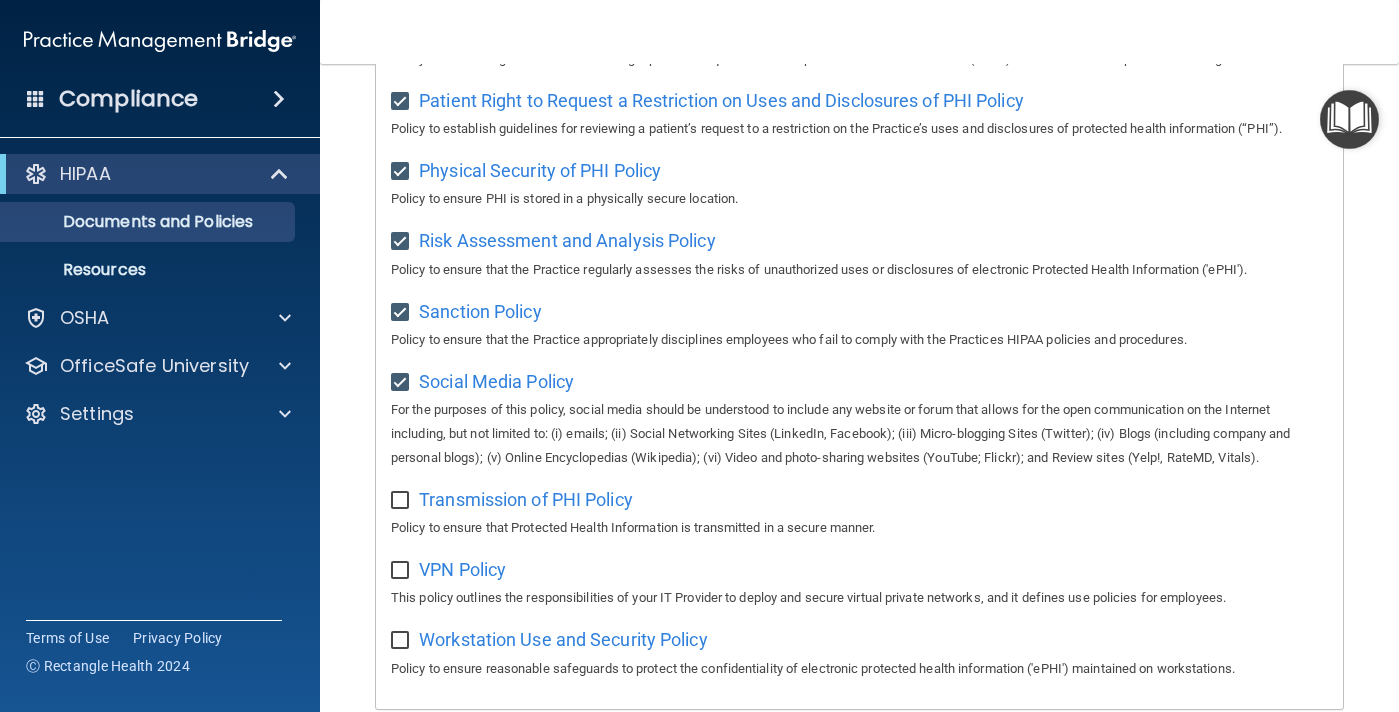 scroll, scrollTop: 1265, scrollLeft: 0, axis: vertical 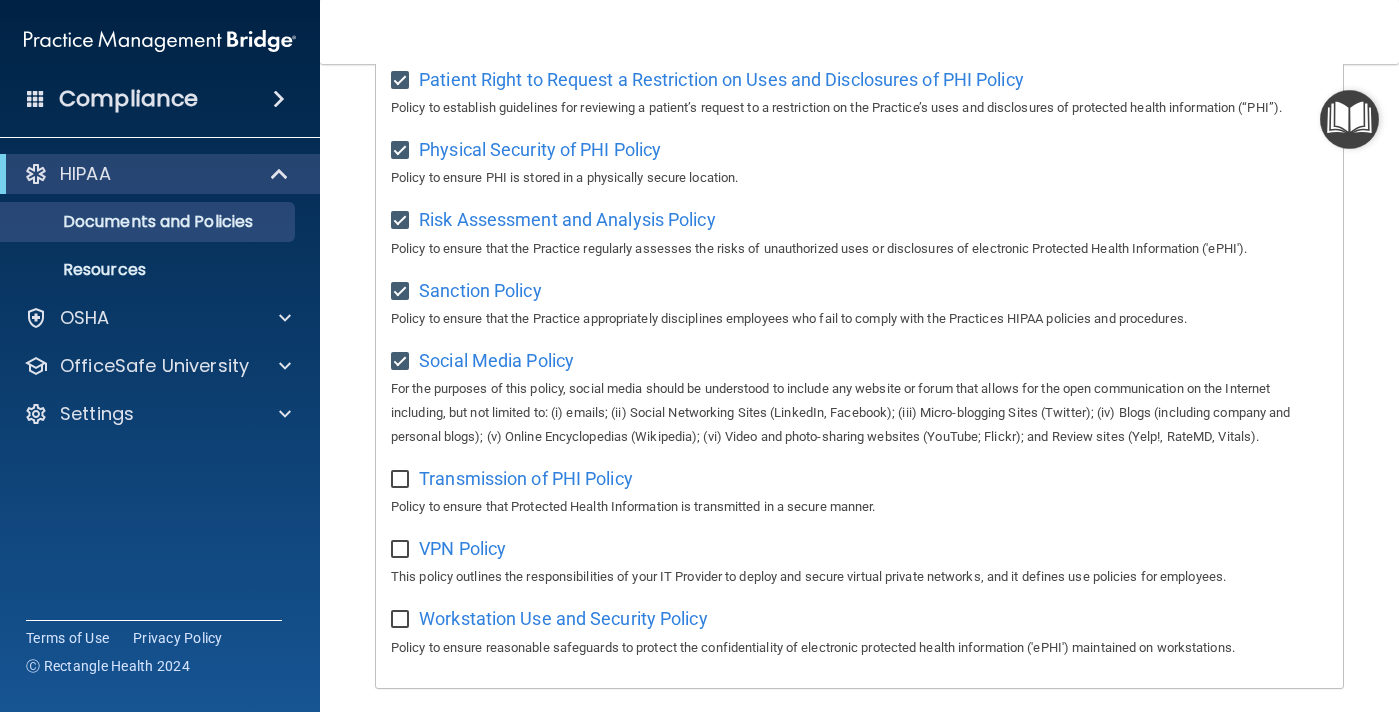 click at bounding box center (402, 480) 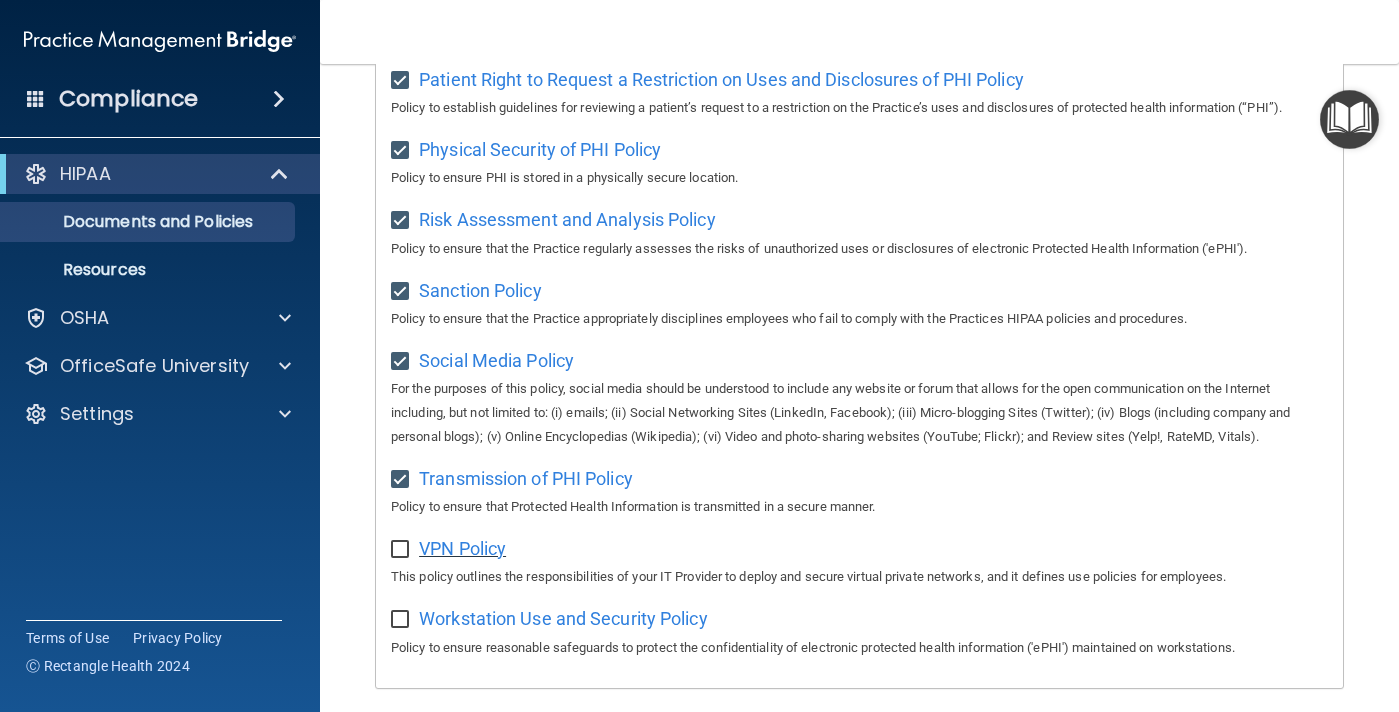 click on "VPN Policy" at bounding box center (462, 548) 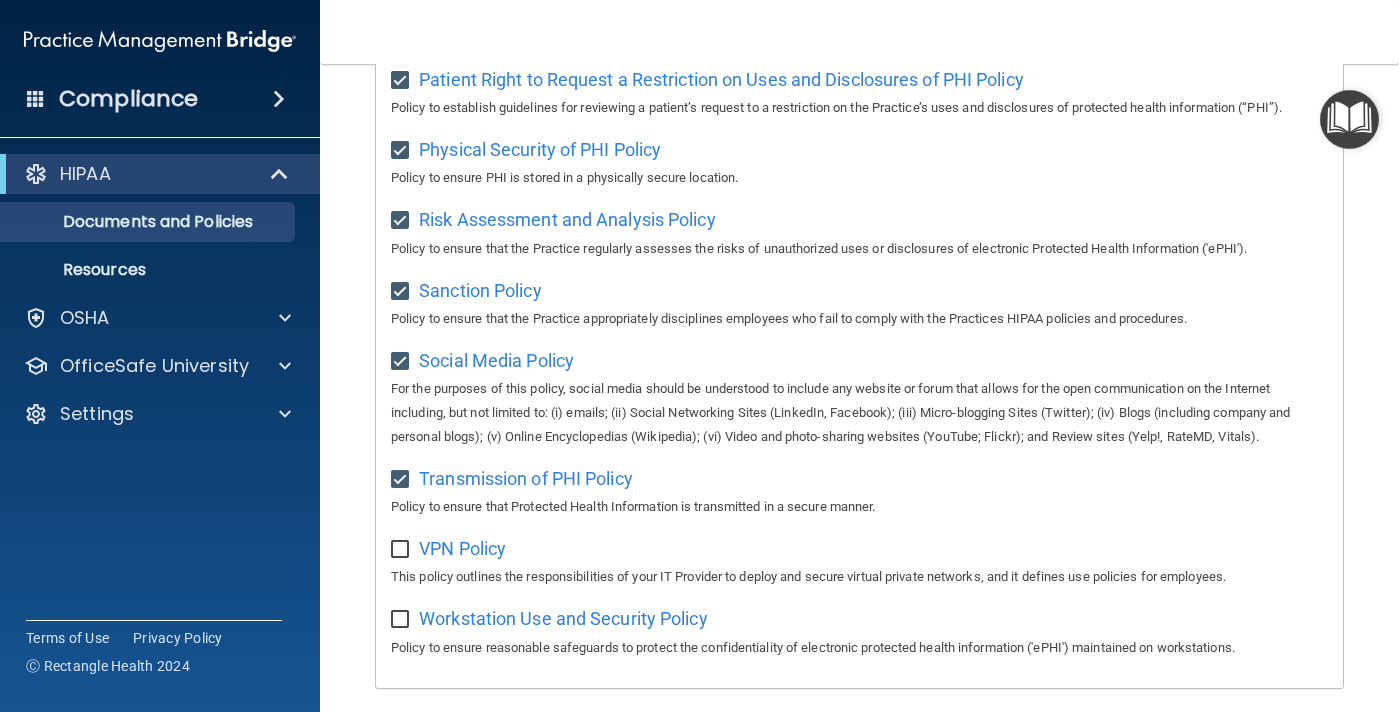 click at bounding box center [402, 550] 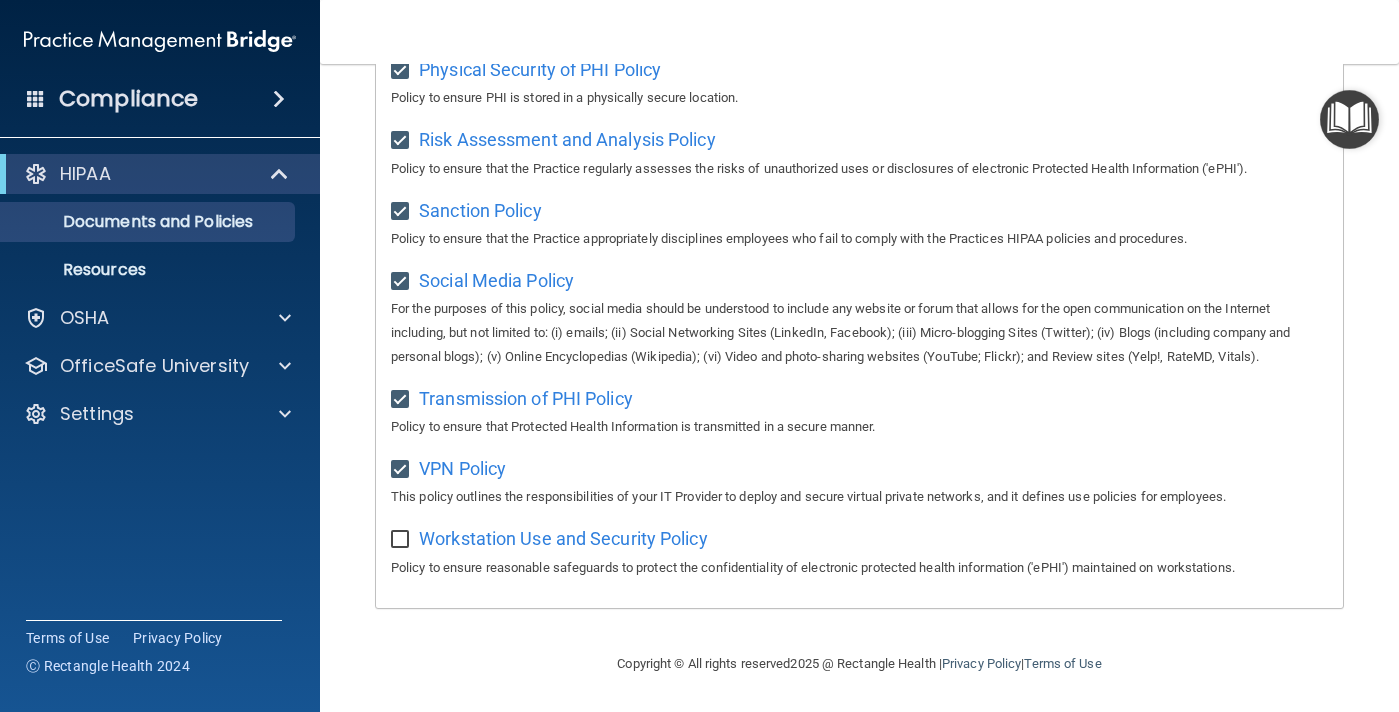 scroll, scrollTop: 1379, scrollLeft: 0, axis: vertical 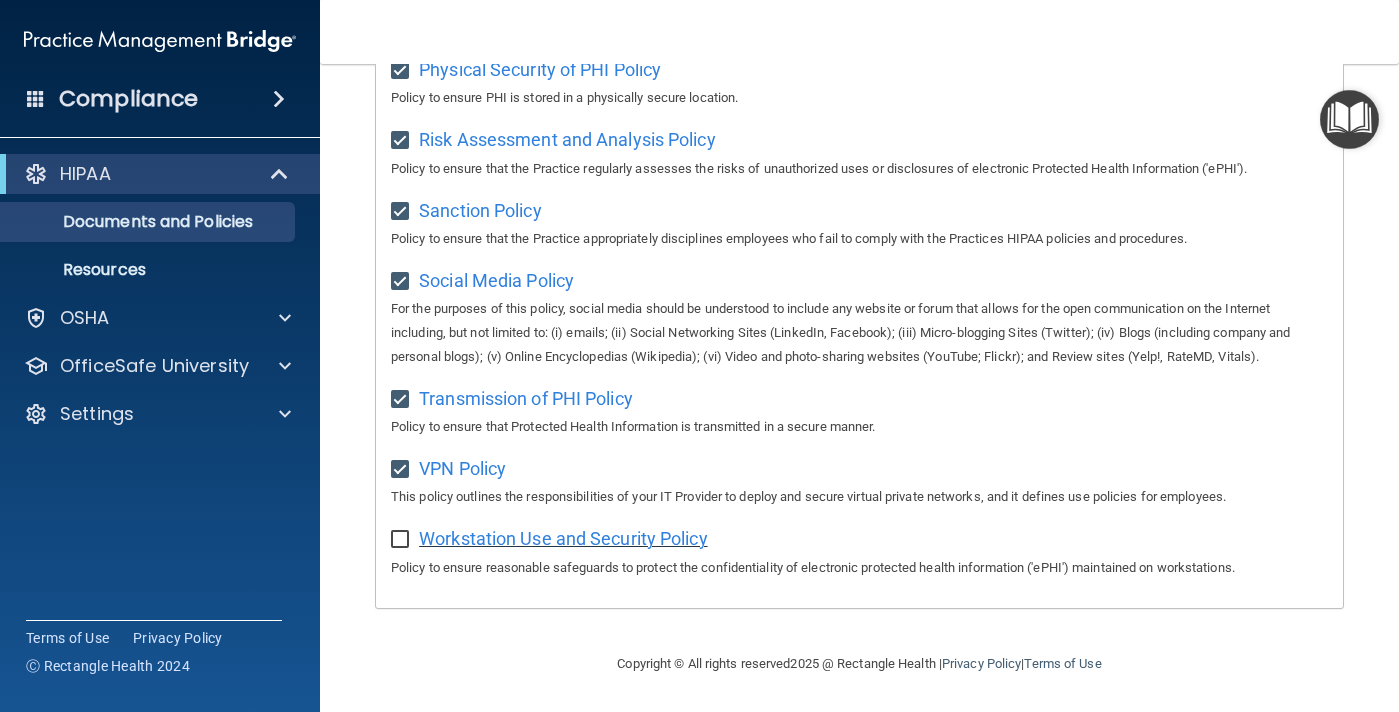 click on "Workstation Use and Security Policy" at bounding box center [563, 538] 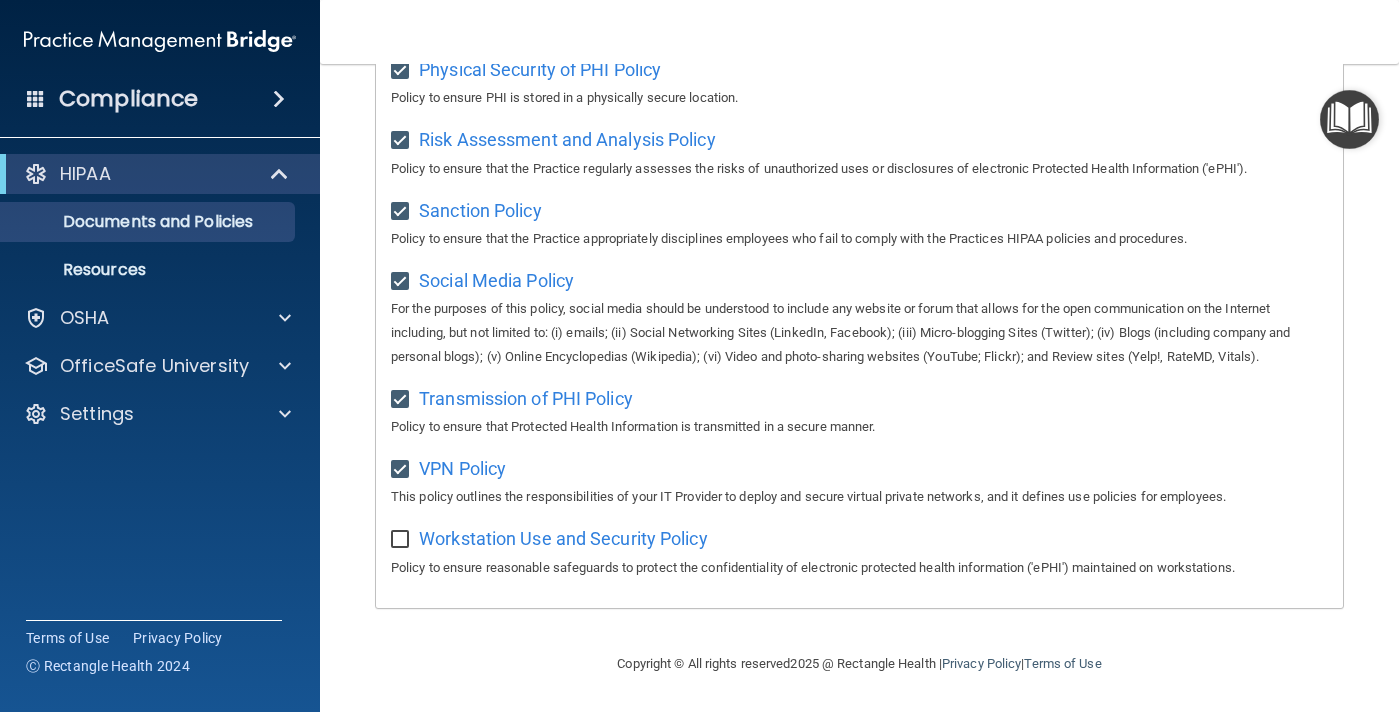 click at bounding box center [402, 540] 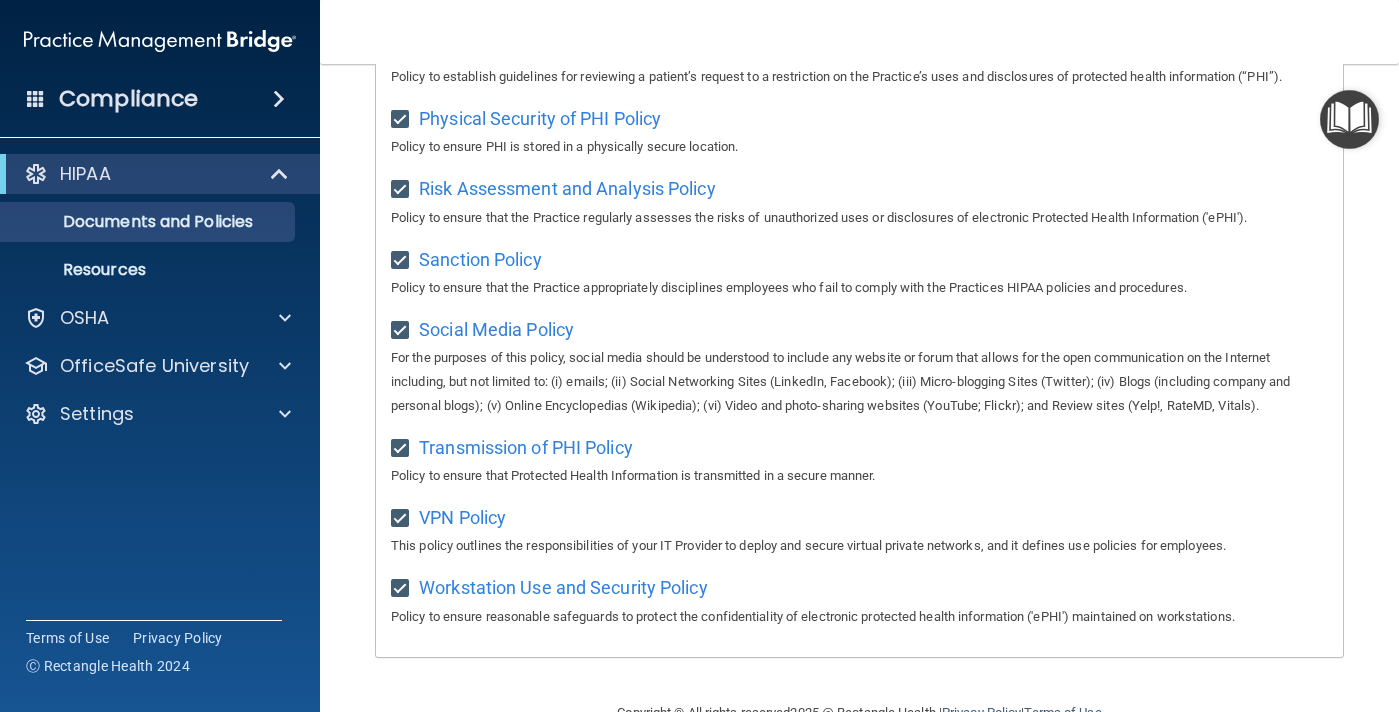 scroll, scrollTop: 1379, scrollLeft: 0, axis: vertical 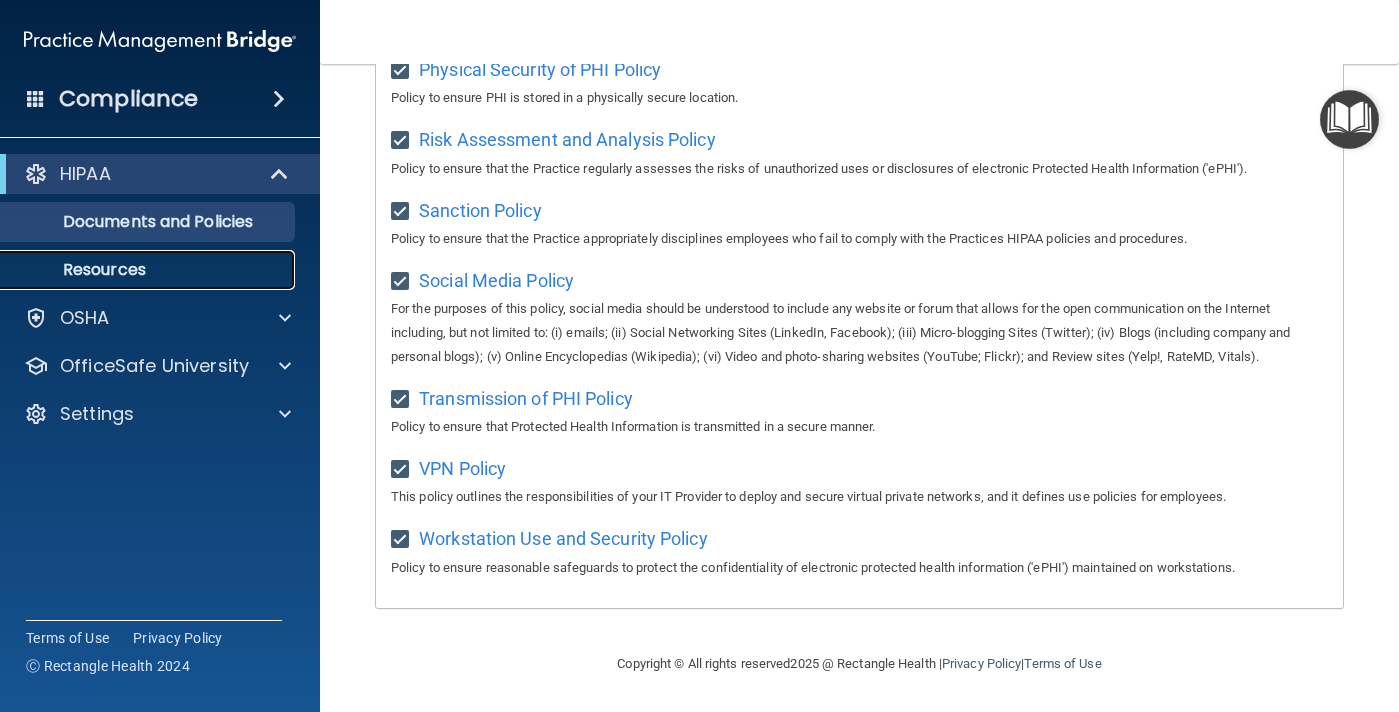 click on "Resources" at bounding box center [149, 270] 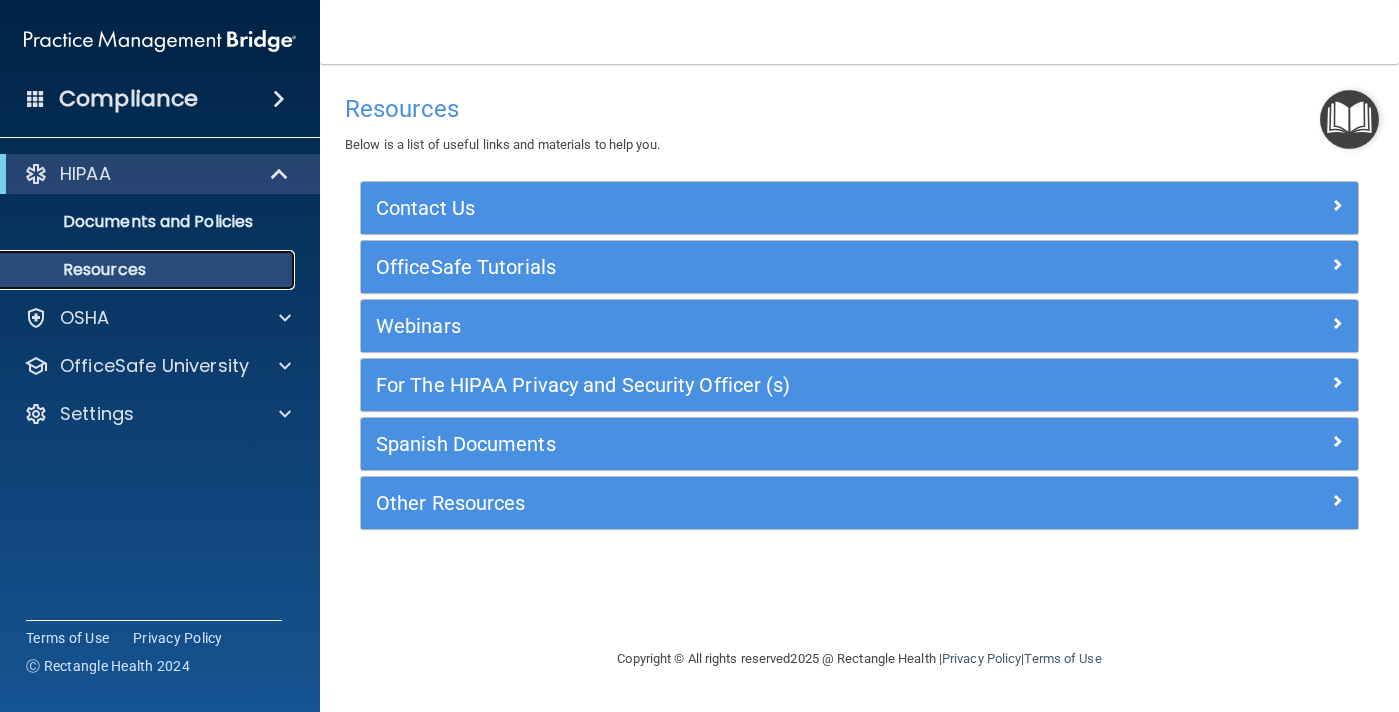 scroll, scrollTop: 0, scrollLeft: 0, axis: both 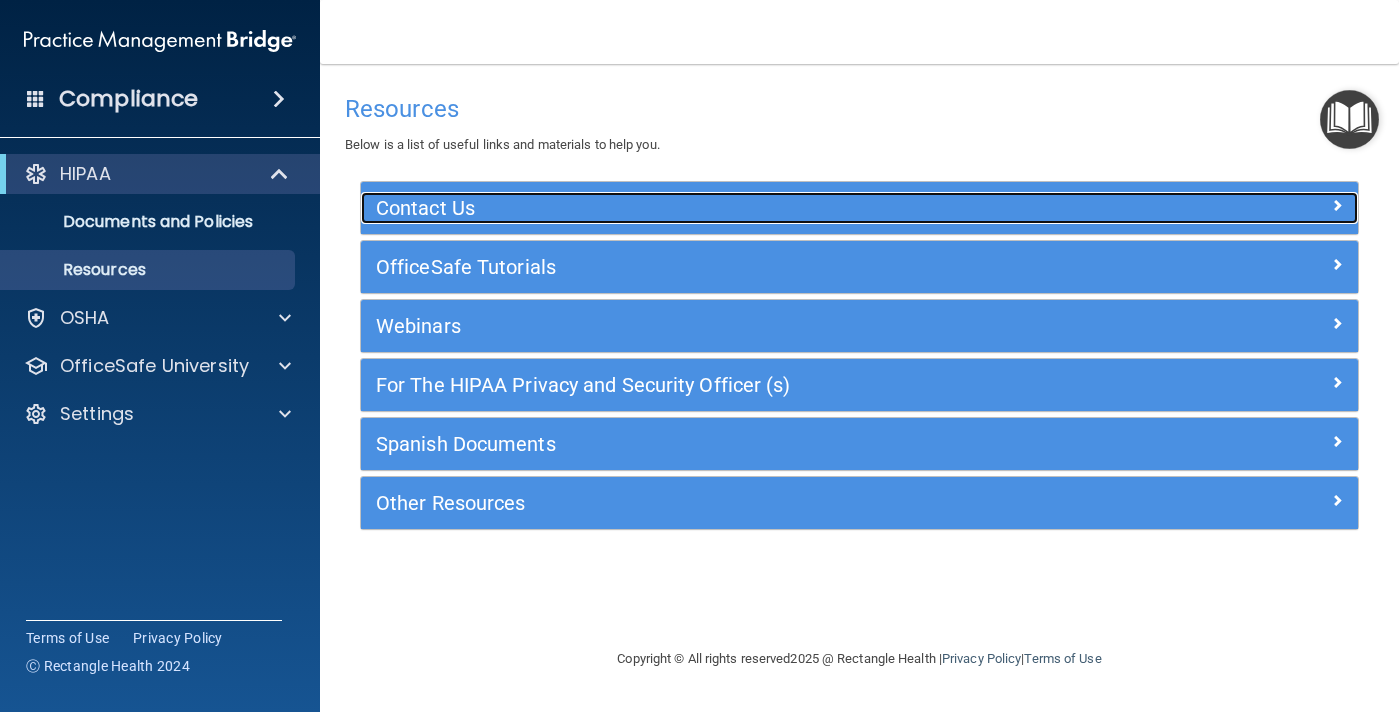 click at bounding box center [1233, 204] 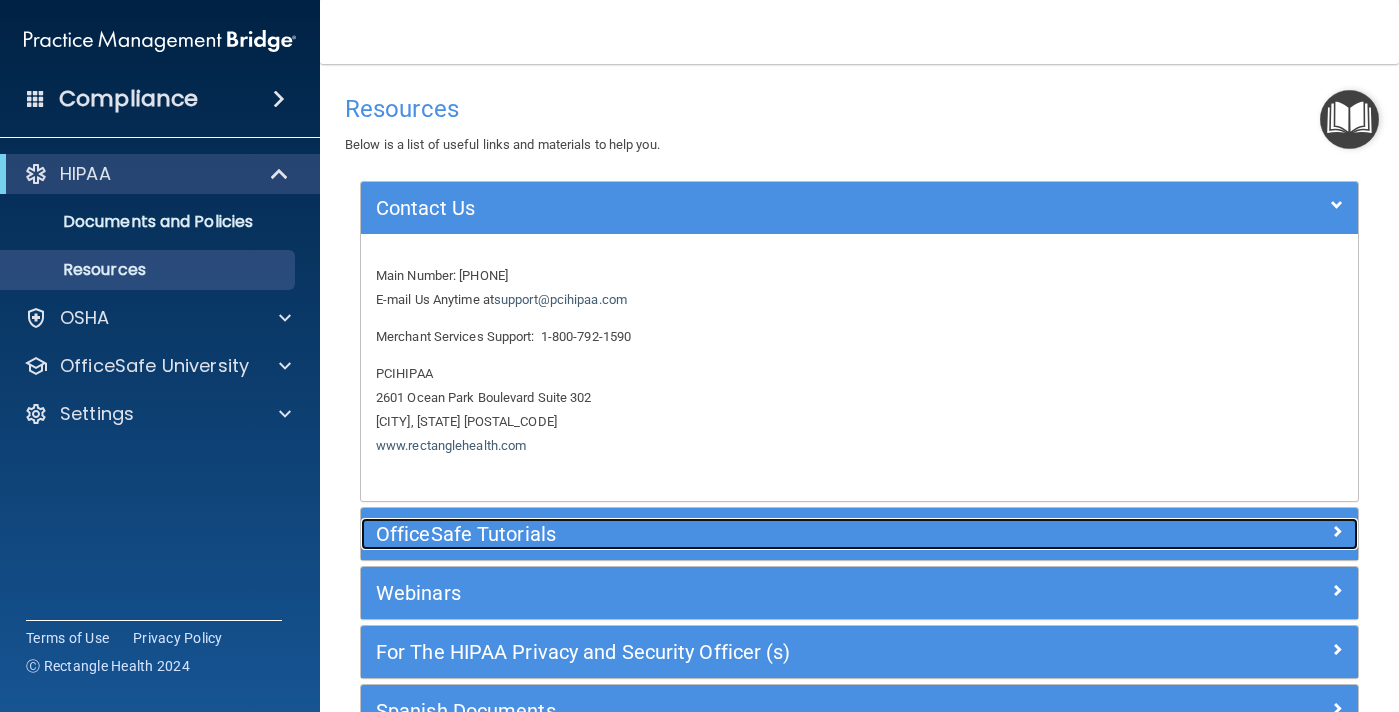 click on "OfficeSafe Tutorials" at bounding box center [859, 534] 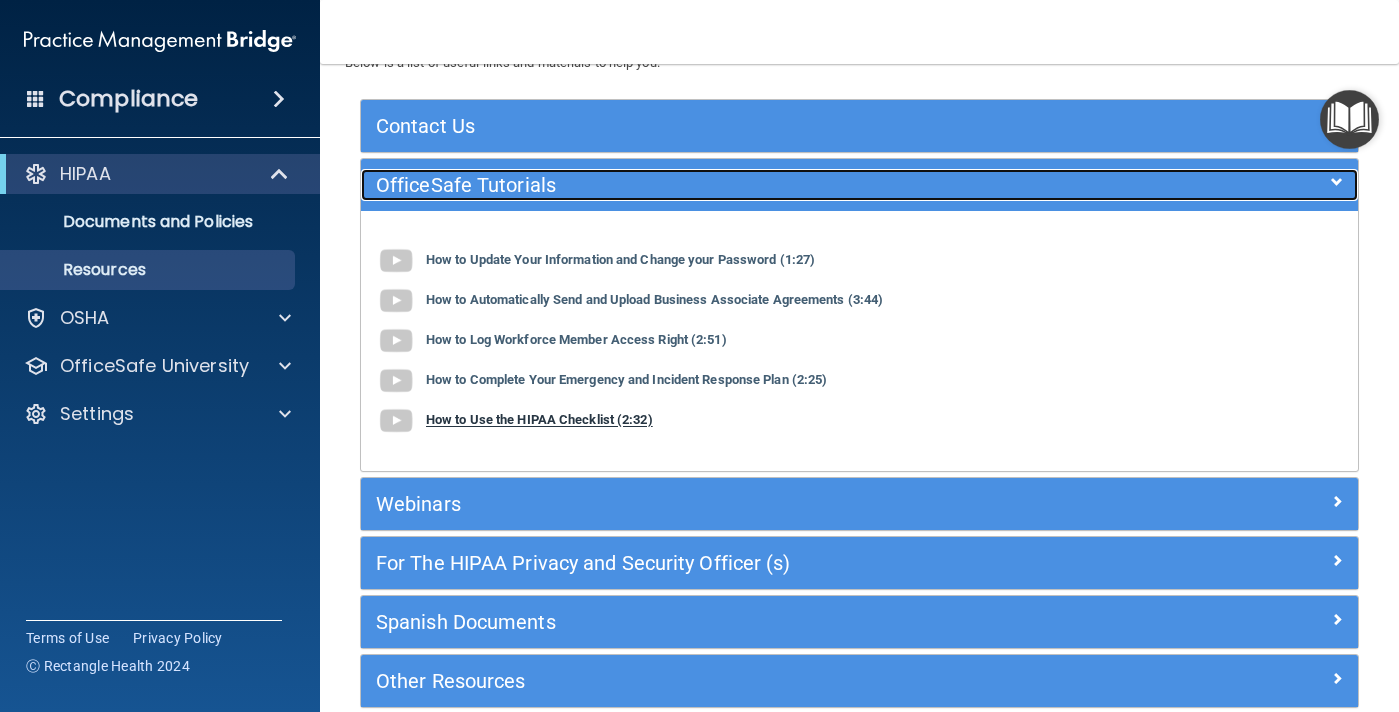 scroll, scrollTop: 109, scrollLeft: 0, axis: vertical 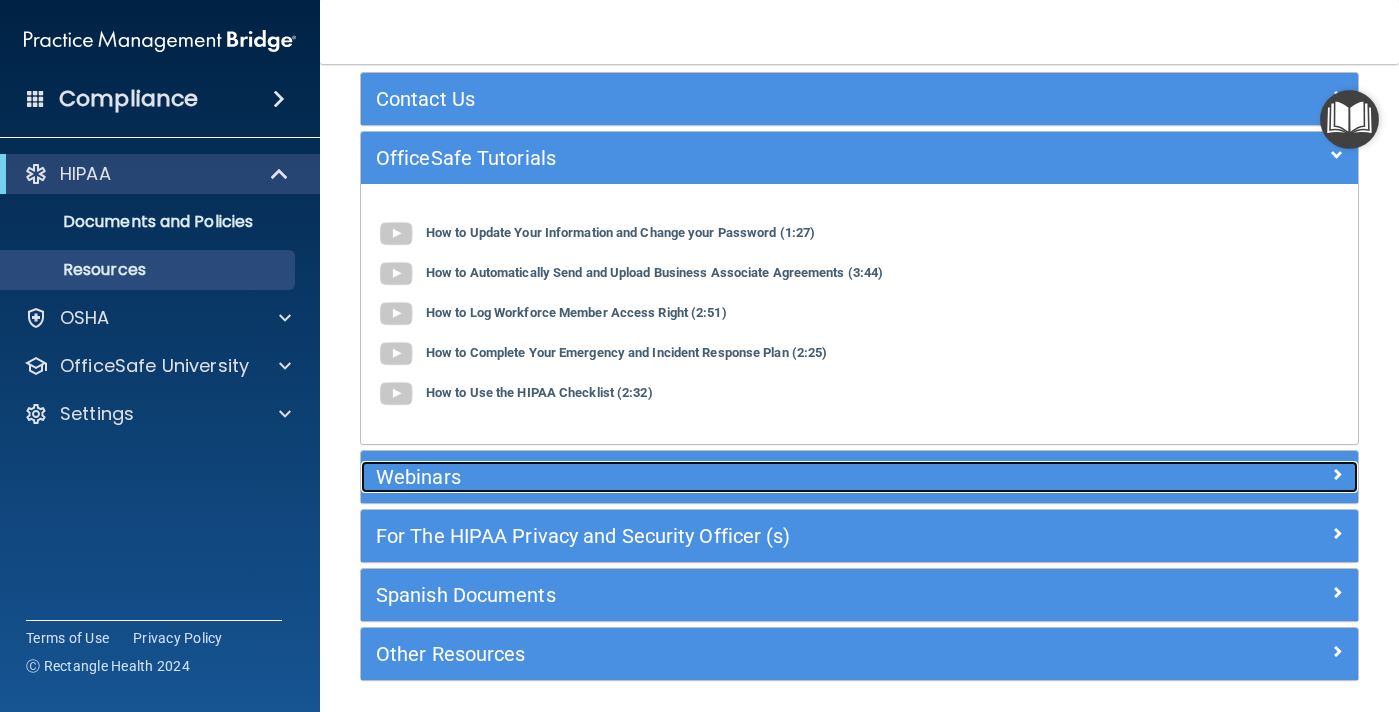 click on "Webinars" at bounding box center (735, 477) 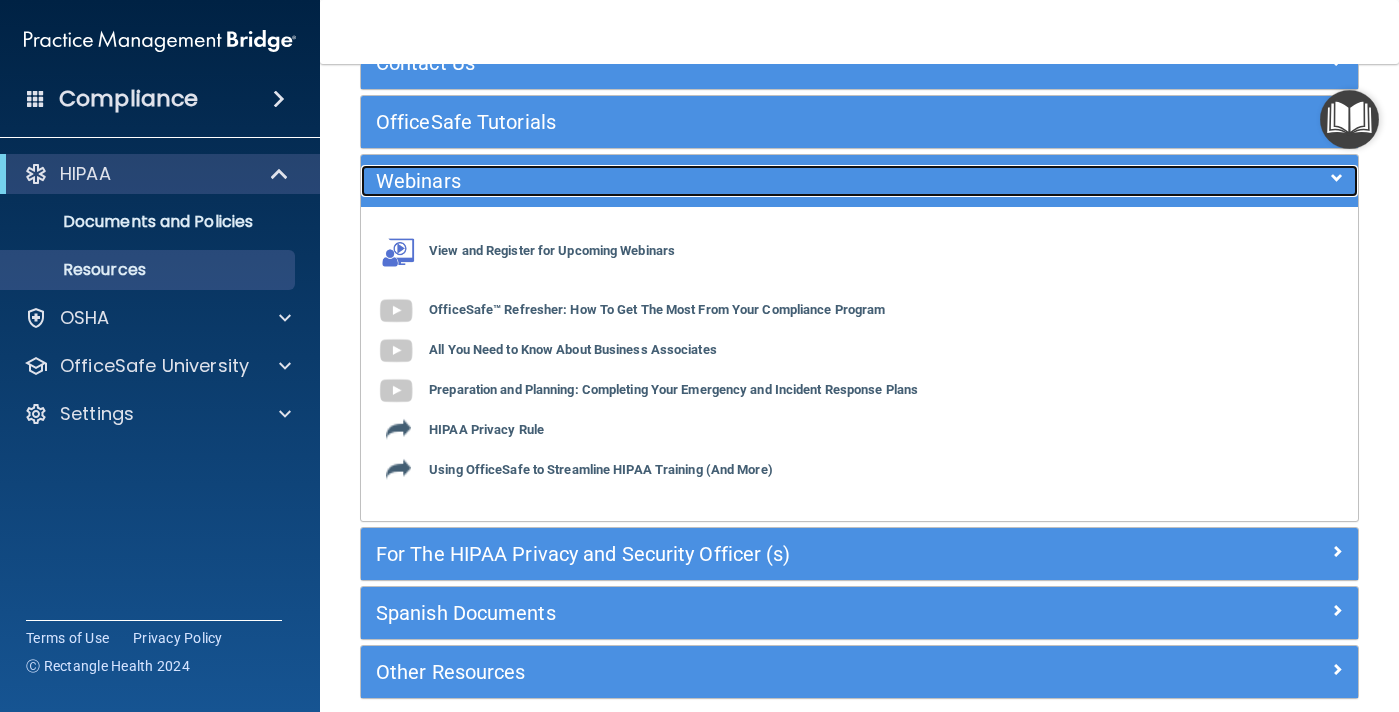 scroll, scrollTop: 144, scrollLeft: 0, axis: vertical 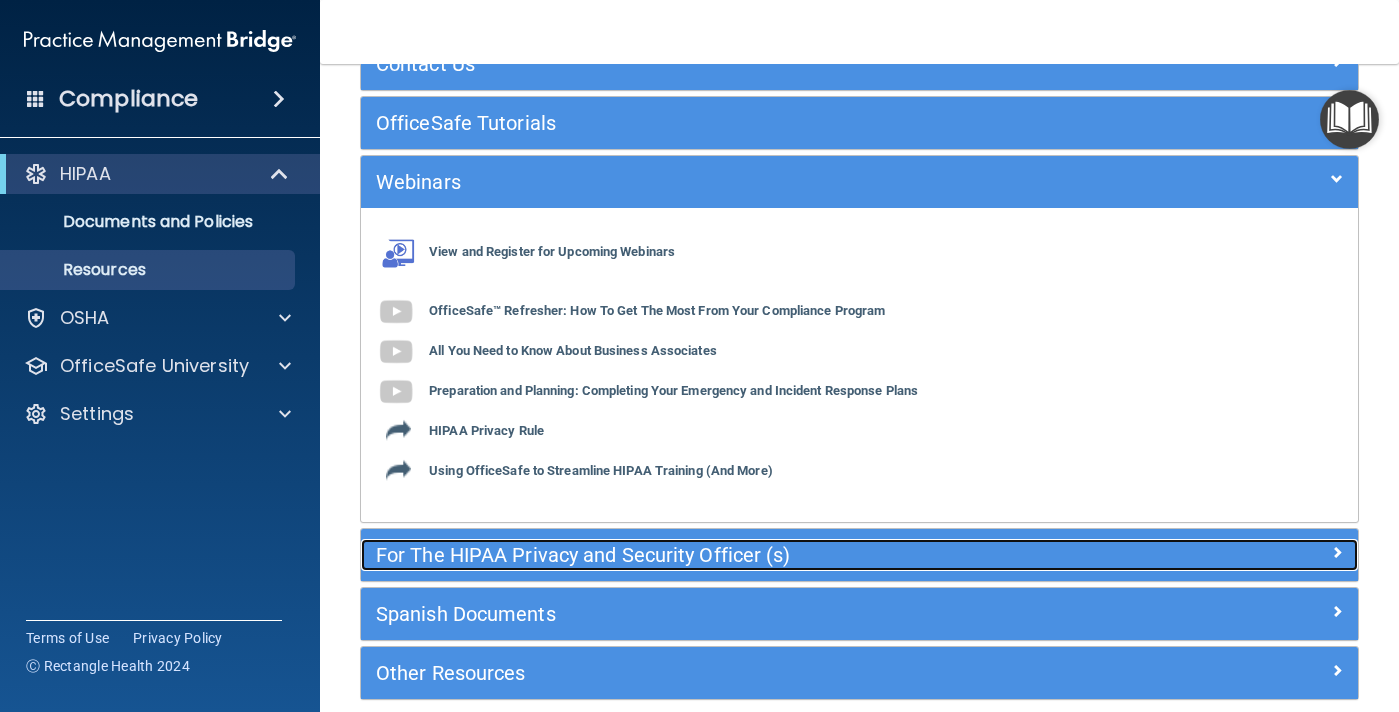 click on "For The HIPAA Privacy and Security Officer (s)" at bounding box center (735, 555) 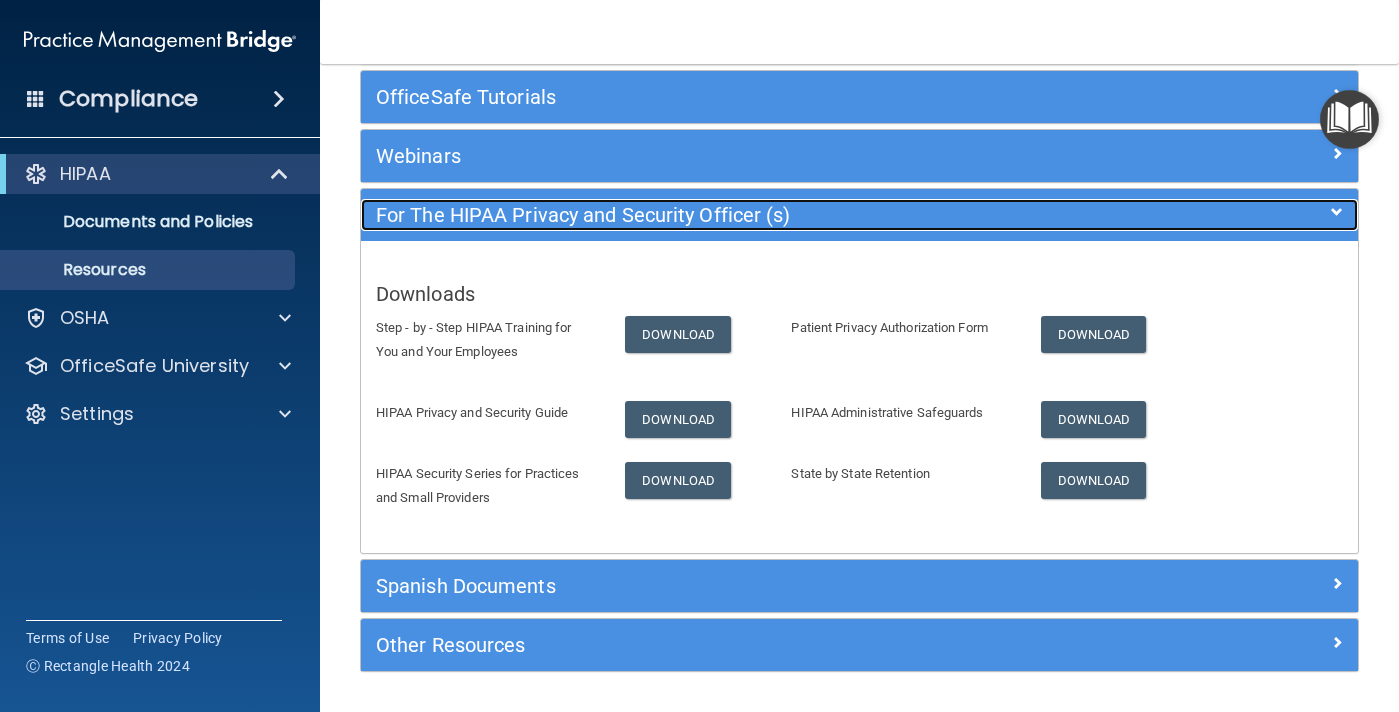 scroll, scrollTop: 198, scrollLeft: 0, axis: vertical 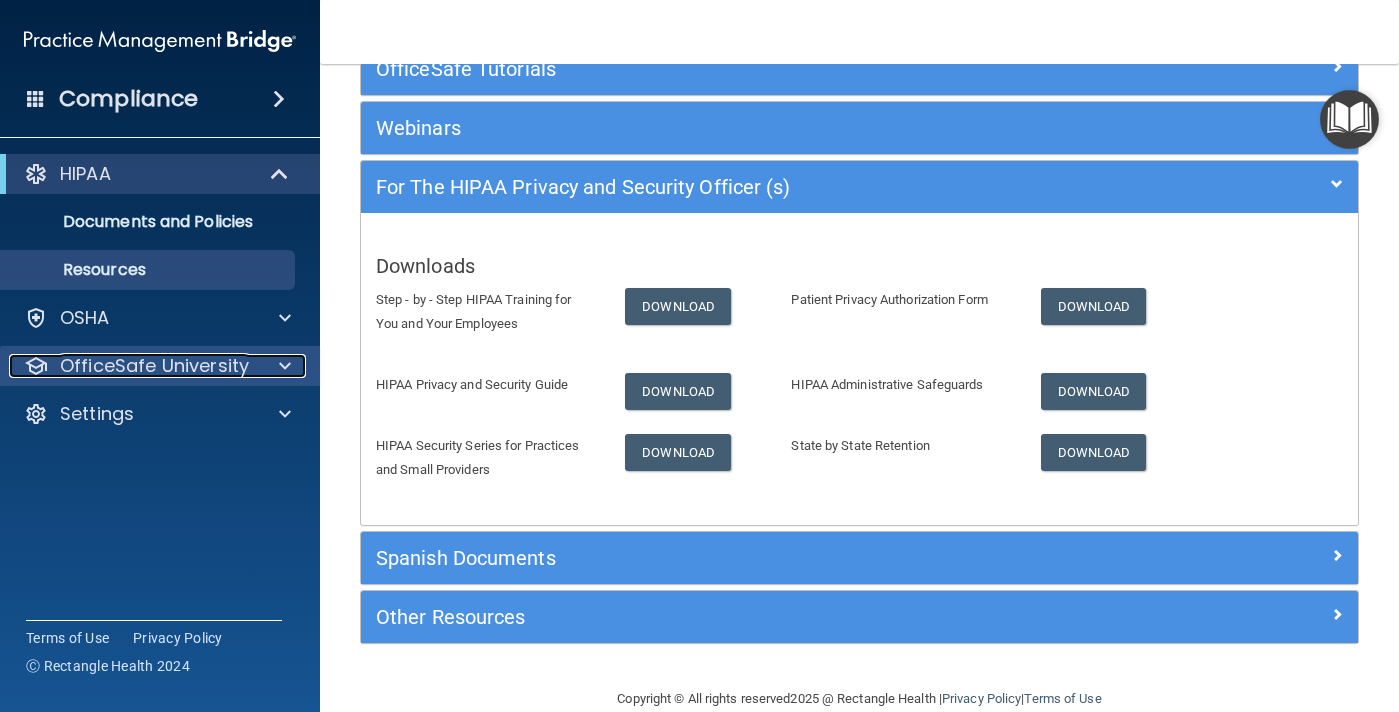 click at bounding box center [285, 366] 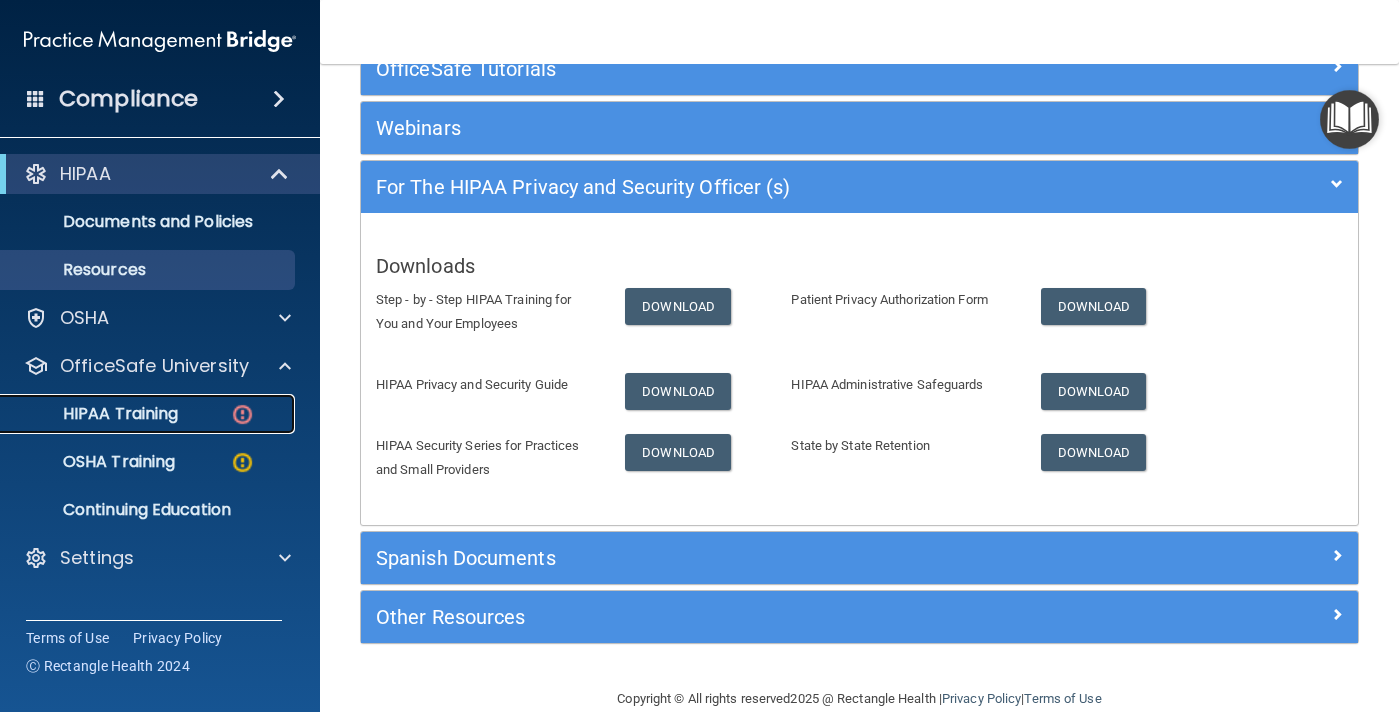 click on "HIPAA Training" at bounding box center (149, 414) 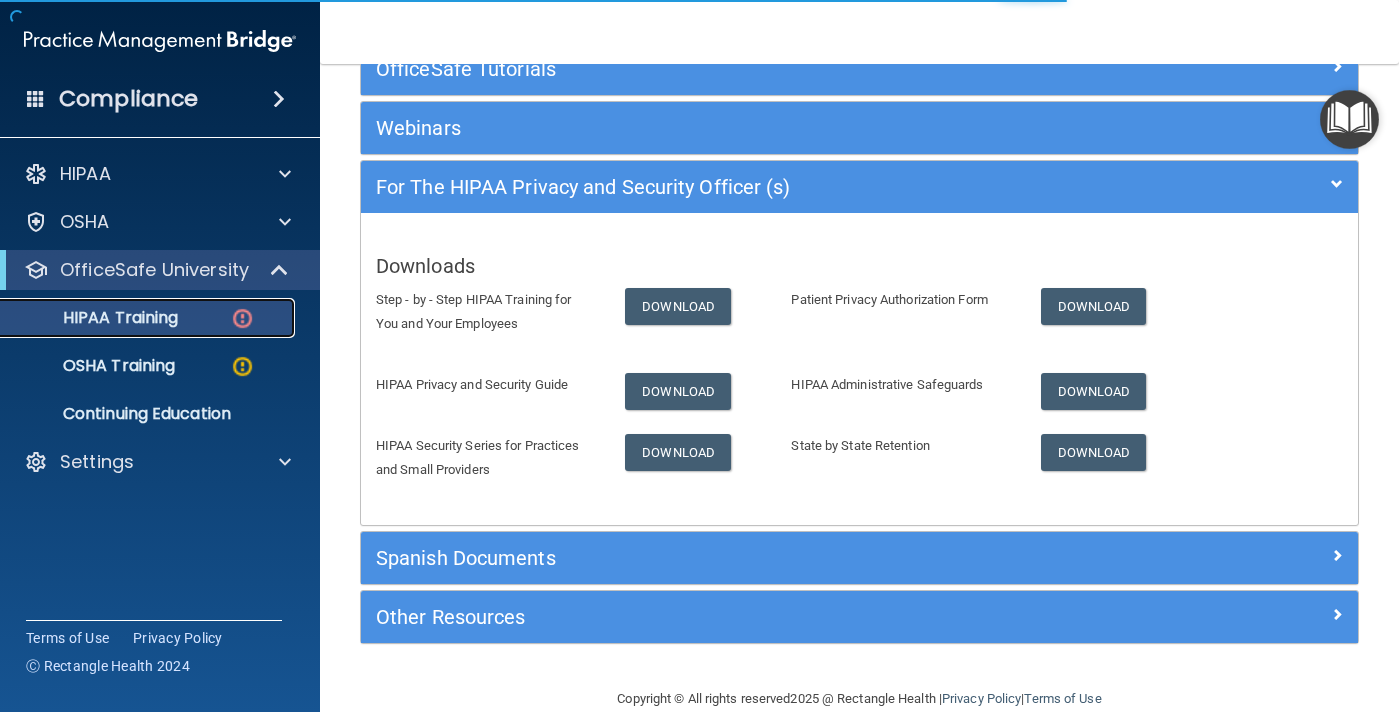 scroll, scrollTop: 830, scrollLeft: 0, axis: vertical 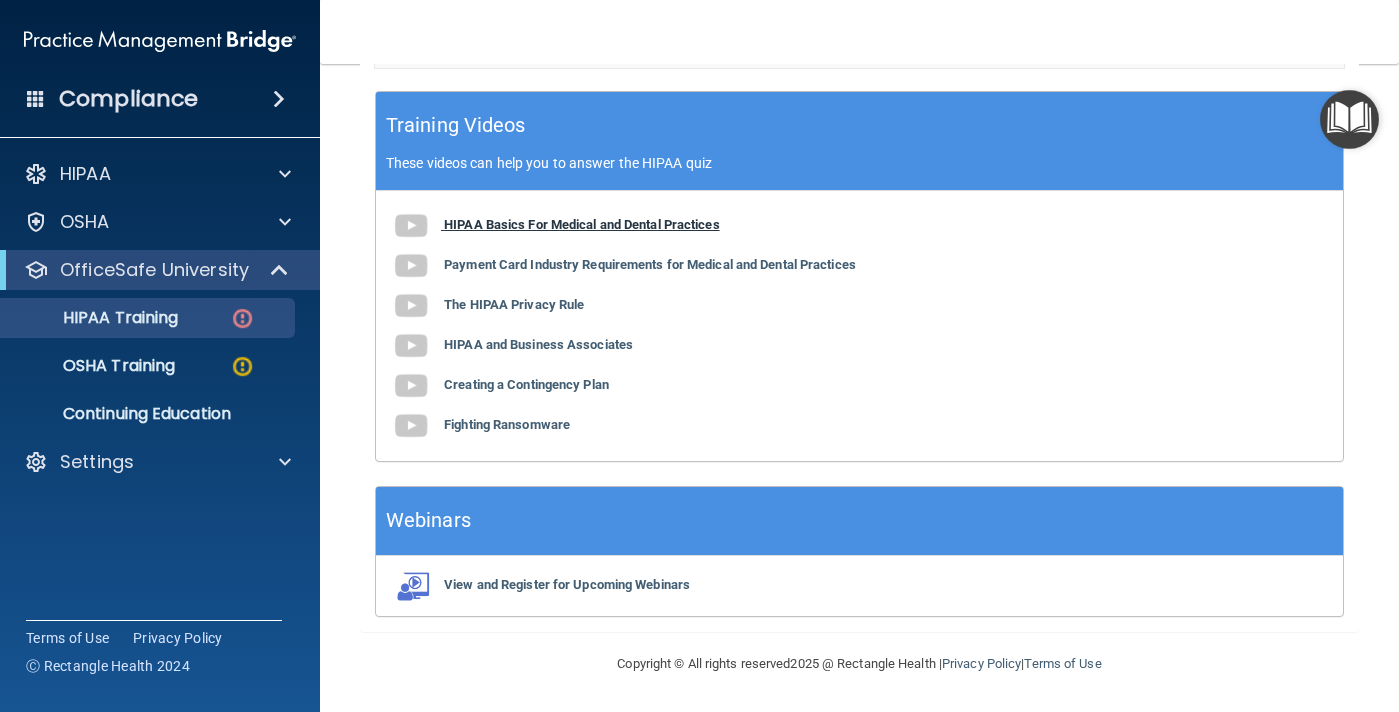 click on "HIPAA Basics For Medical and Dental Practices" at bounding box center [582, 224] 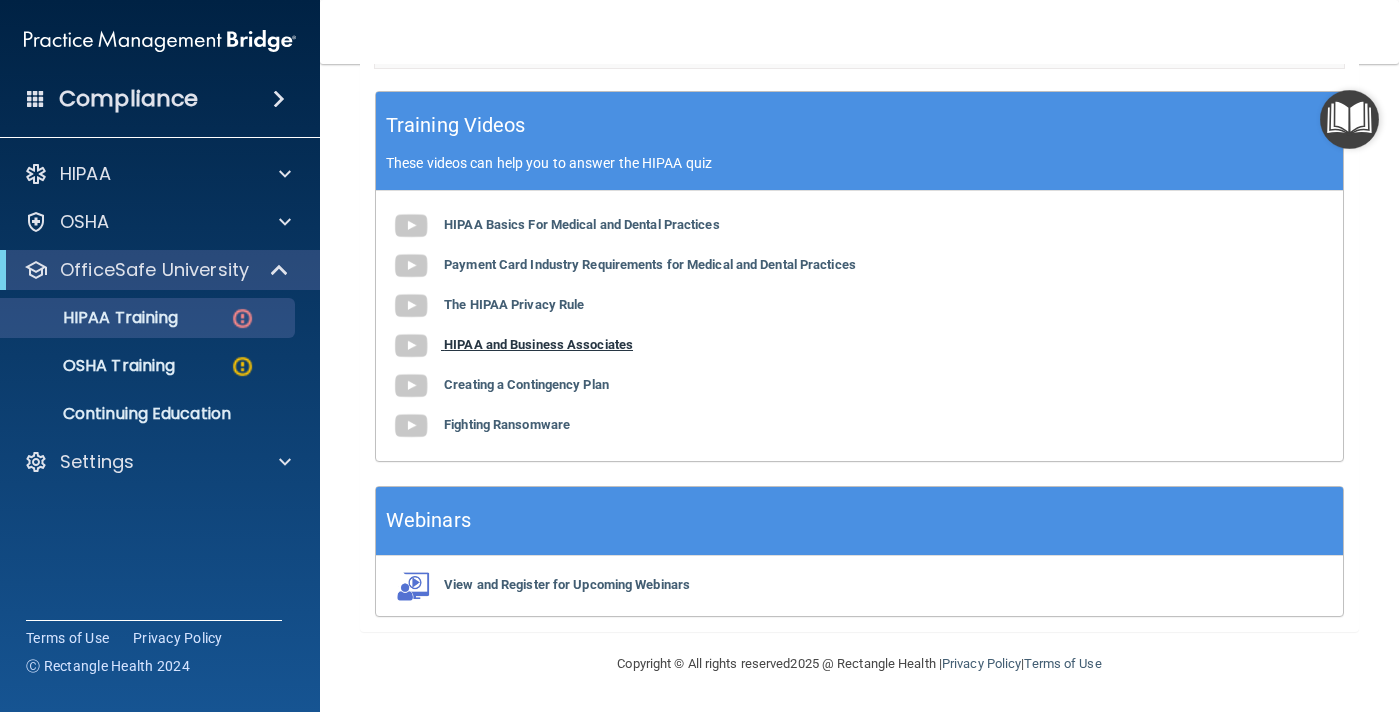scroll, scrollTop: 865, scrollLeft: 0, axis: vertical 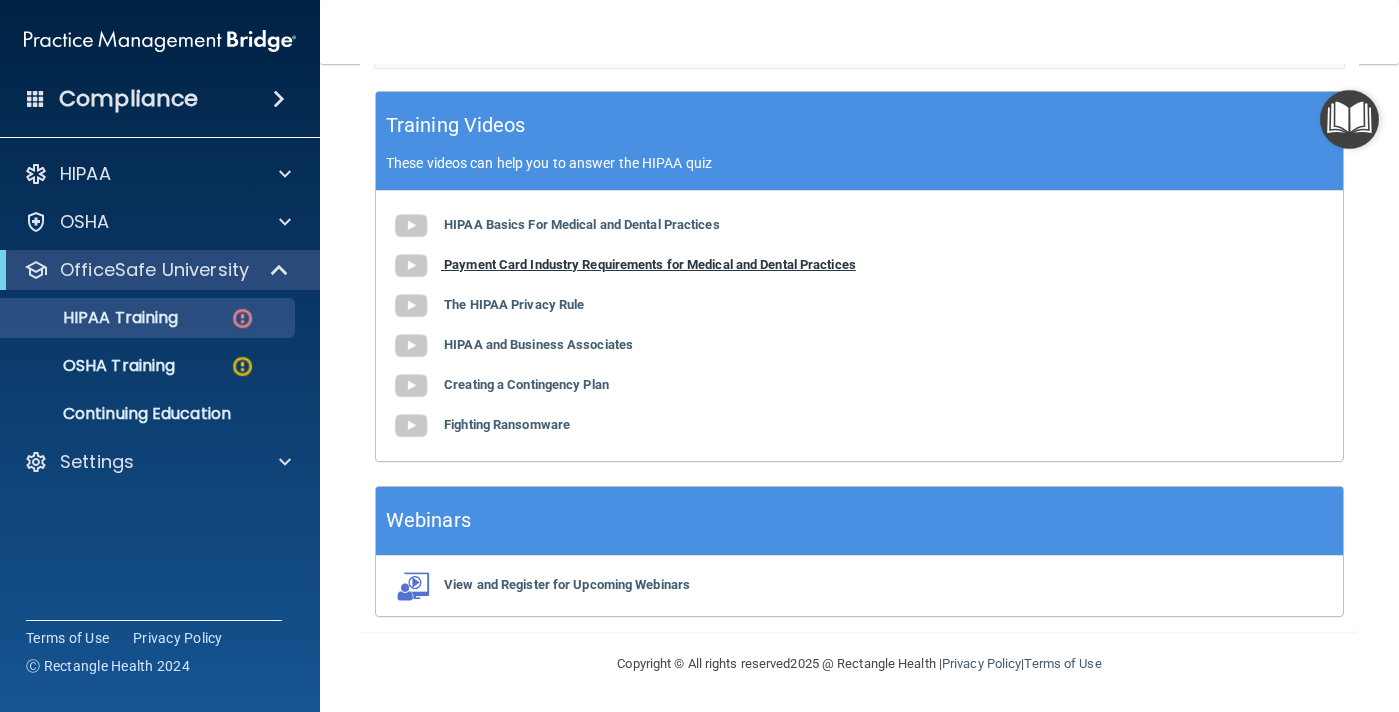 click on "Payment Card Industry Requirements for Medical and Dental Practices" at bounding box center [650, 264] 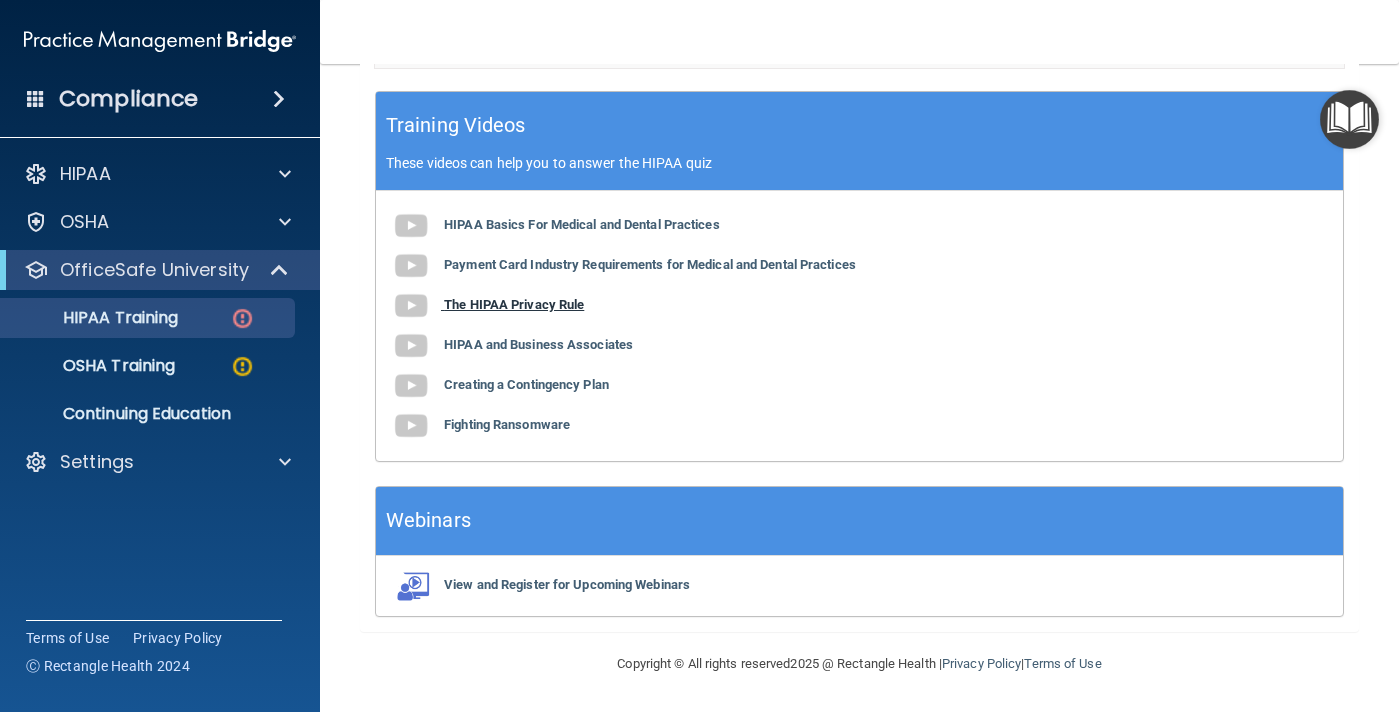 click on "The HIPAA Privacy Rule" at bounding box center [514, 304] 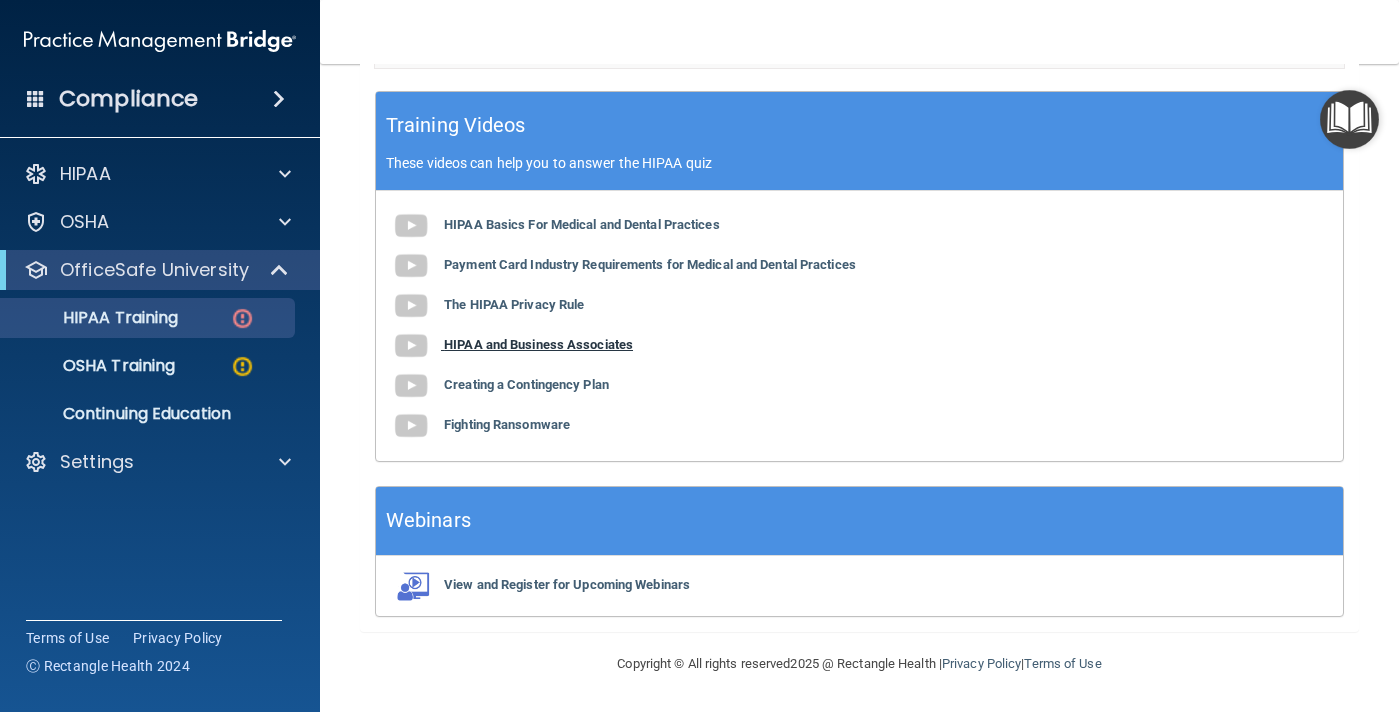 click on "HIPAA and Business Associates" at bounding box center (538, 344) 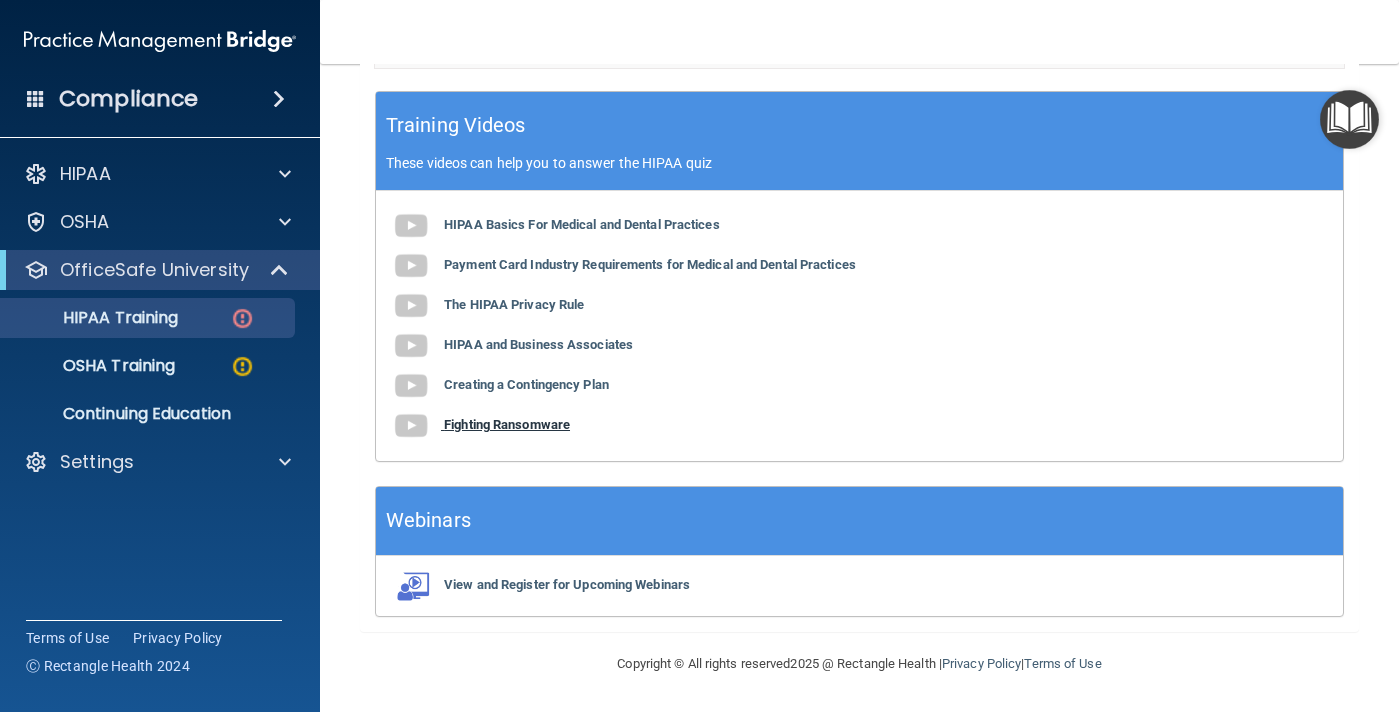 click on "Fighting Ransomware" at bounding box center (507, 424) 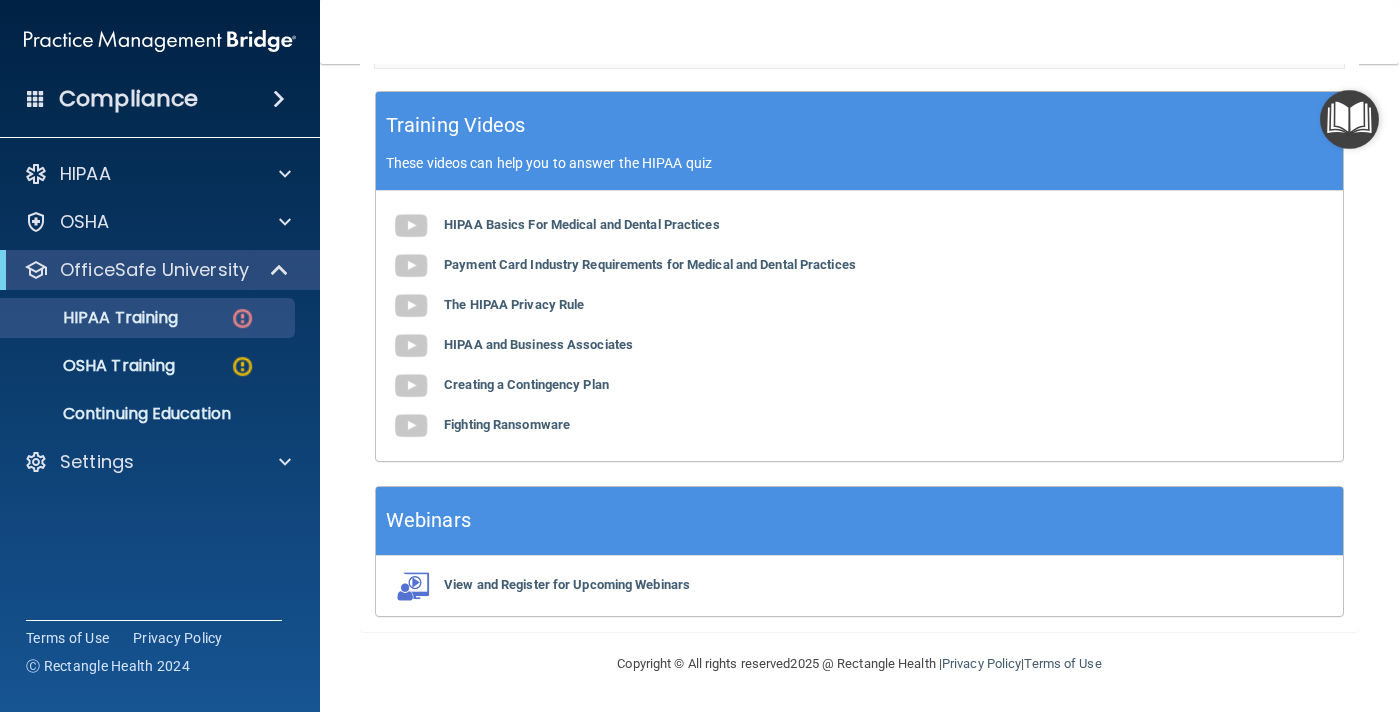 click at bounding box center (1349, 119) 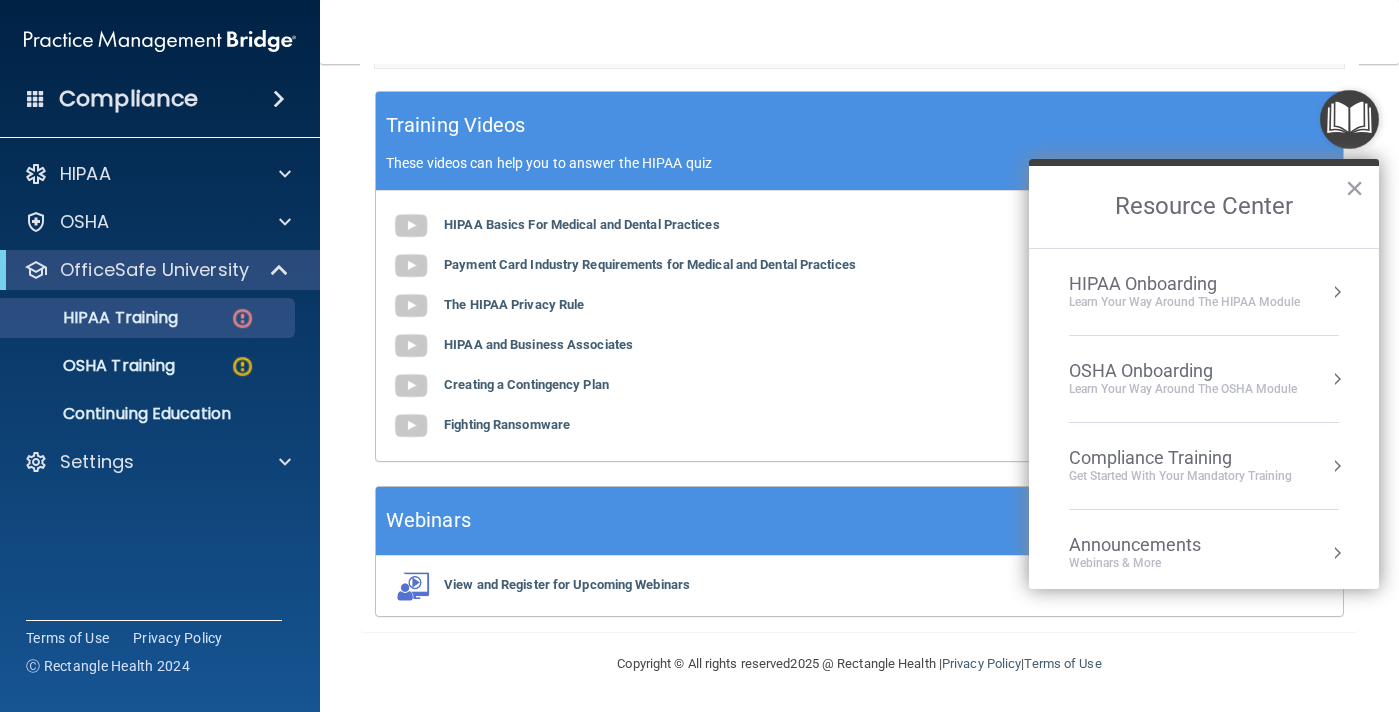 click at bounding box center (1337, 292) 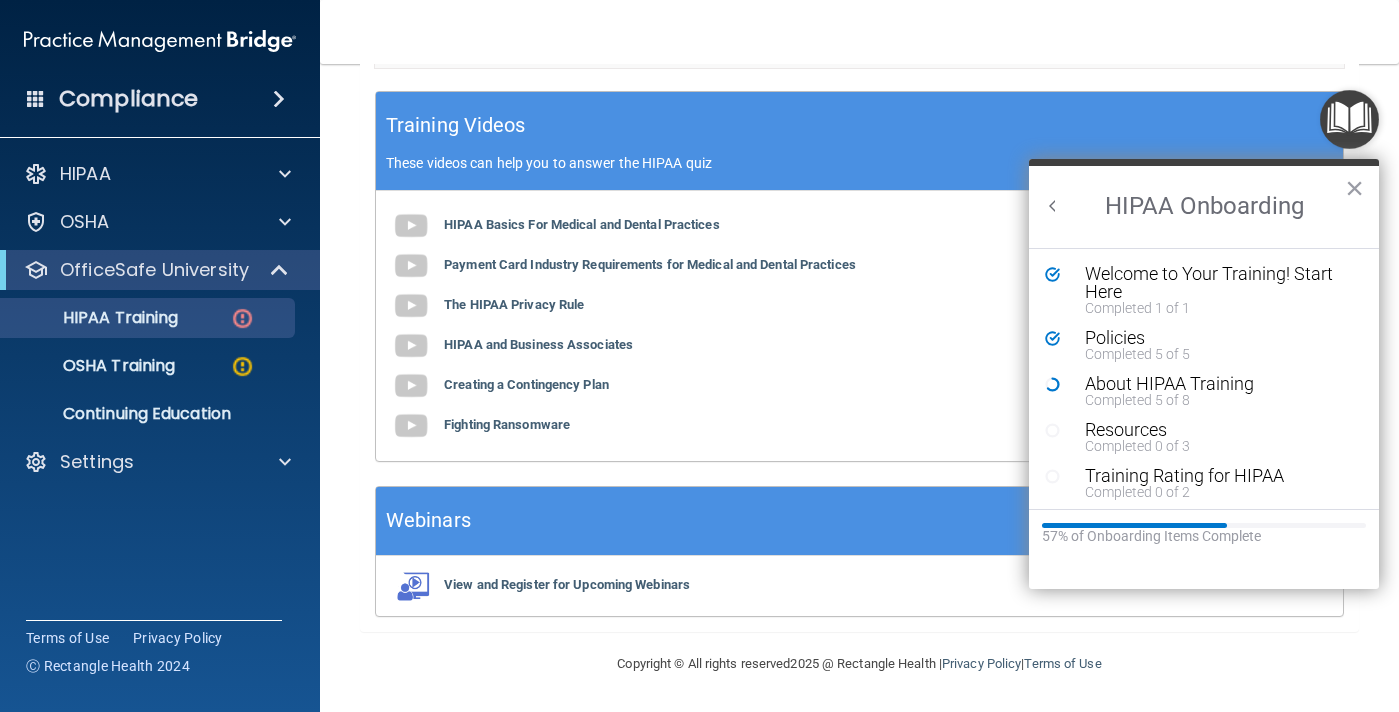 scroll, scrollTop: 0, scrollLeft: 0, axis: both 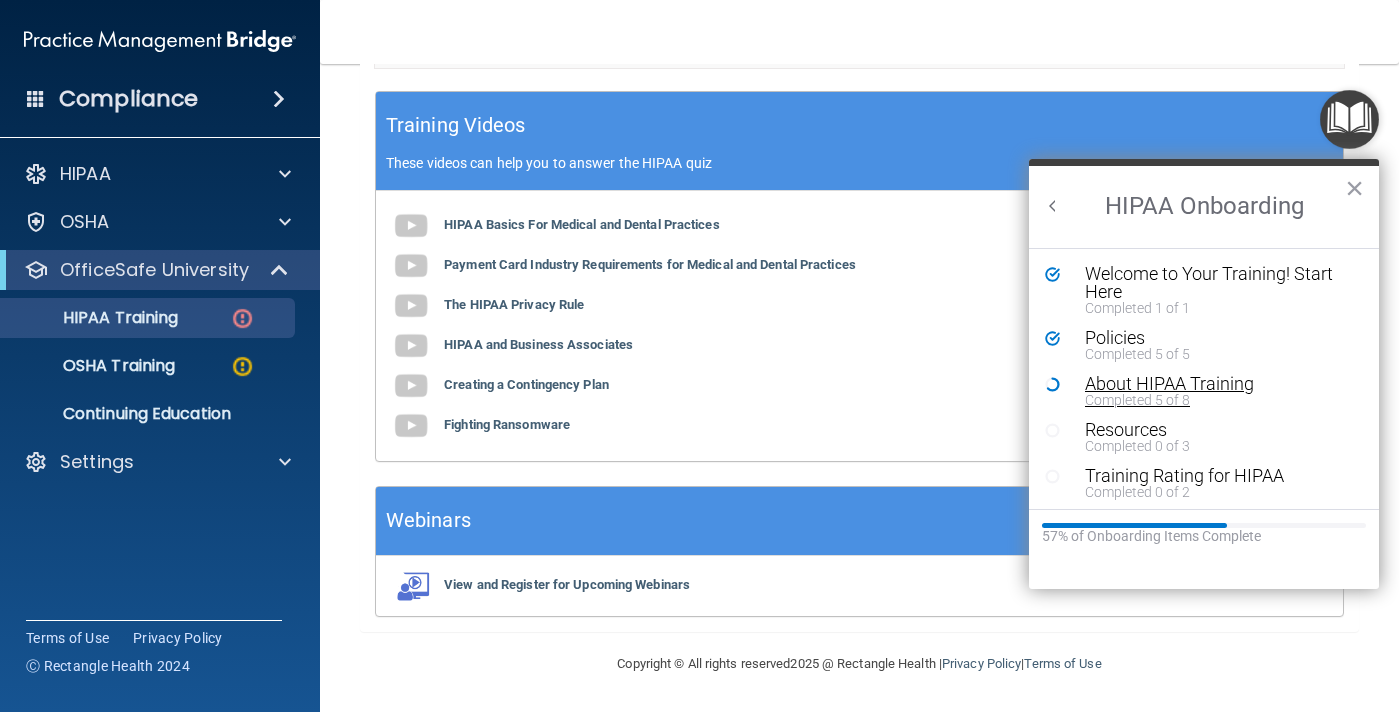 click on "About HIPAA Training" at bounding box center [1219, 384] 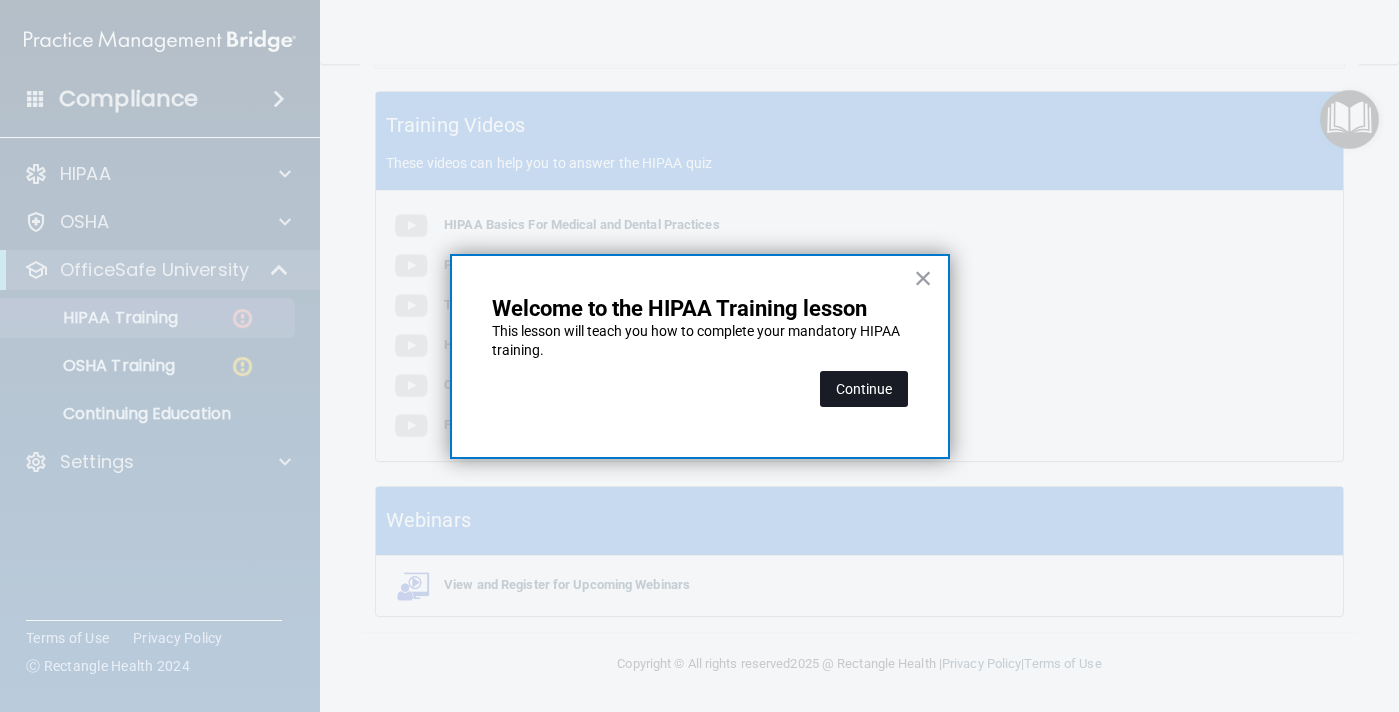 click on "Continue" at bounding box center (864, 389) 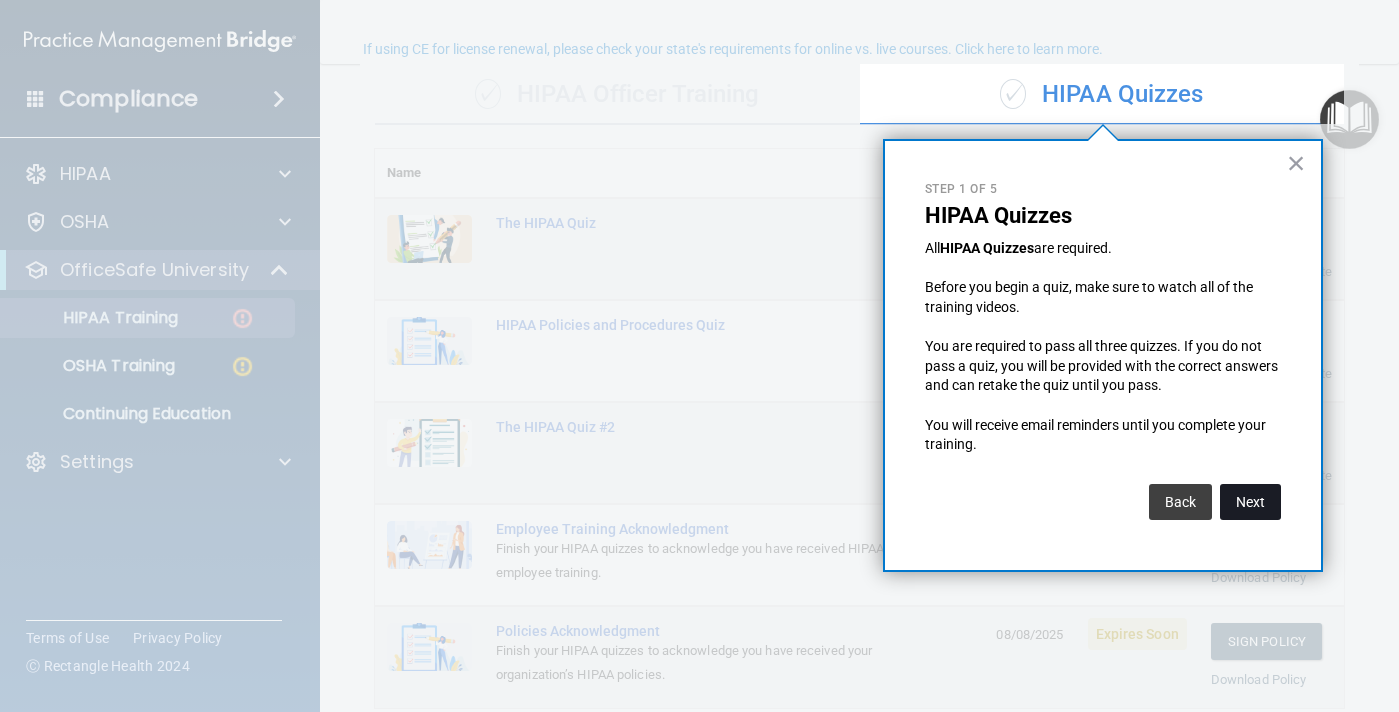 click on "Next" at bounding box center [1250, 502] 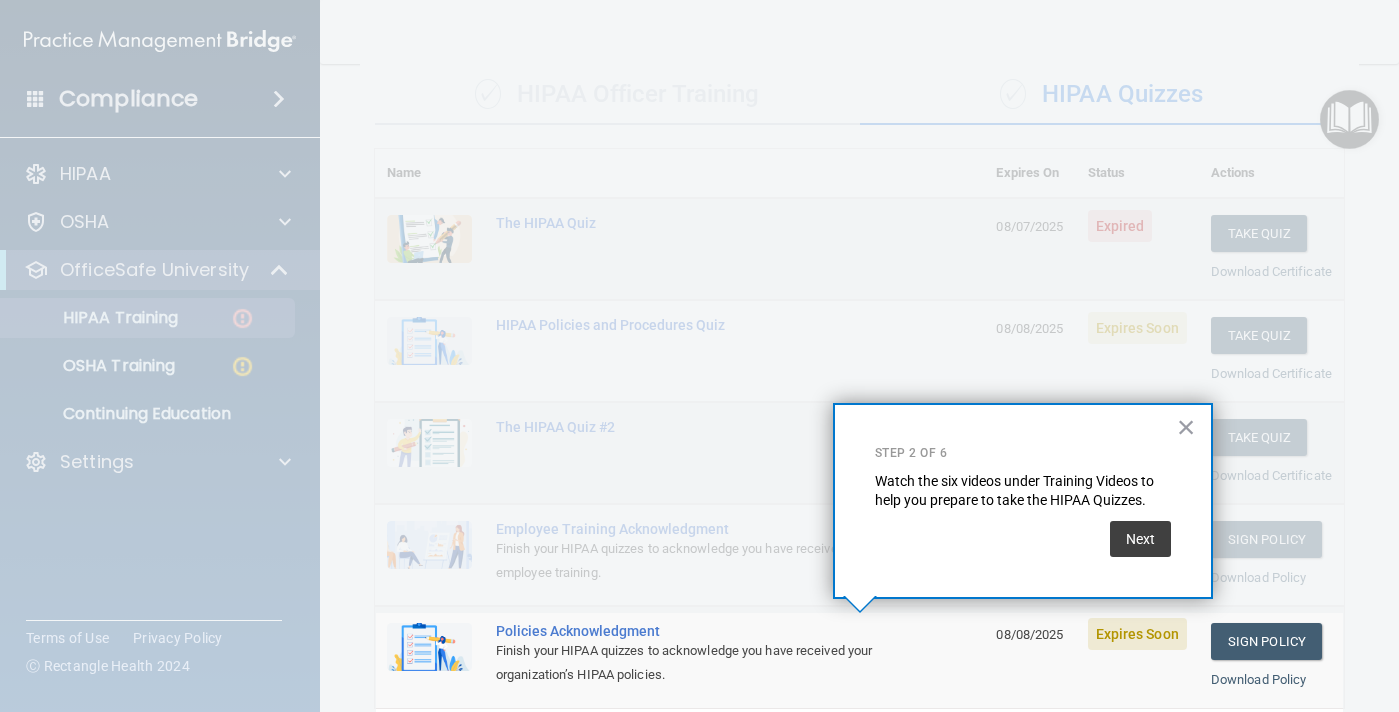 scroll, scrollTop: 344, scrollLeft: 0, axis: vertical 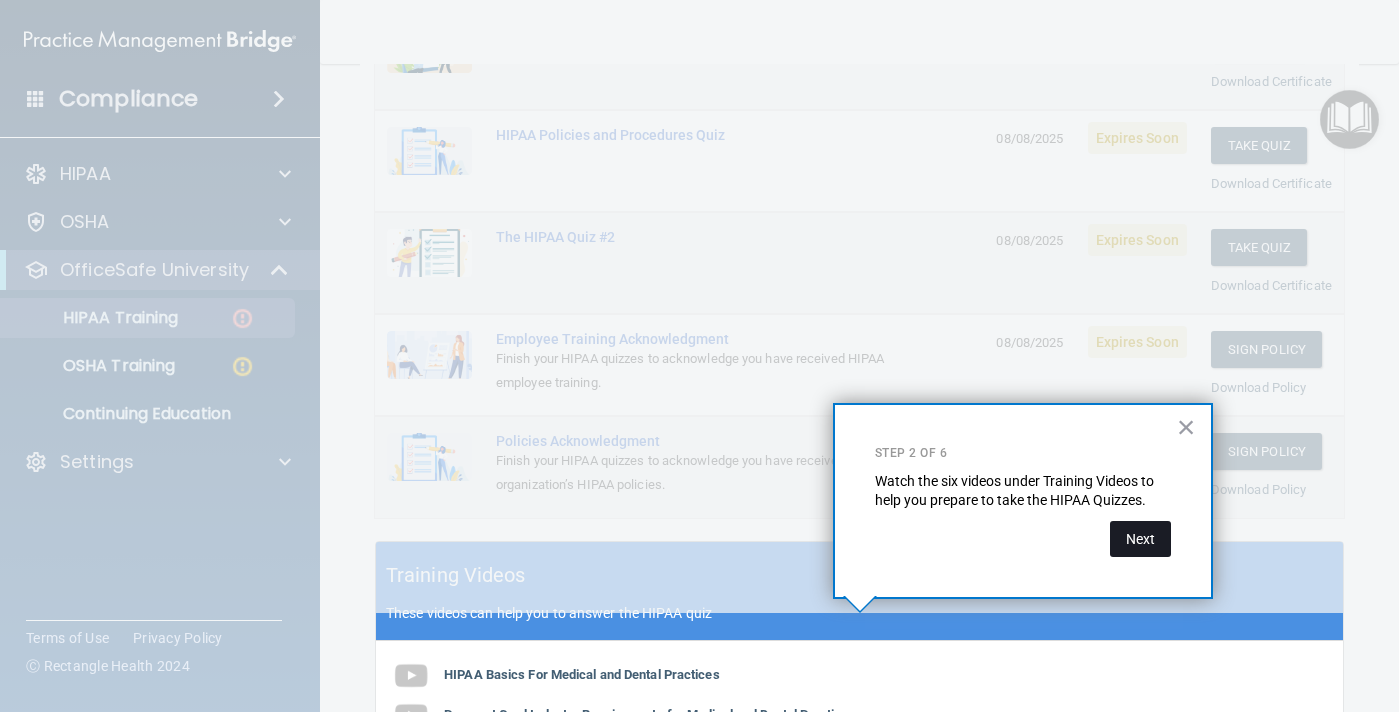 click on "Next" at bounding box center [1140, 539] 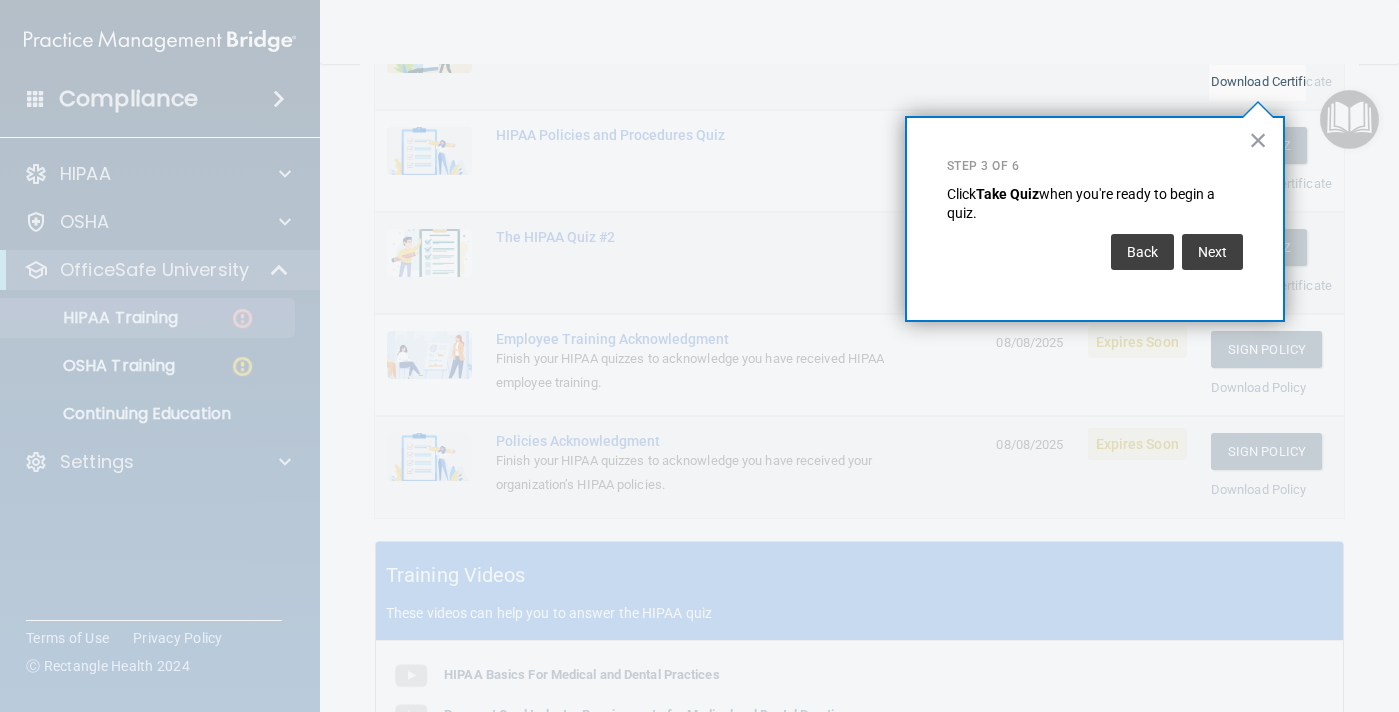 scroll, scrollTop: 304, scrollLeft: 0, axis: vertical 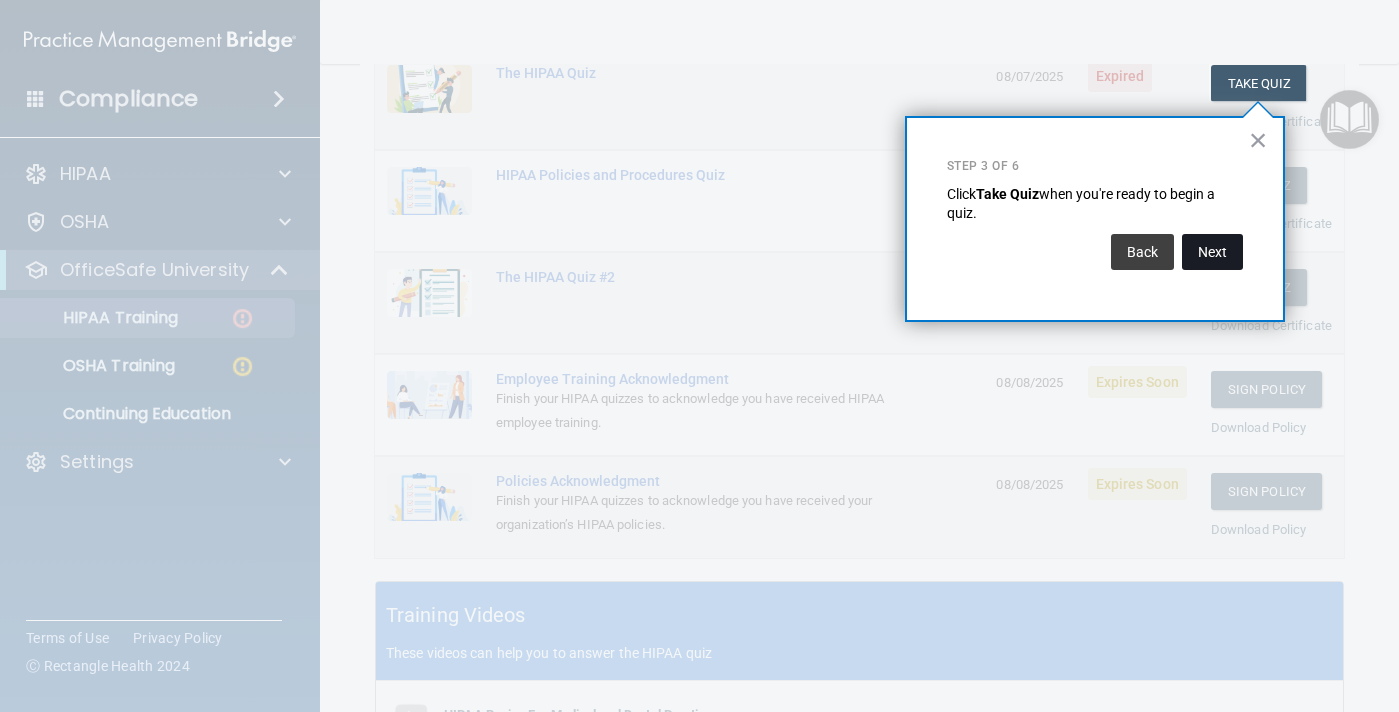 click on "Next" at bounding box center [1212, 252] 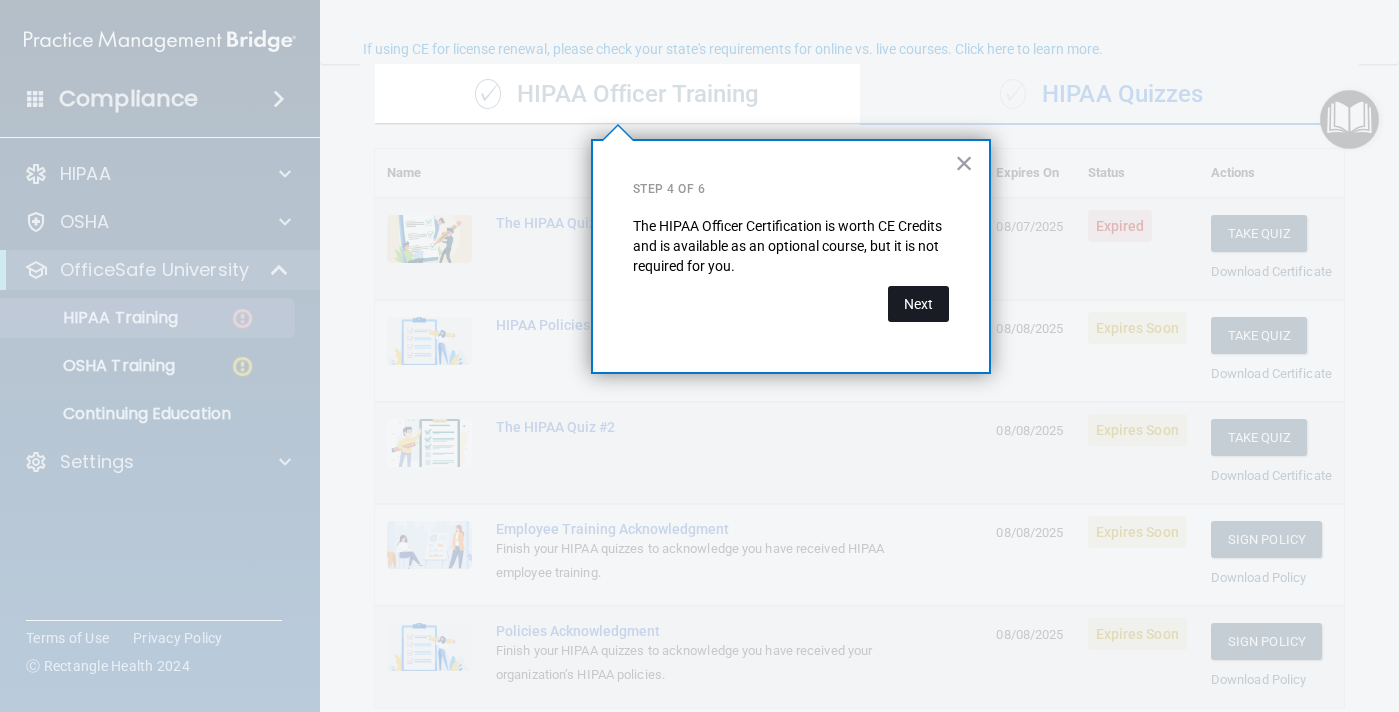 click on "Next" at bounding box center (918, 304) 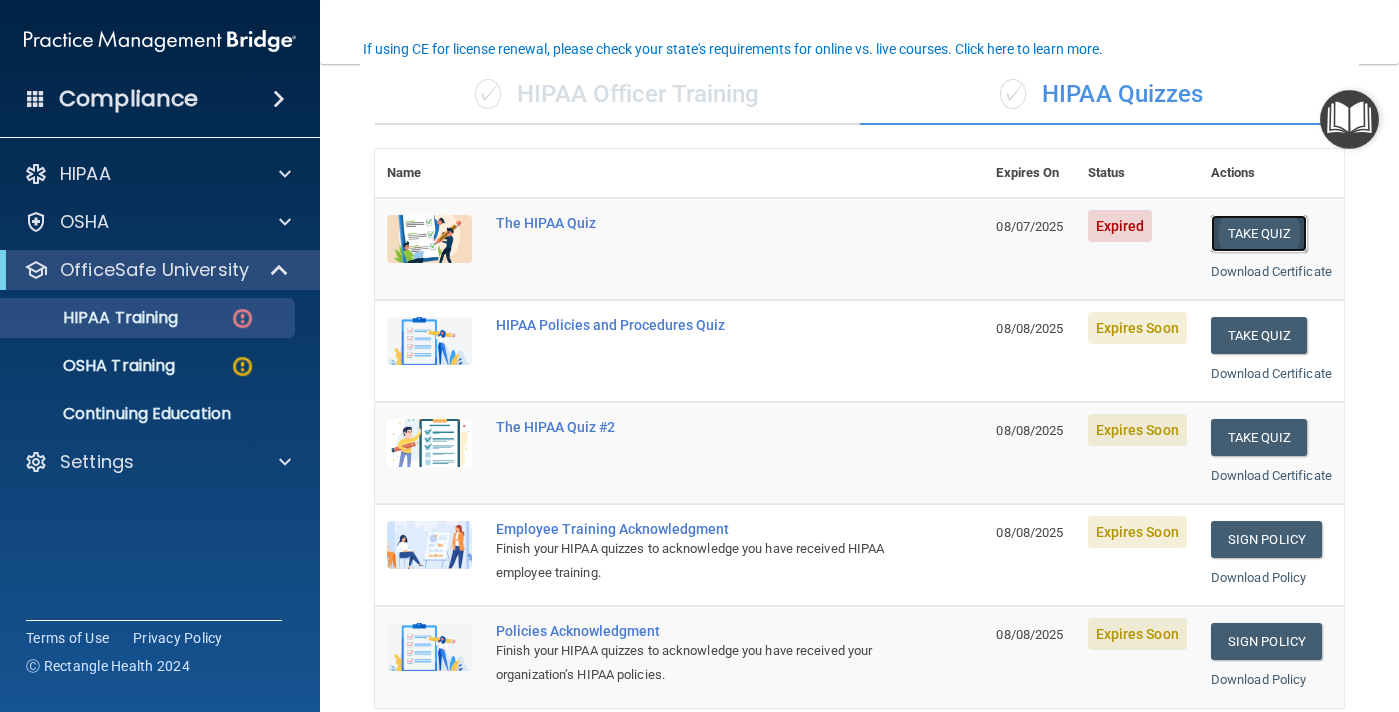 click on "Take Quiz" at bounding box center (1259, 233) 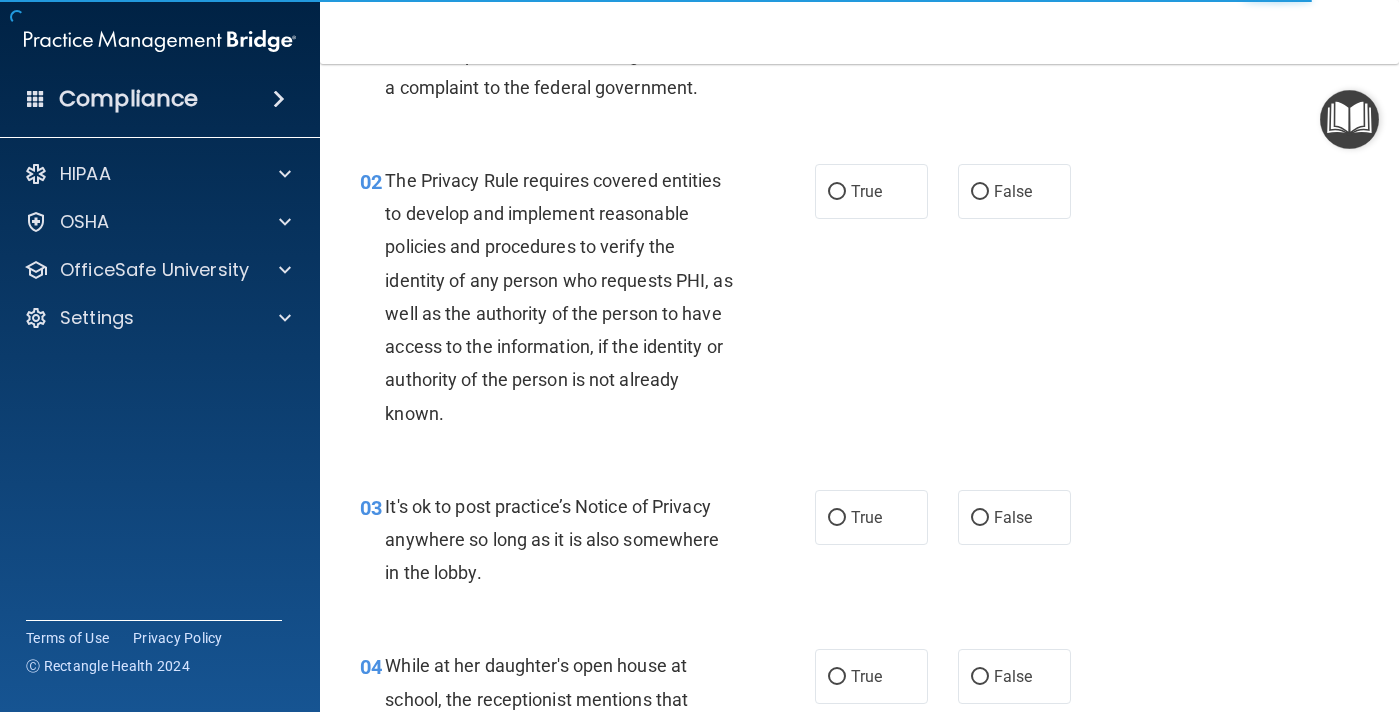 scroll, scrollTop: 0, scrollLeft: 0, axis: both 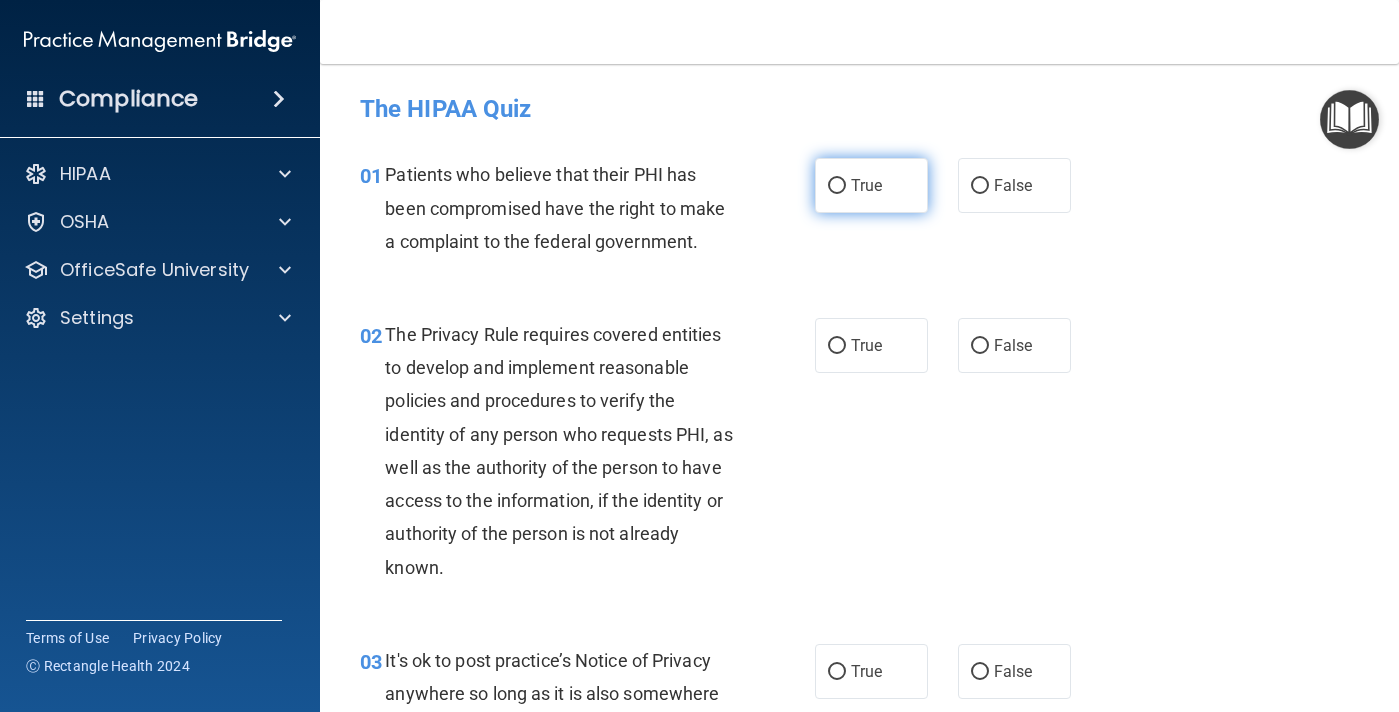 click on "True" at bounding box center (837, 186) 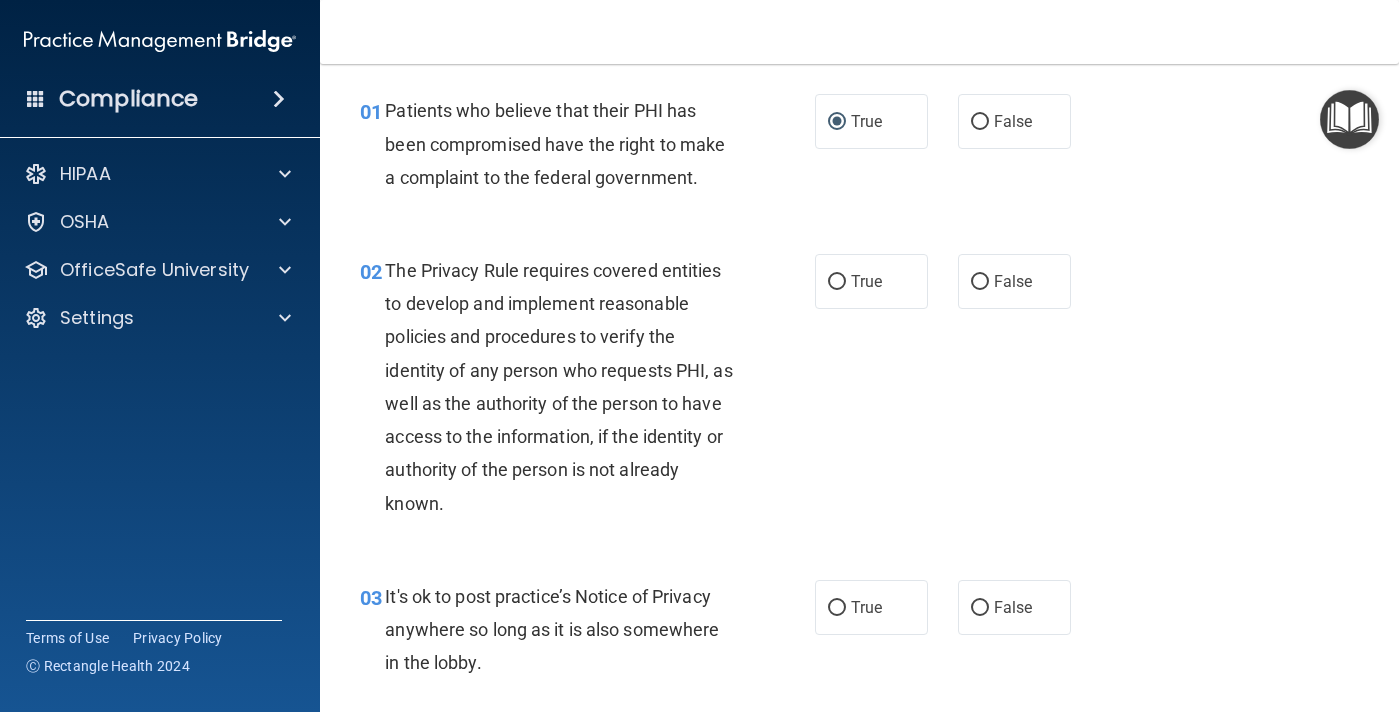 scroll, scrollTop: 68, scrollLeft: 0, axis: vertical 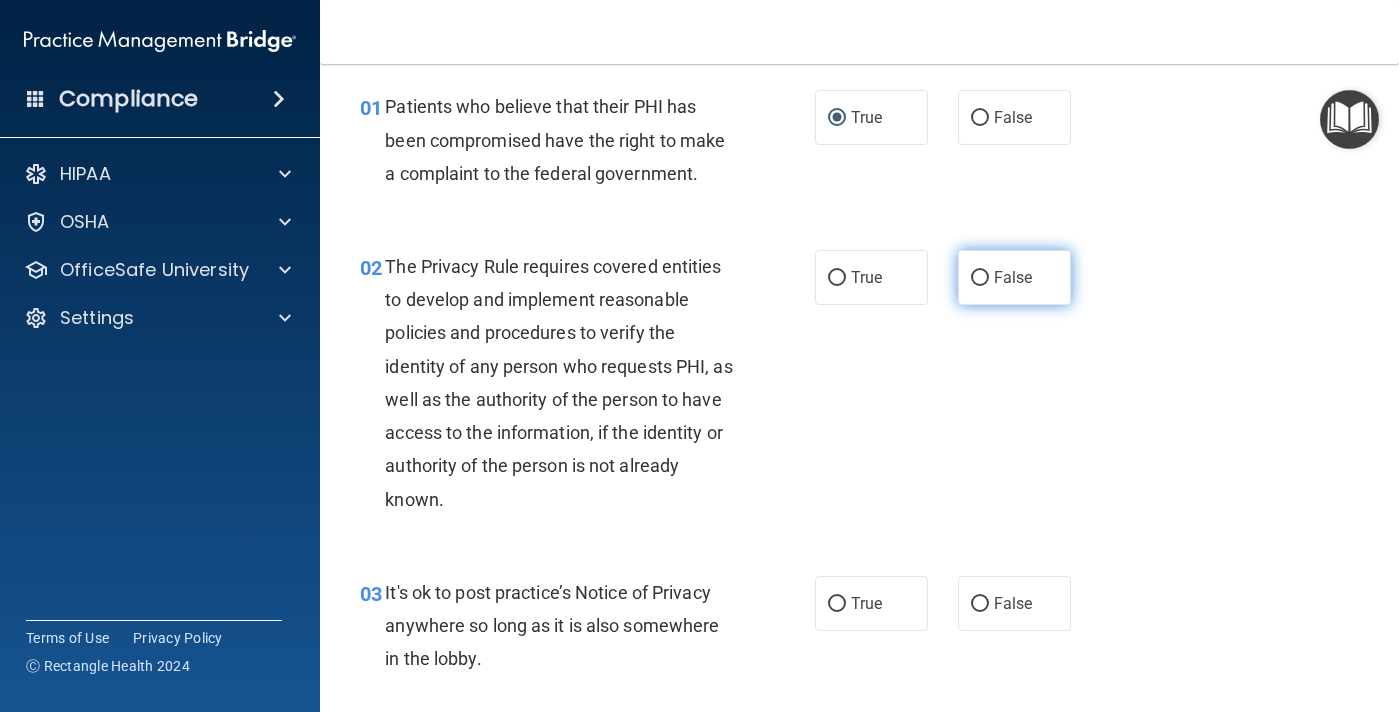 click on "False" at bounding box center [980, 278] 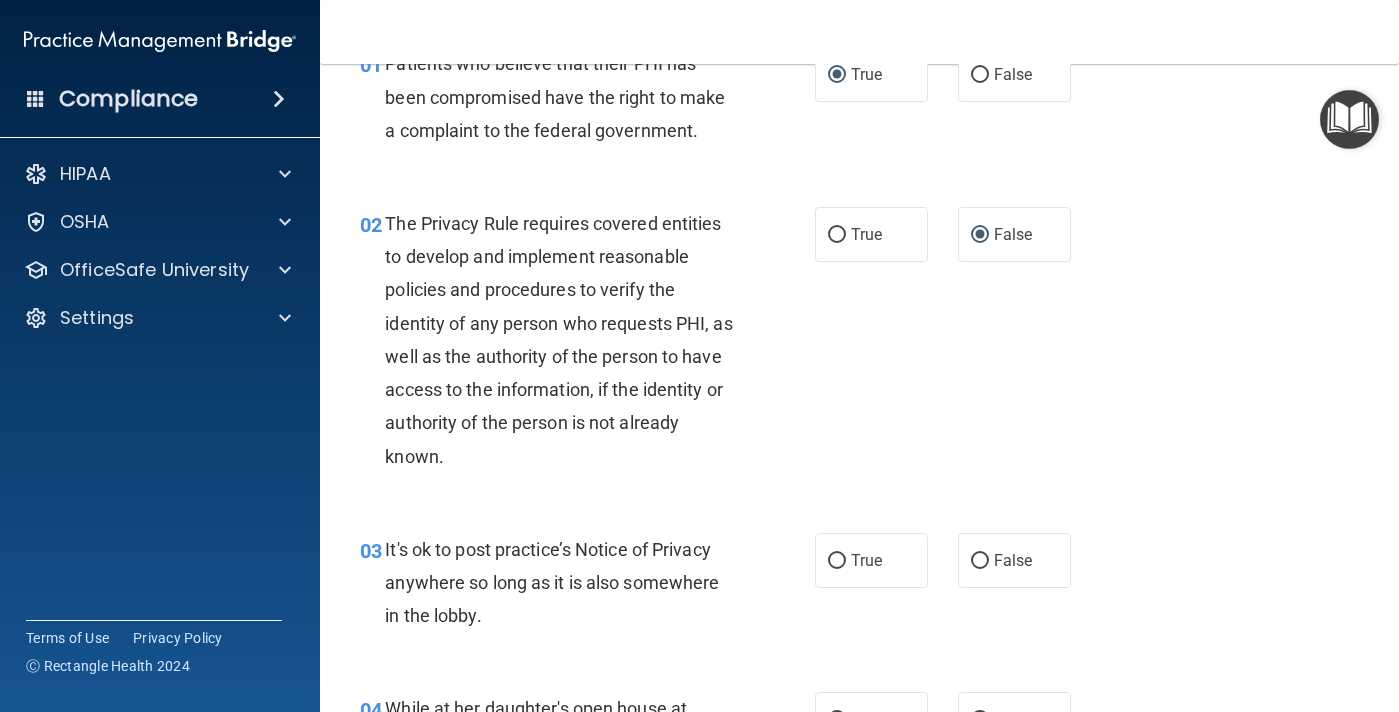 scroll, scrollTop: 135, scrollLeft: 0, axis: vertical 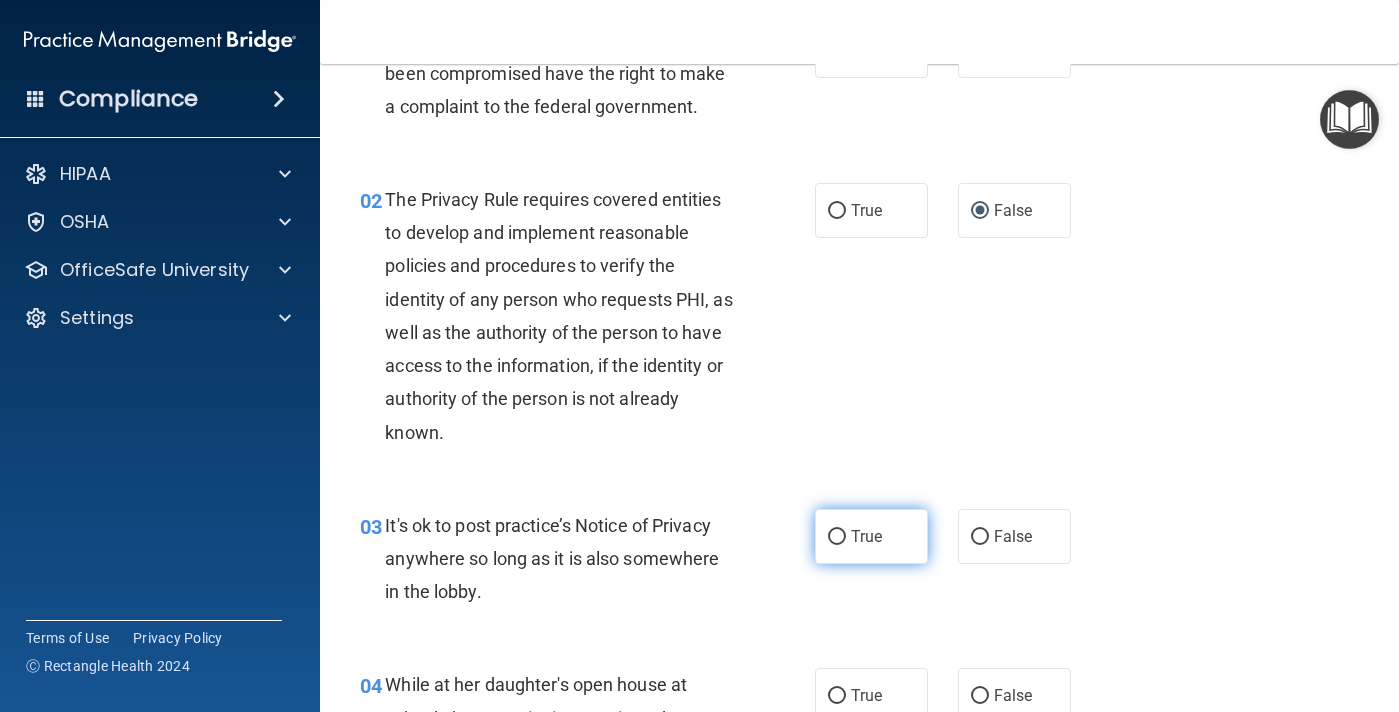 click on "True" at bounding box center [837, 537] 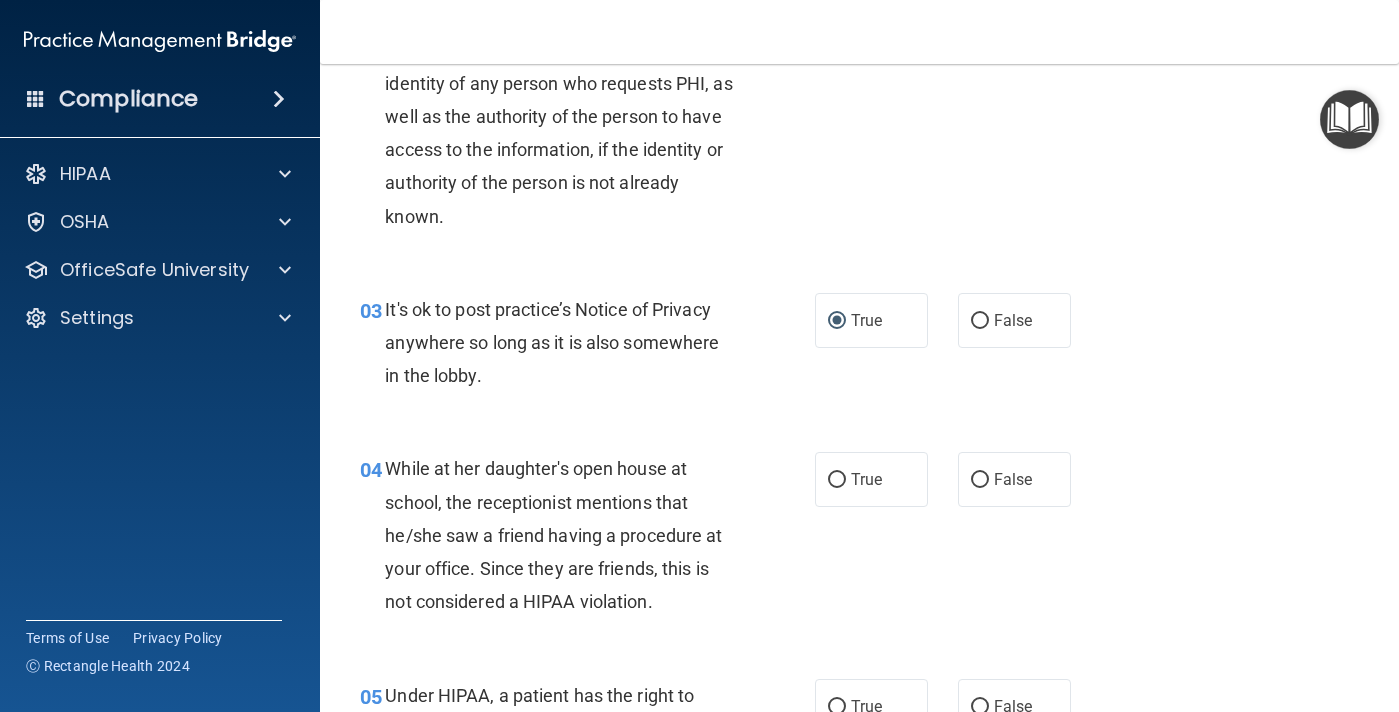 scroll, scrollTop: 365, scrollLeft: 0, axis: vertical 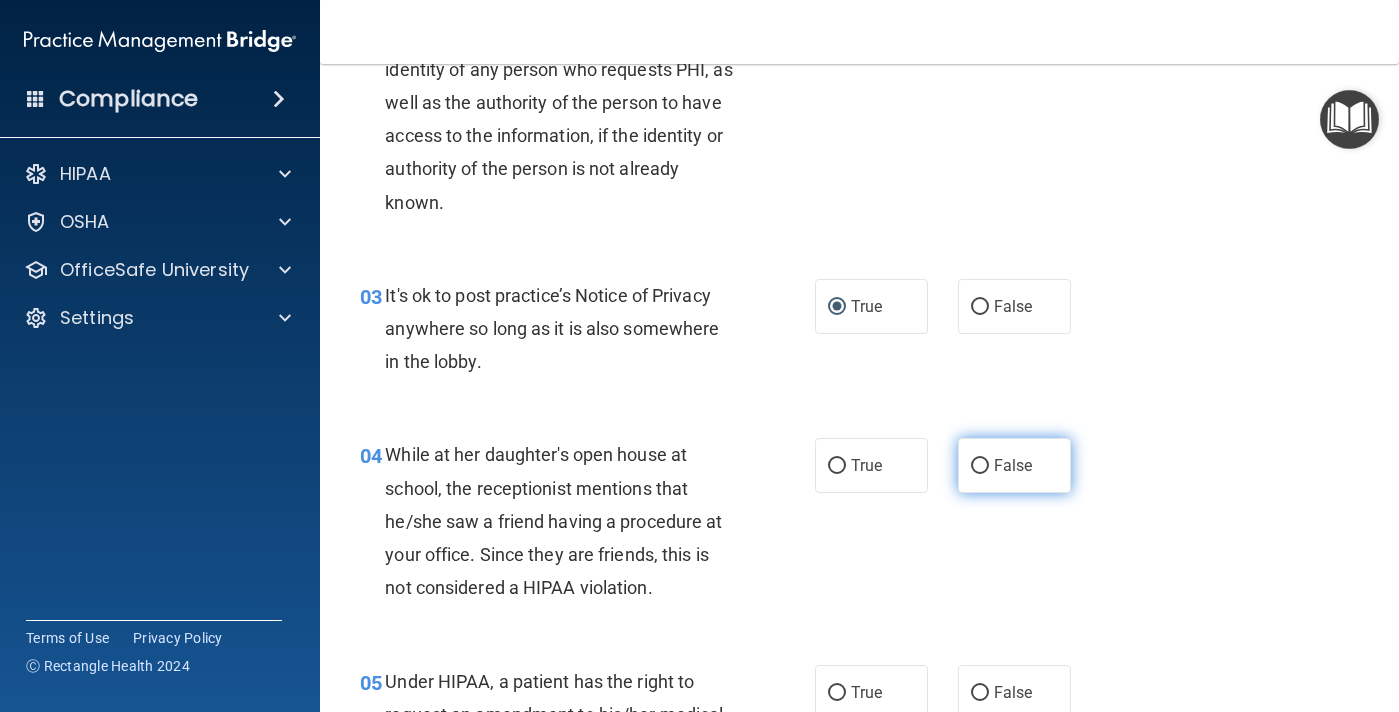 click on "False" at bounding box center (980, 466) 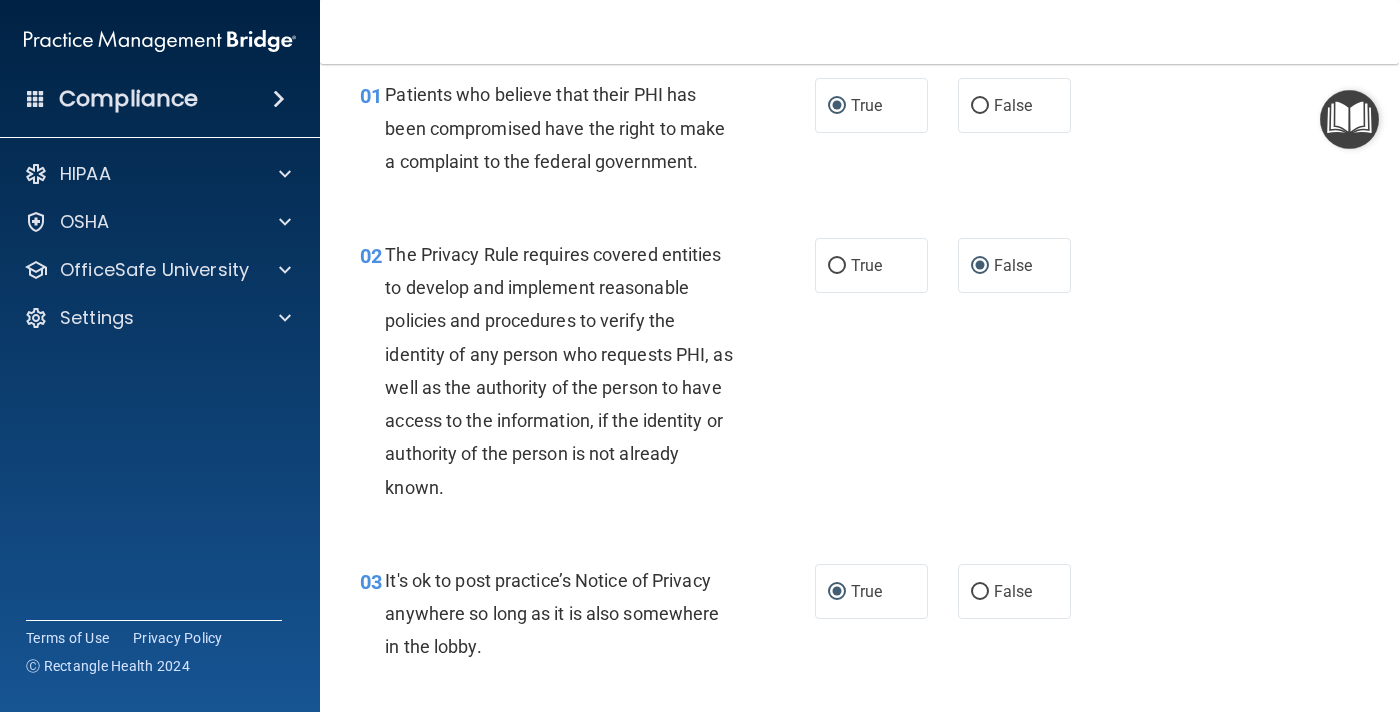 scroll, scrollTop: 0, scrollLeft: 0, axis: both 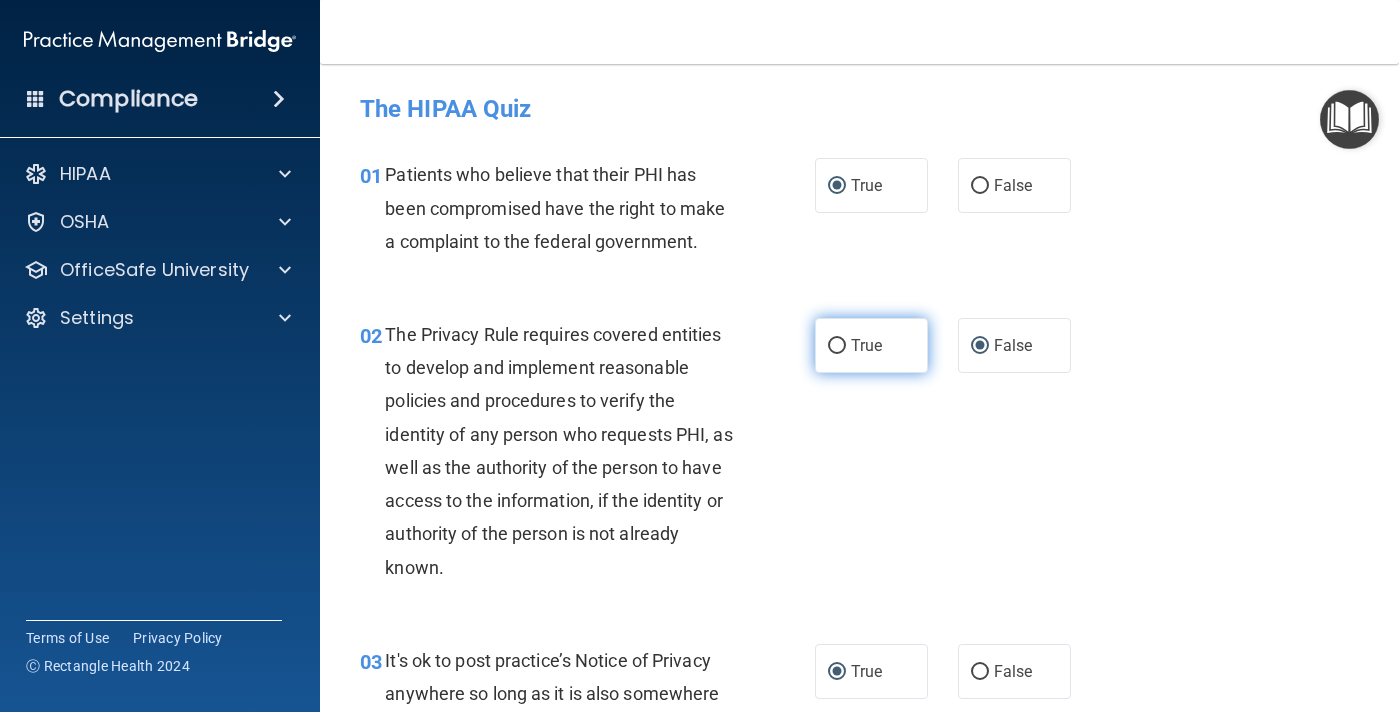 click on "True" at bounding box center [837, 346] 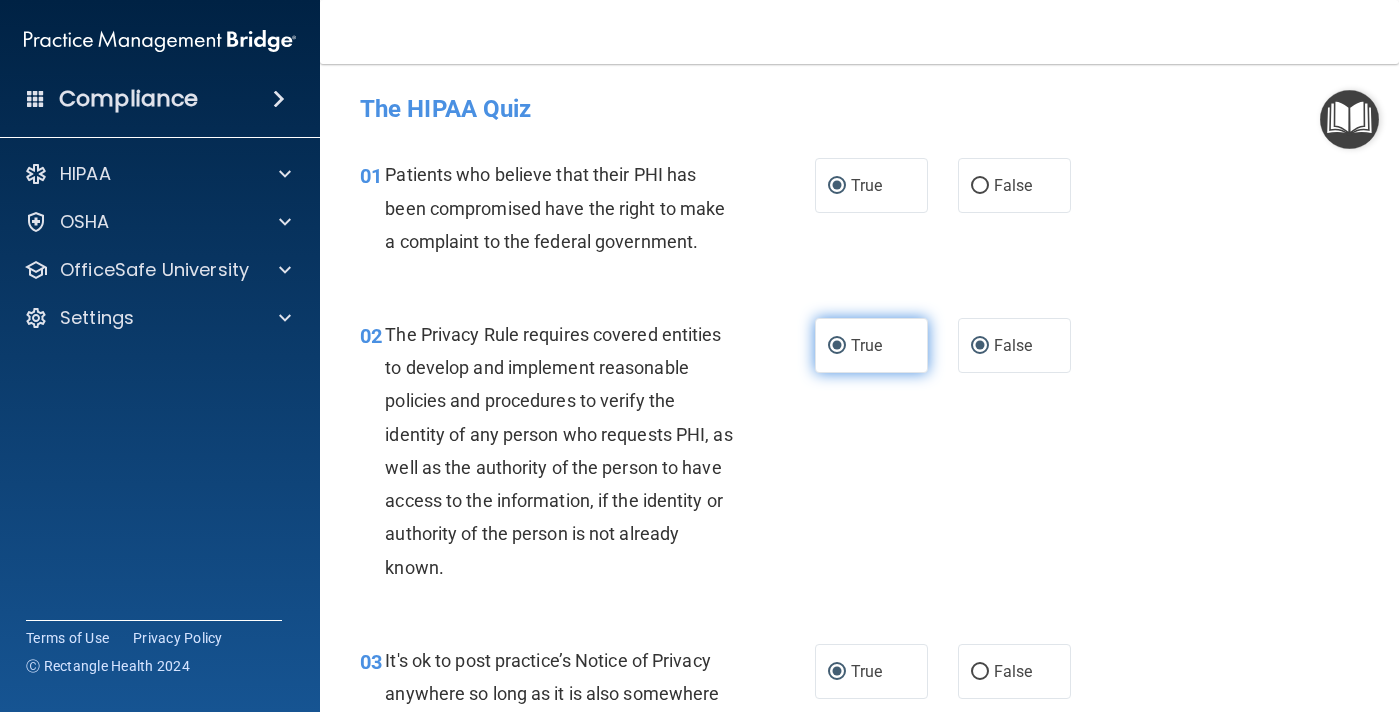 radio on "false" 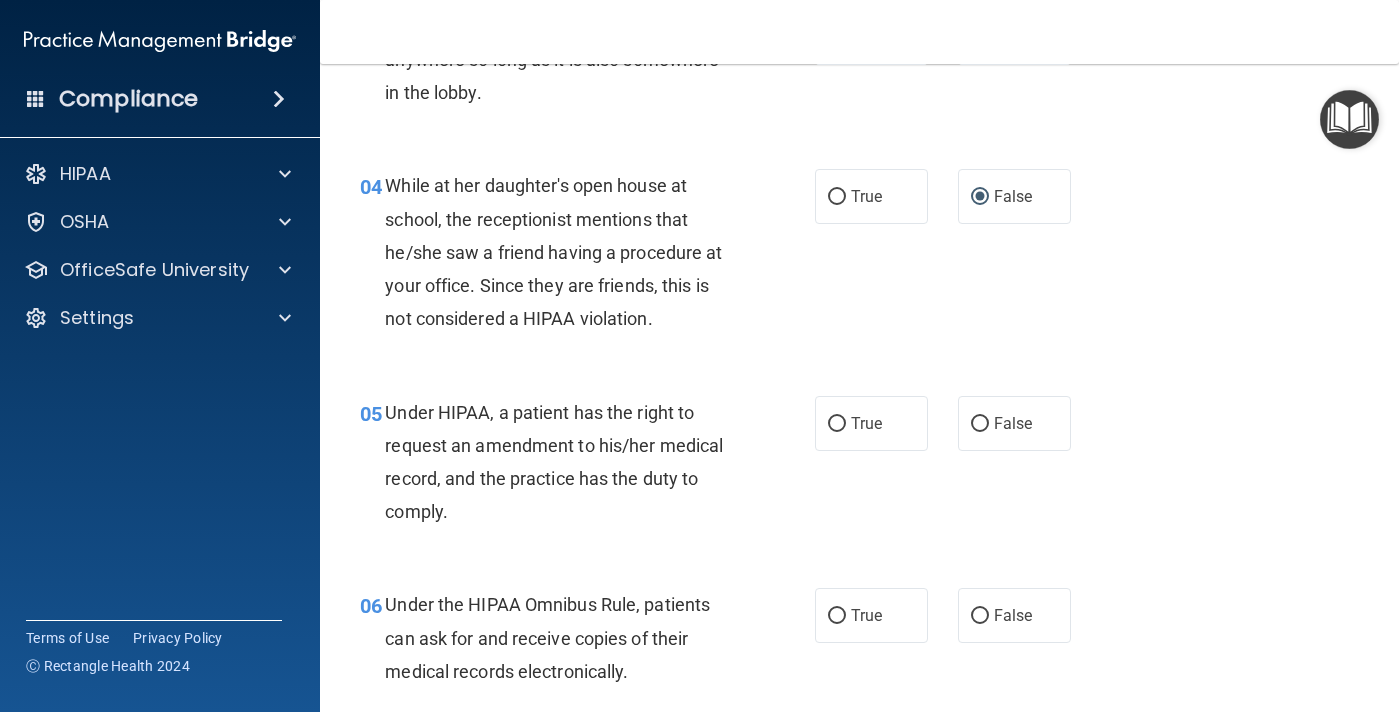 scroll, scrollTop: 648, scrollLeft: 0, axis: vertical 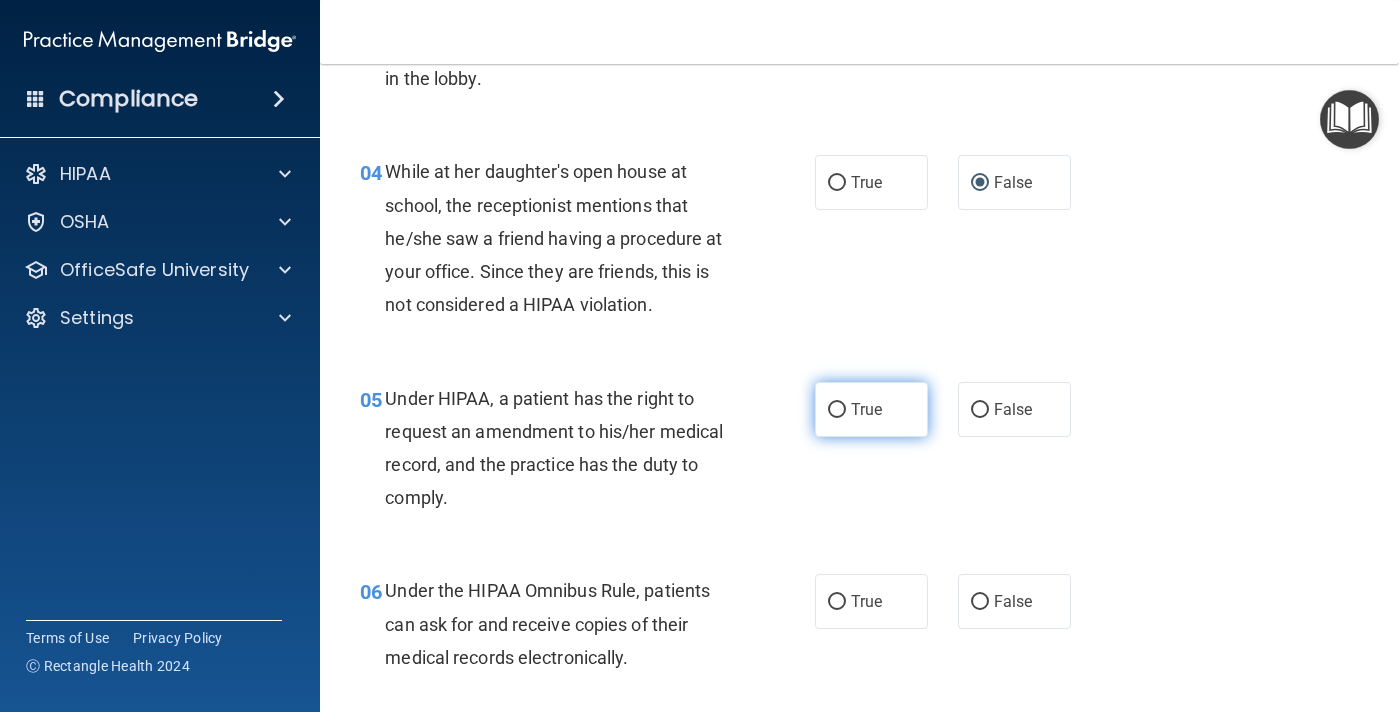 click on "True" at bounding box center [866, 409] 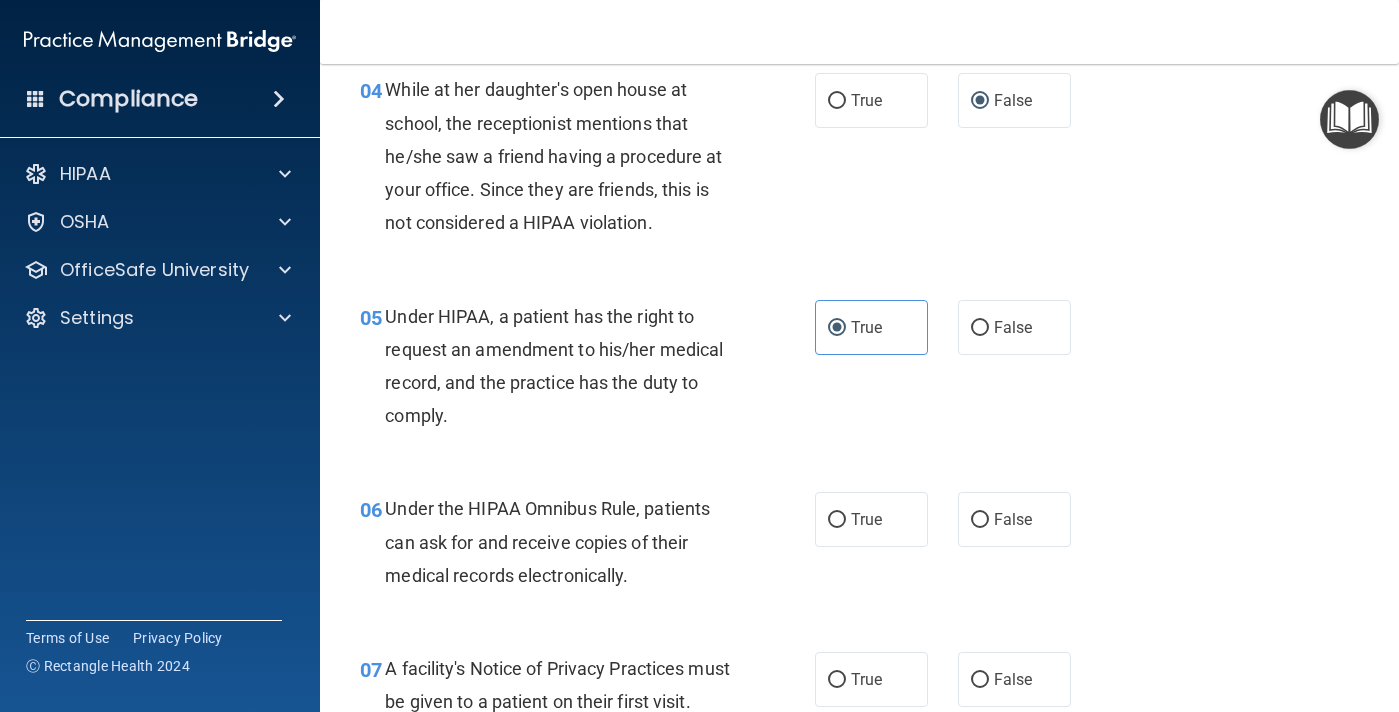 scroll, scrollTop: 732, scrollLeft: 0, axis: vertical 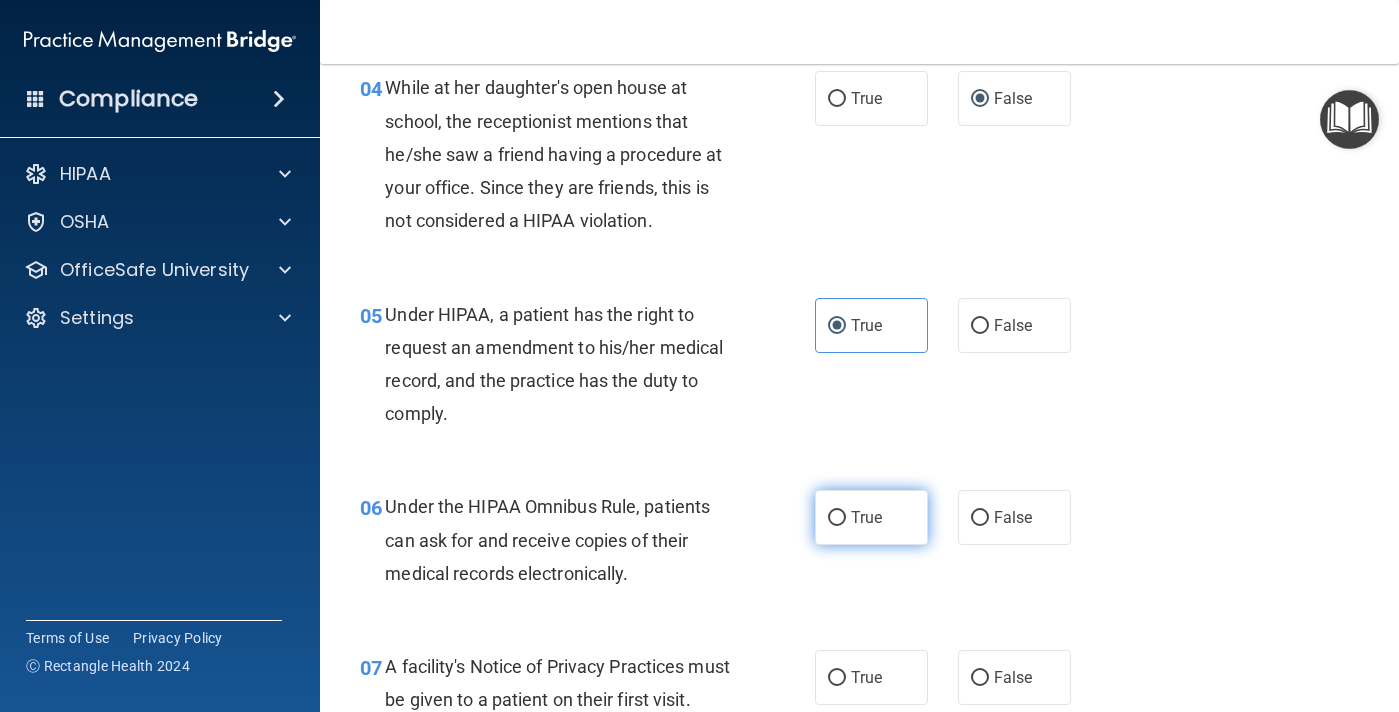 click on "True" at bounding box center [866, 517] 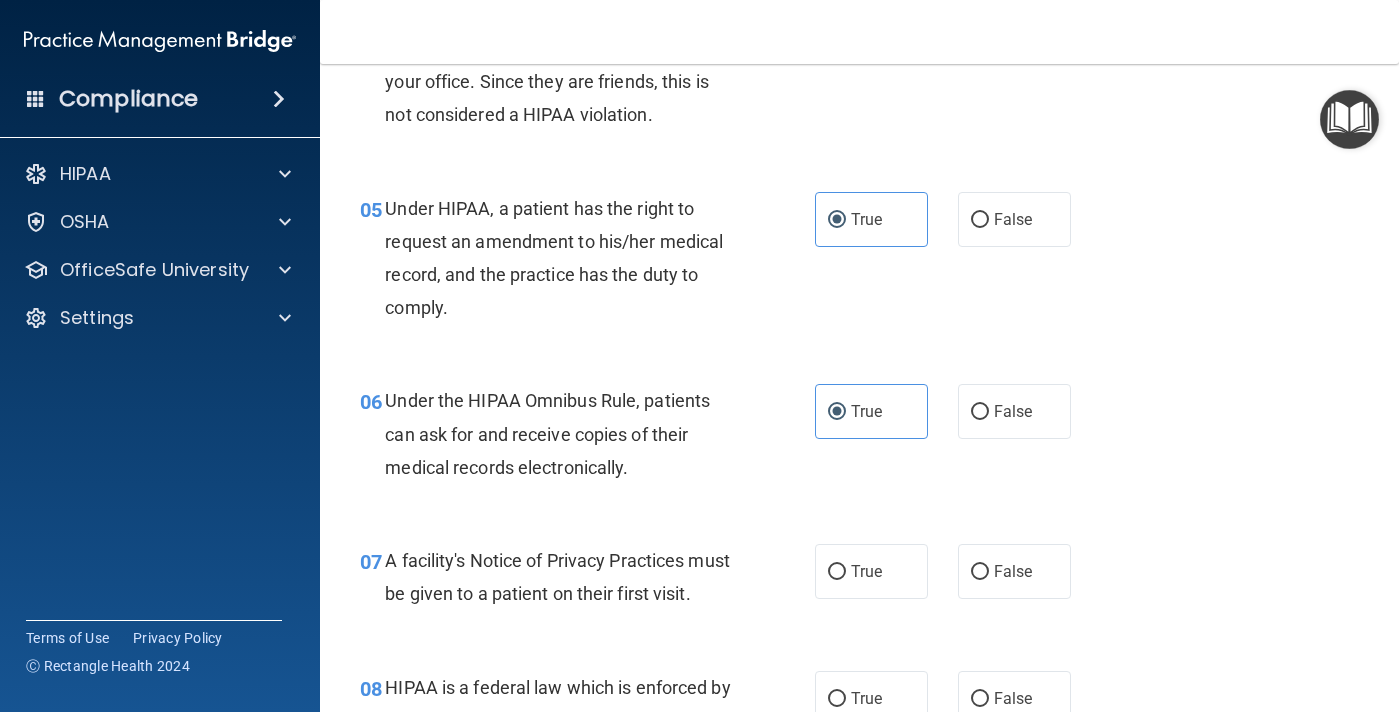 scroll, scrollTop: 844, scrollLeft: 0, axis: vertical 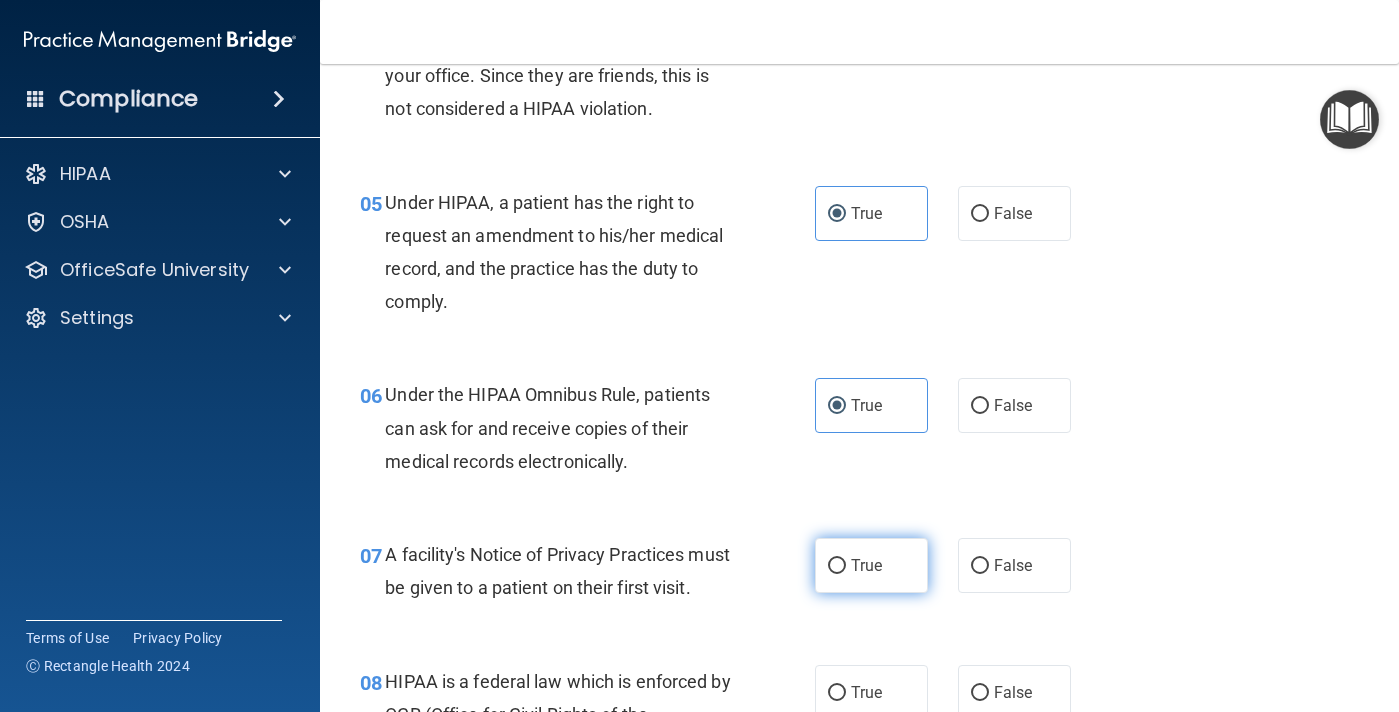 click on "True" at bounding box center (866, 565) 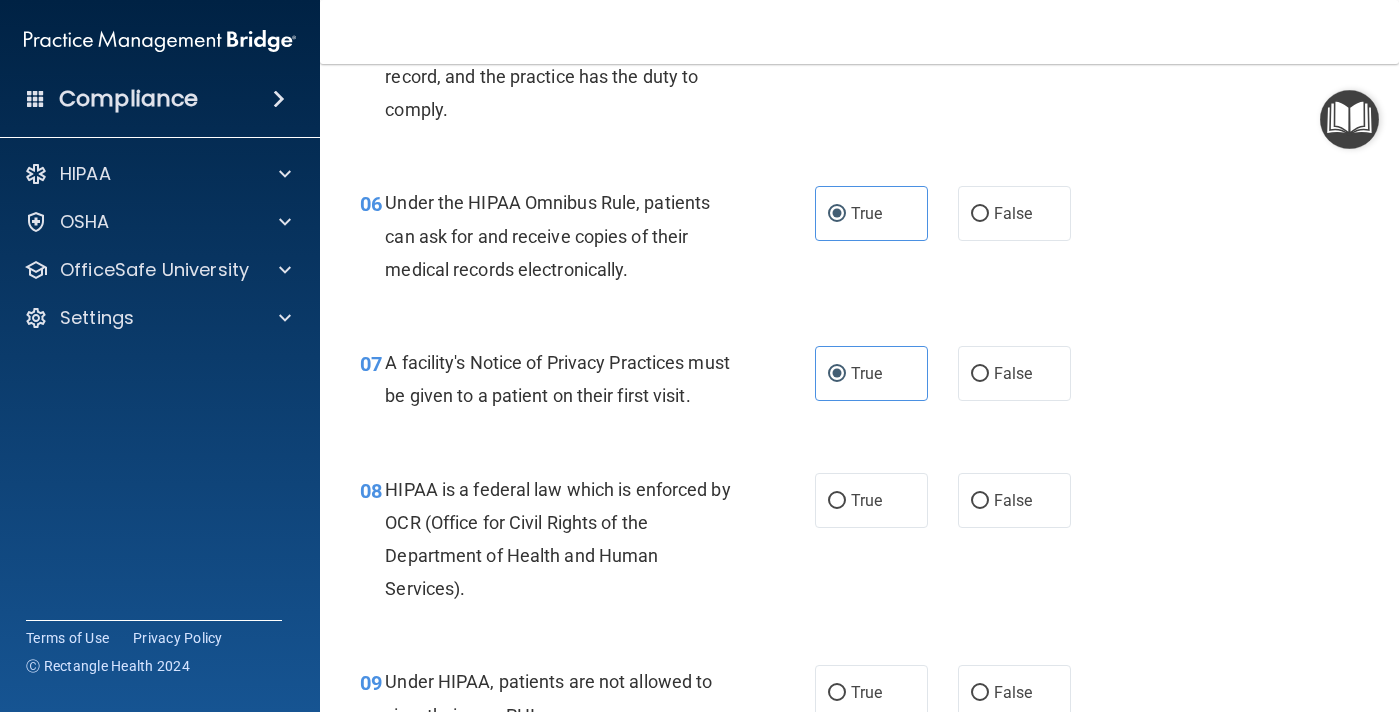 scroll, scrollTop: 1038, scrollLeft: 0, axis: vertical 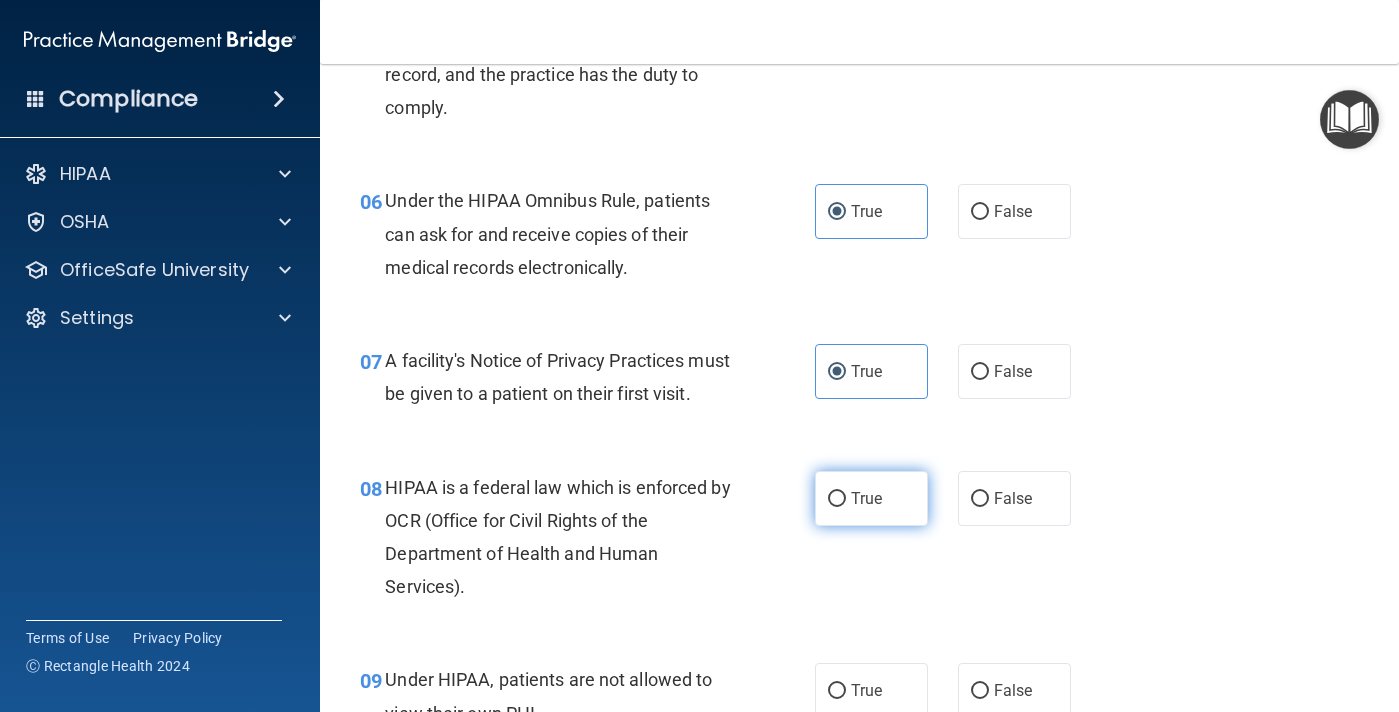 click on "True" at bounding box center [871, 498] 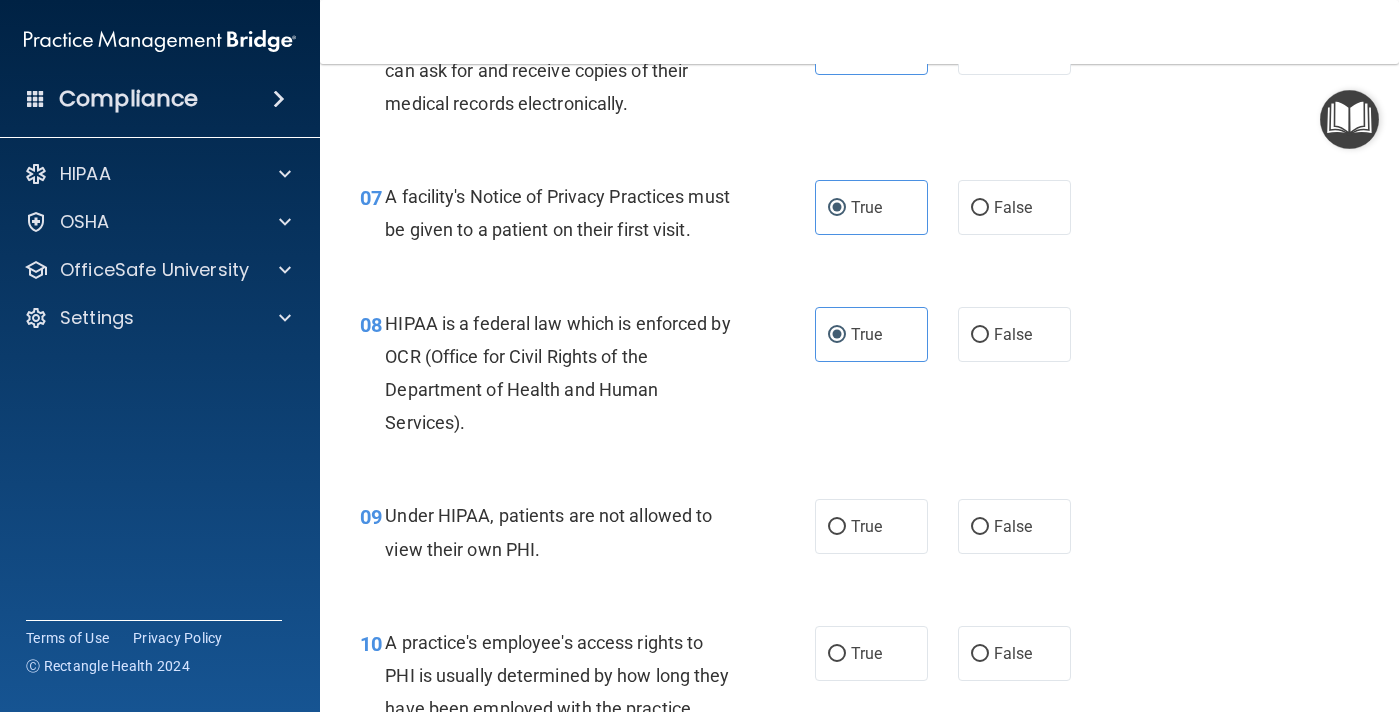 scroll, scrollTop: 1205, scrollLeft: 0, axis: vertical 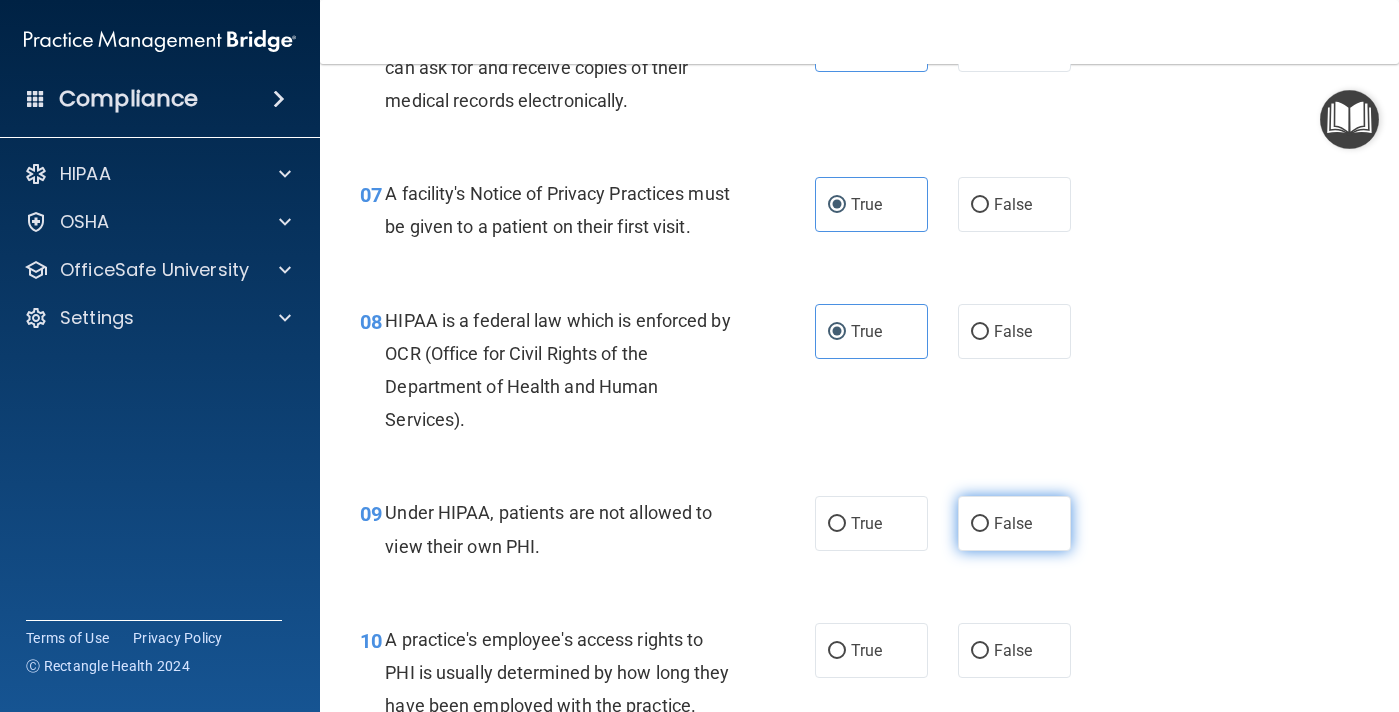 click on "False" at bounding box center [1014, 523] 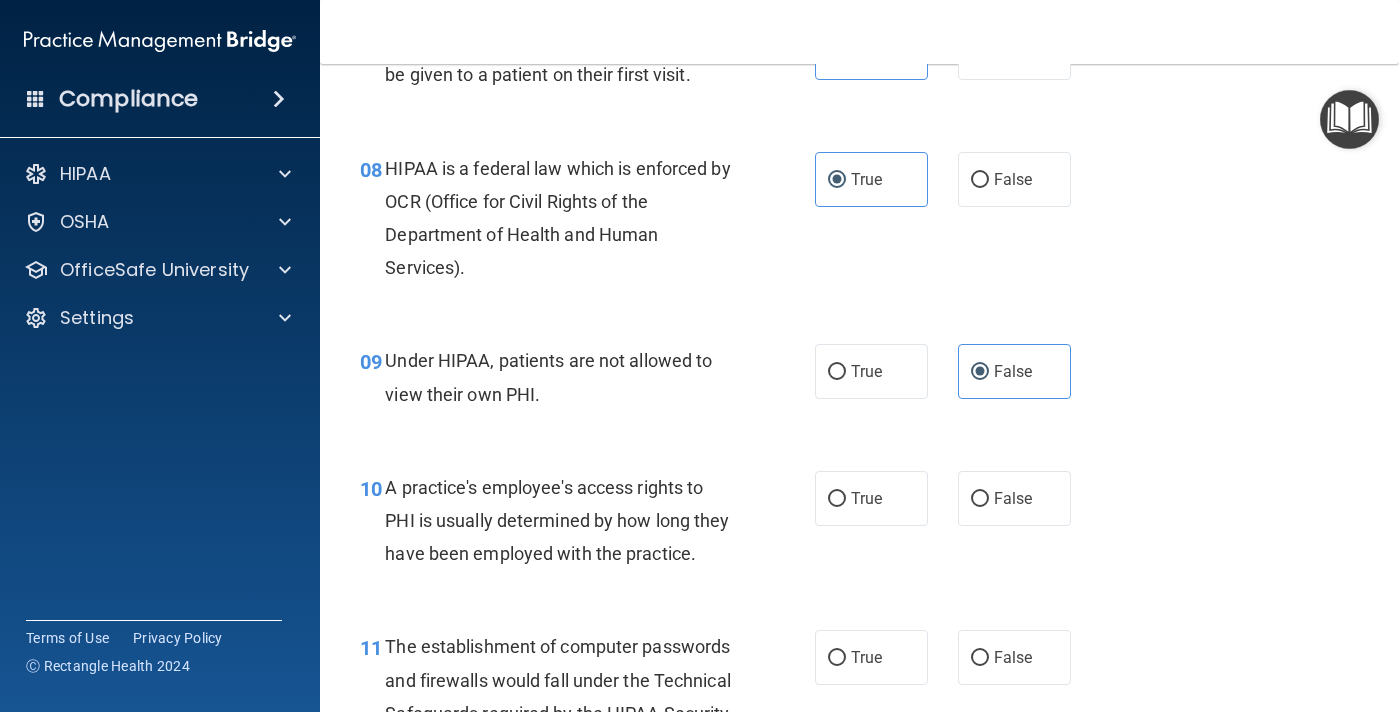 scroll, scrollTop: 1358, scrollLeft: 0, axis: vertical 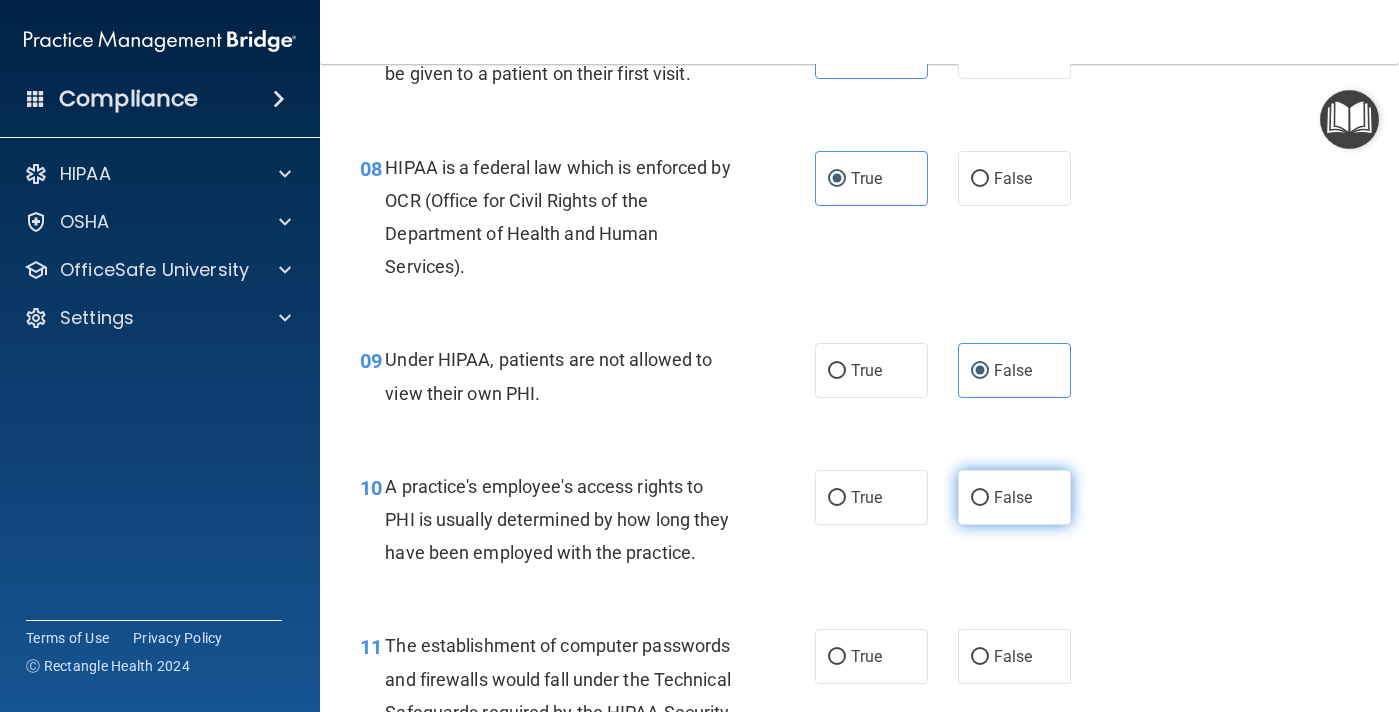 click on "False" at bounding box center (980, 498) 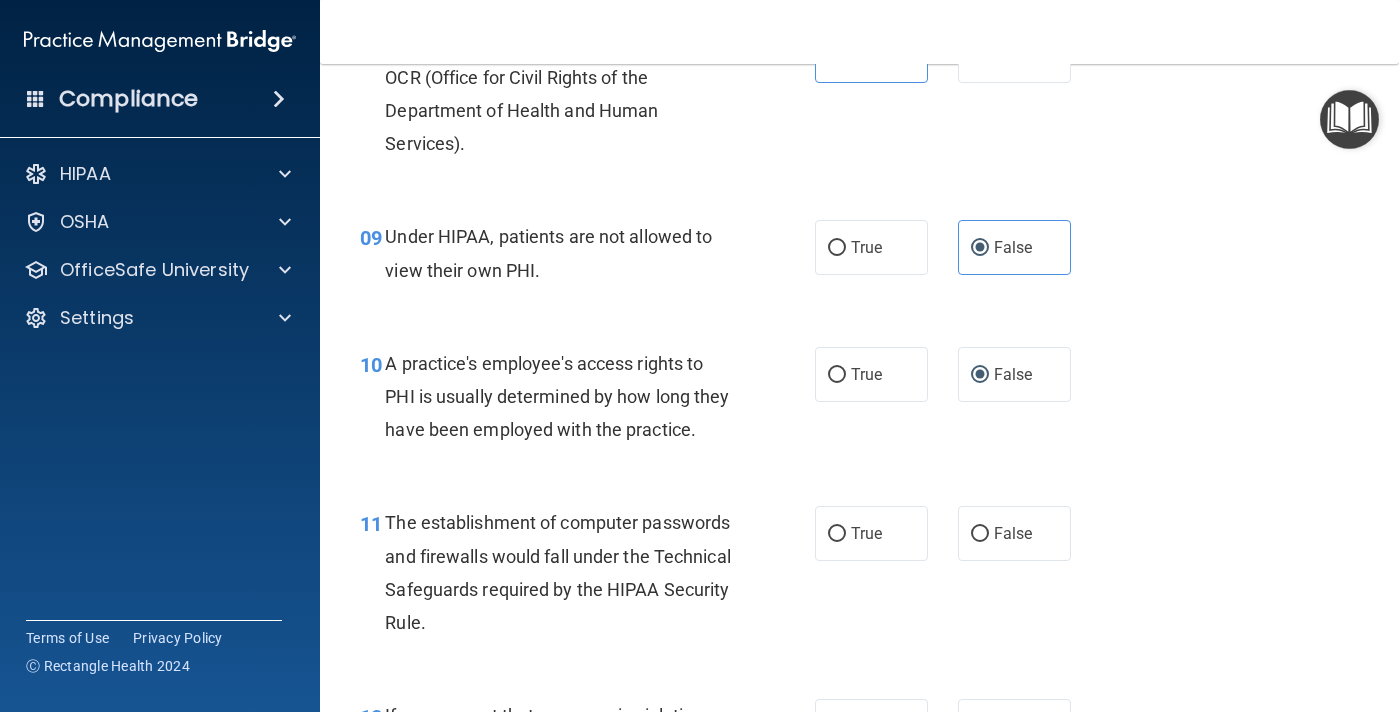 scroll, scrollTop: 1489, scrollLeft: 0, axis: vertical 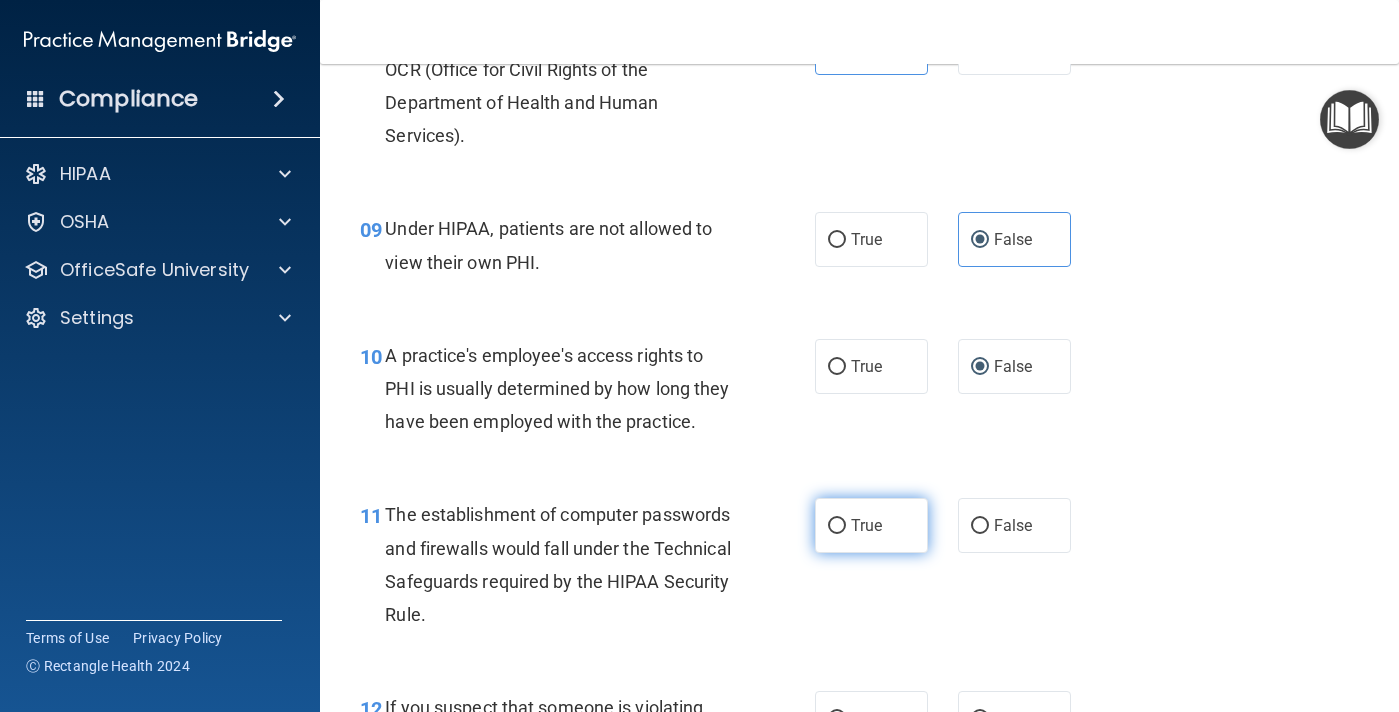 click on "True" at bounding box center (837, 526) 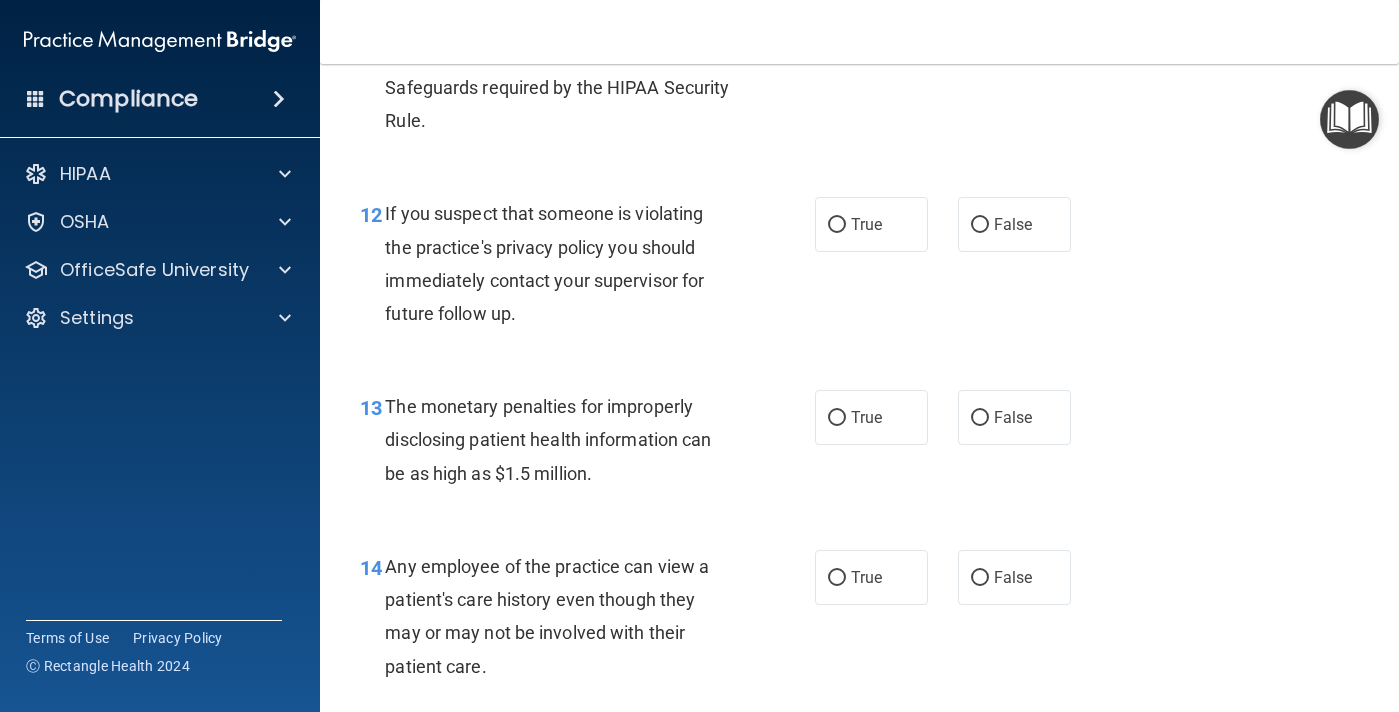 scroll, scrollTop: 1989, scrollLeft: 0, axis: vertical 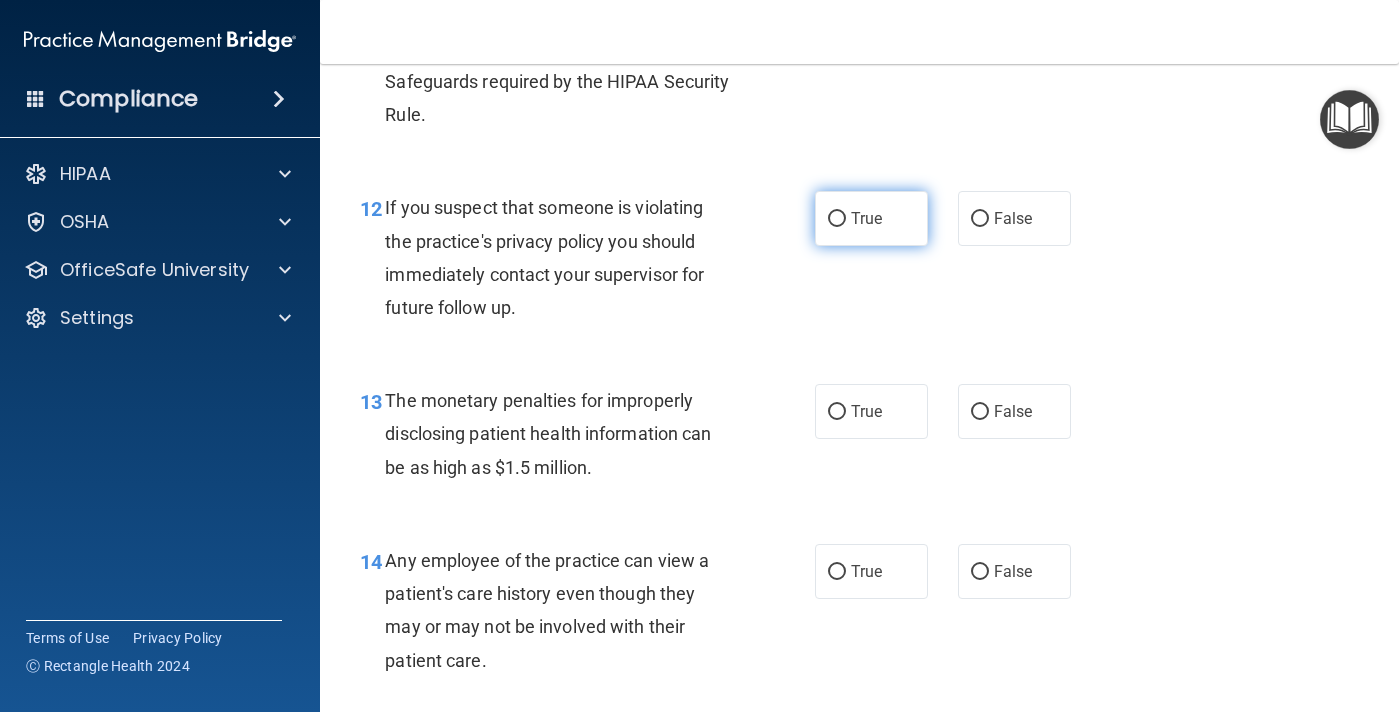 click on "True" at bounding box center [871, 218] 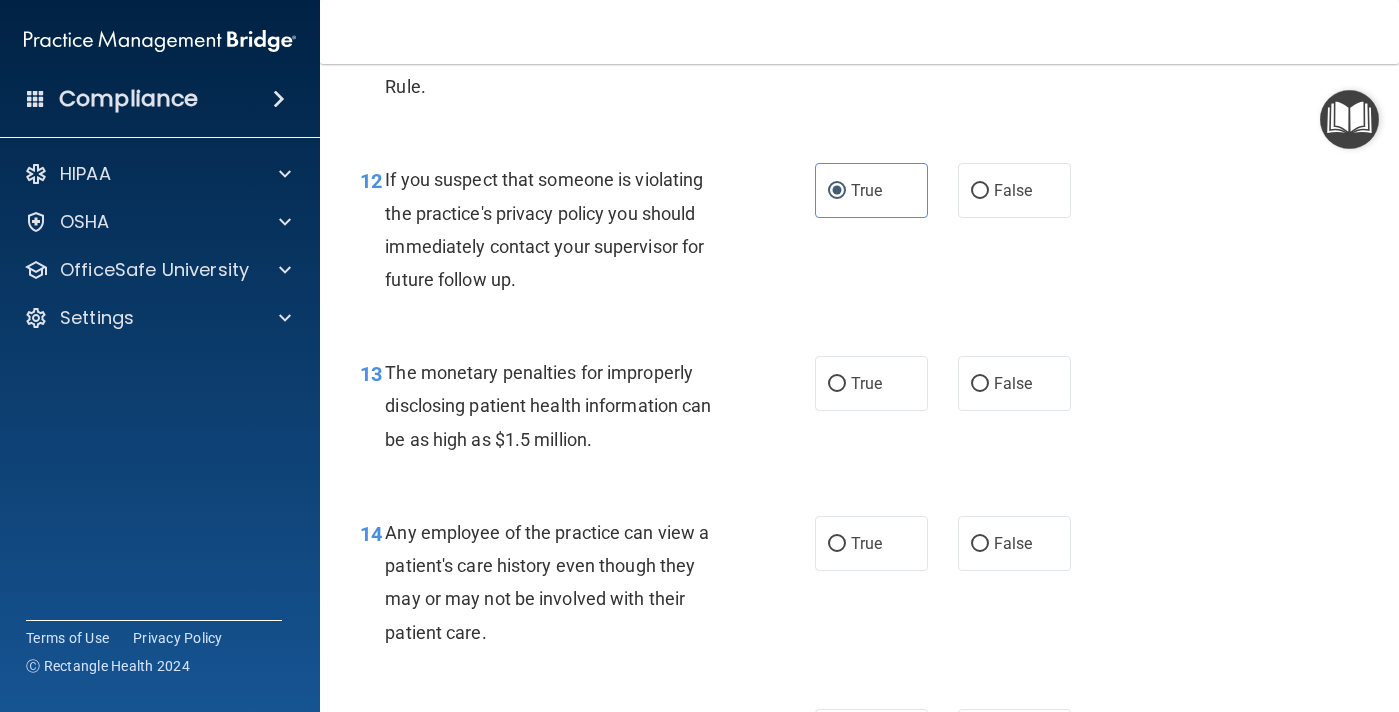 scroll, scrollTop: 2023, scrollLeft: 0, axis: vertical 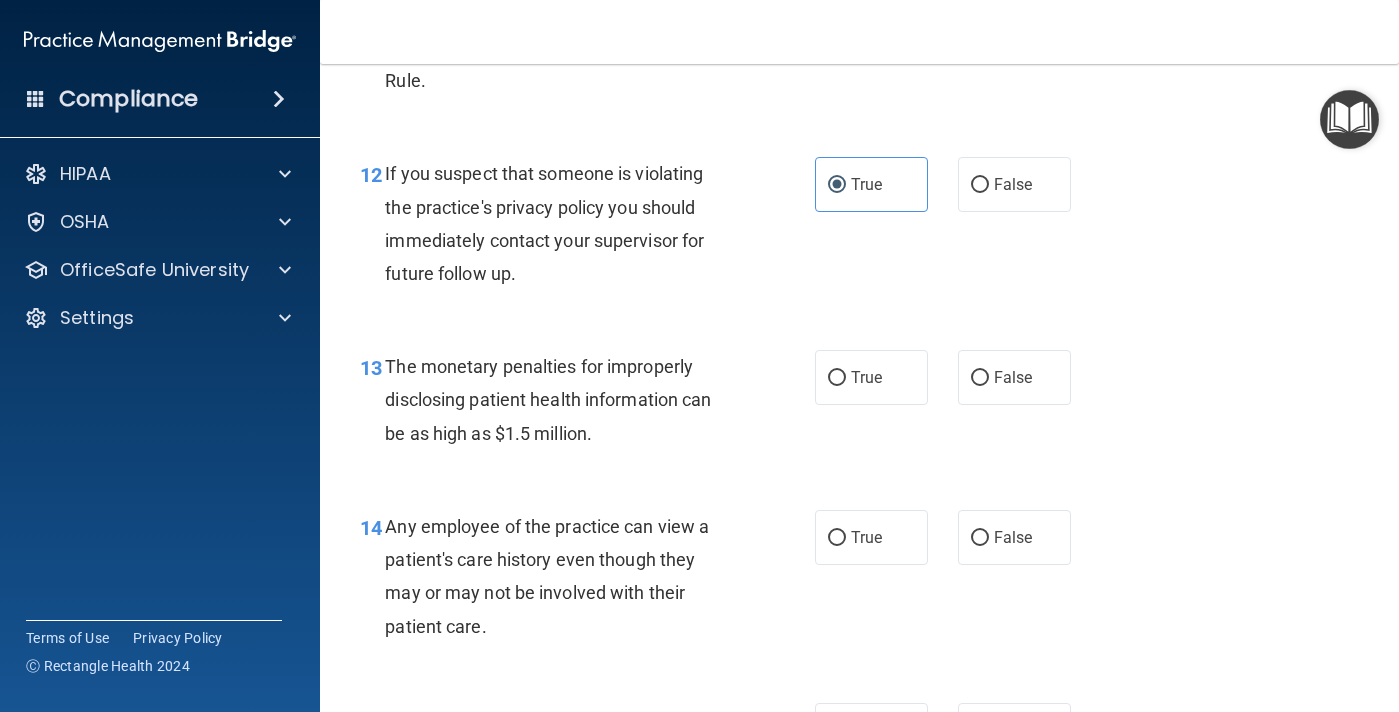 click on "13       The monetary penalties for improperly disclosing patient health information can be as high as $1.5 million." at bounding box center (587, 405) 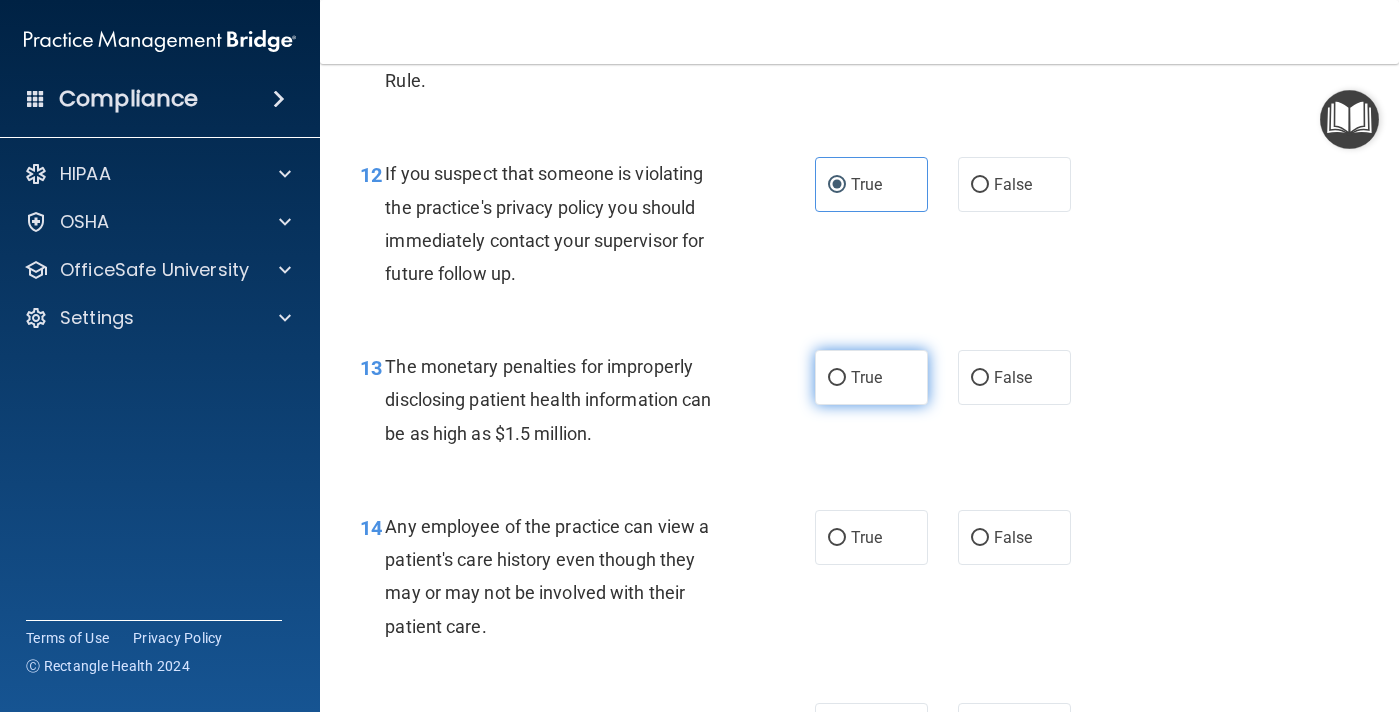 click on "True" at bounding box center (871, 377) 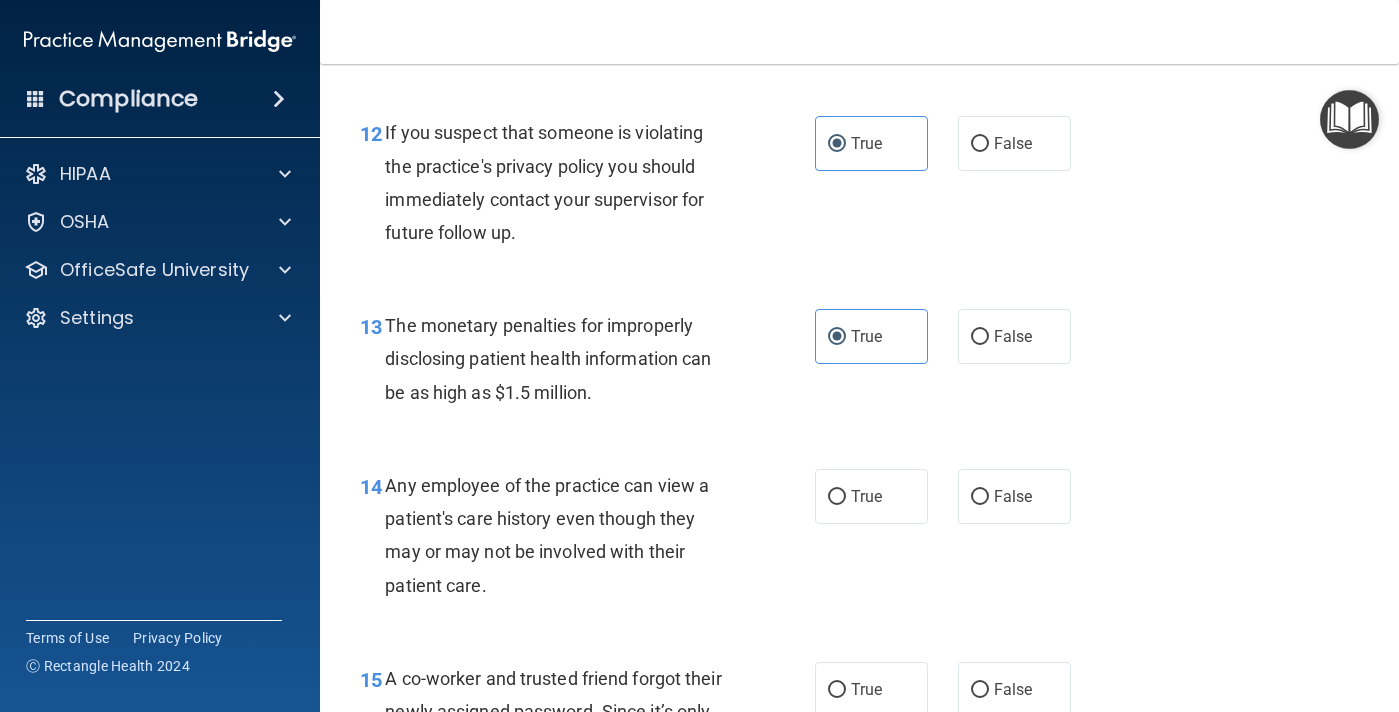 scroll, scrollTop: 2076, scrollLeft: 0, axis: vertical 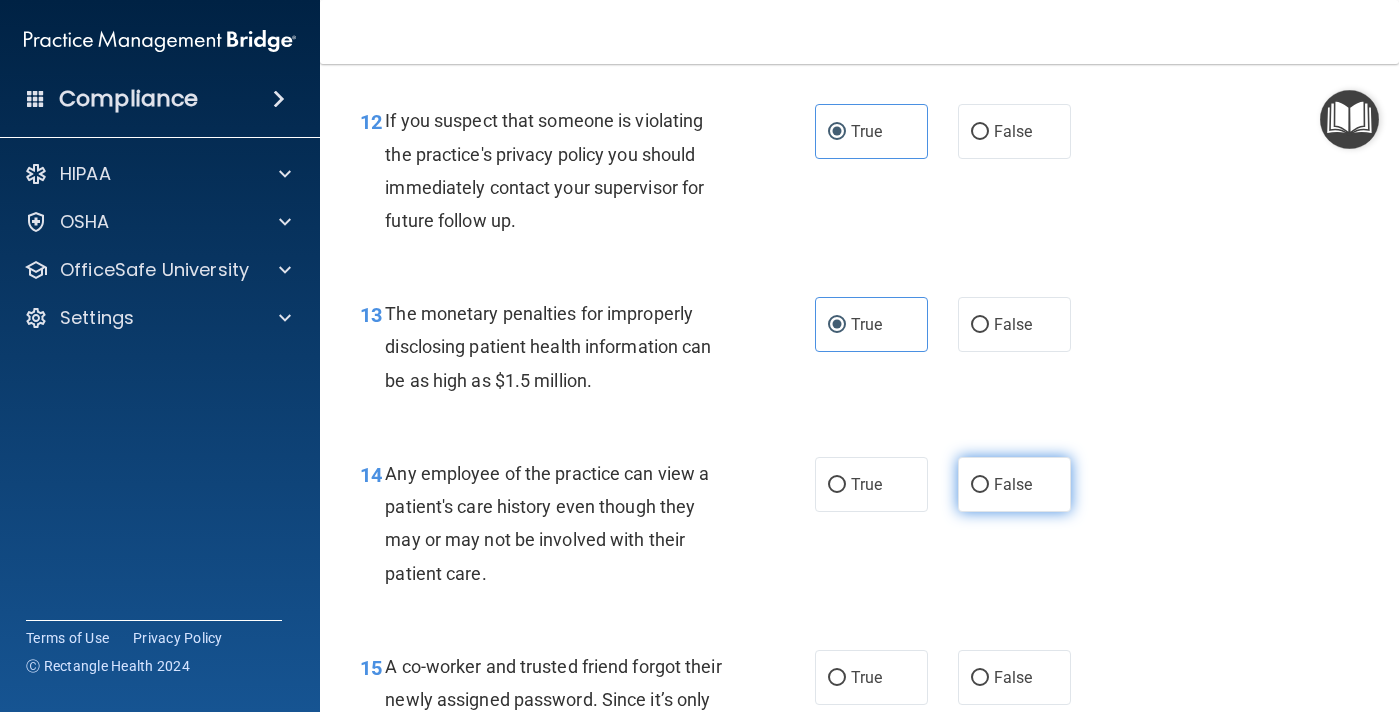 click on "False" at bounding box center (980, 485) 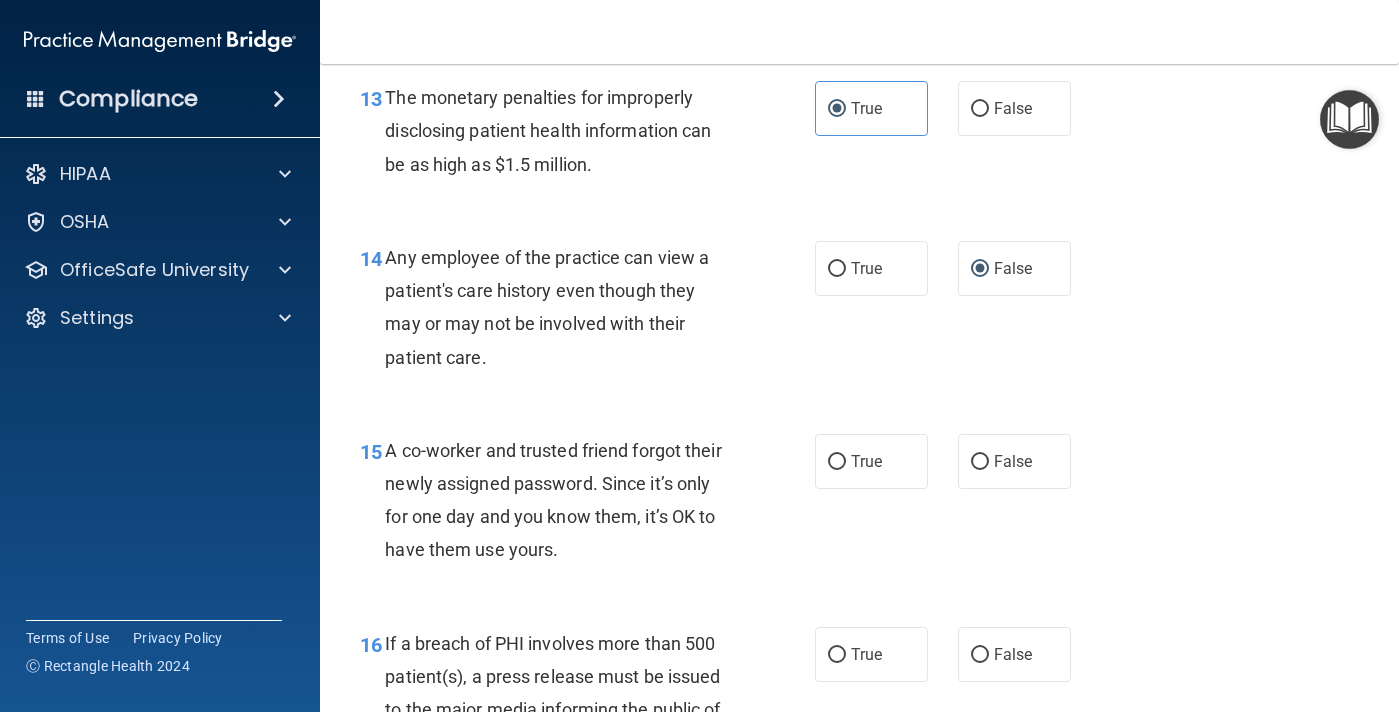 scroll, scrollTop: 2298, scrollLeft: 0, axis: vertical 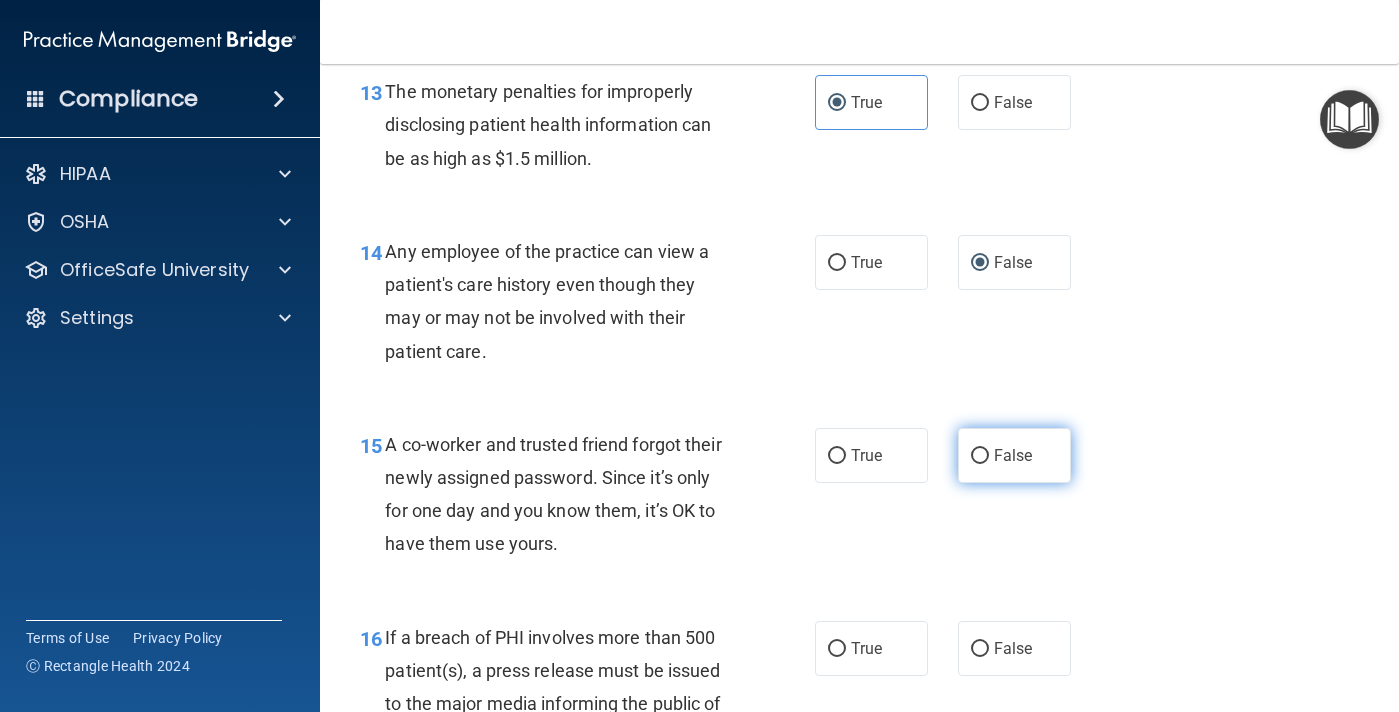 click on "False" at bounding box center [1013, 455] 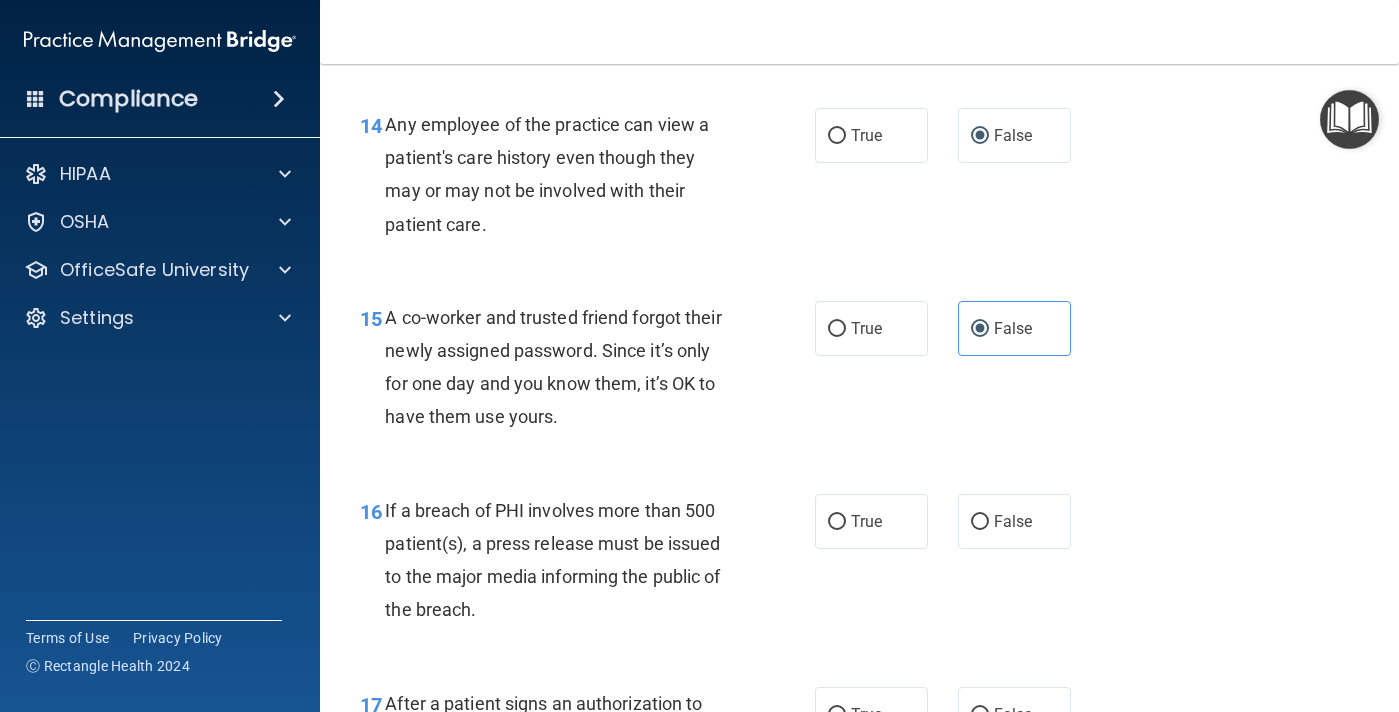 scroll, scrollTop: 2456, scrollLeft: 0, axis: vertical 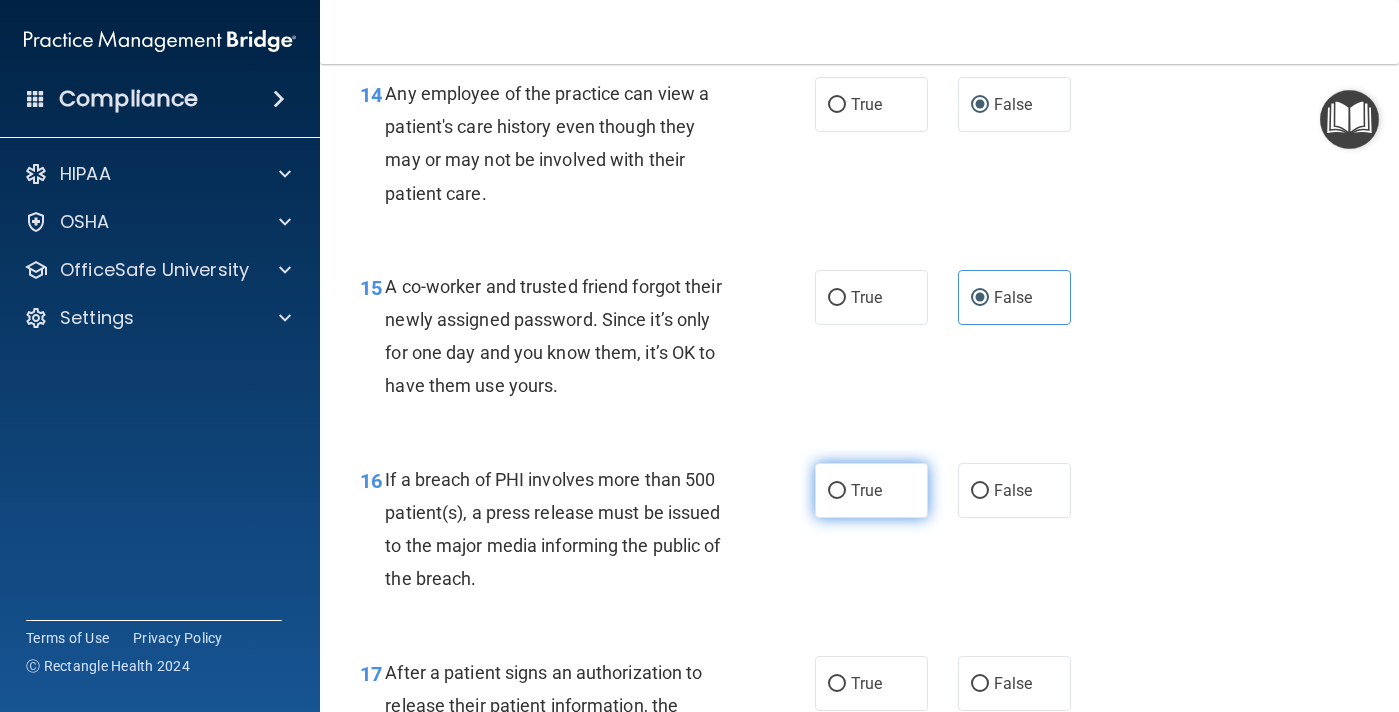 click on "True" at bounding box center [871, 490] 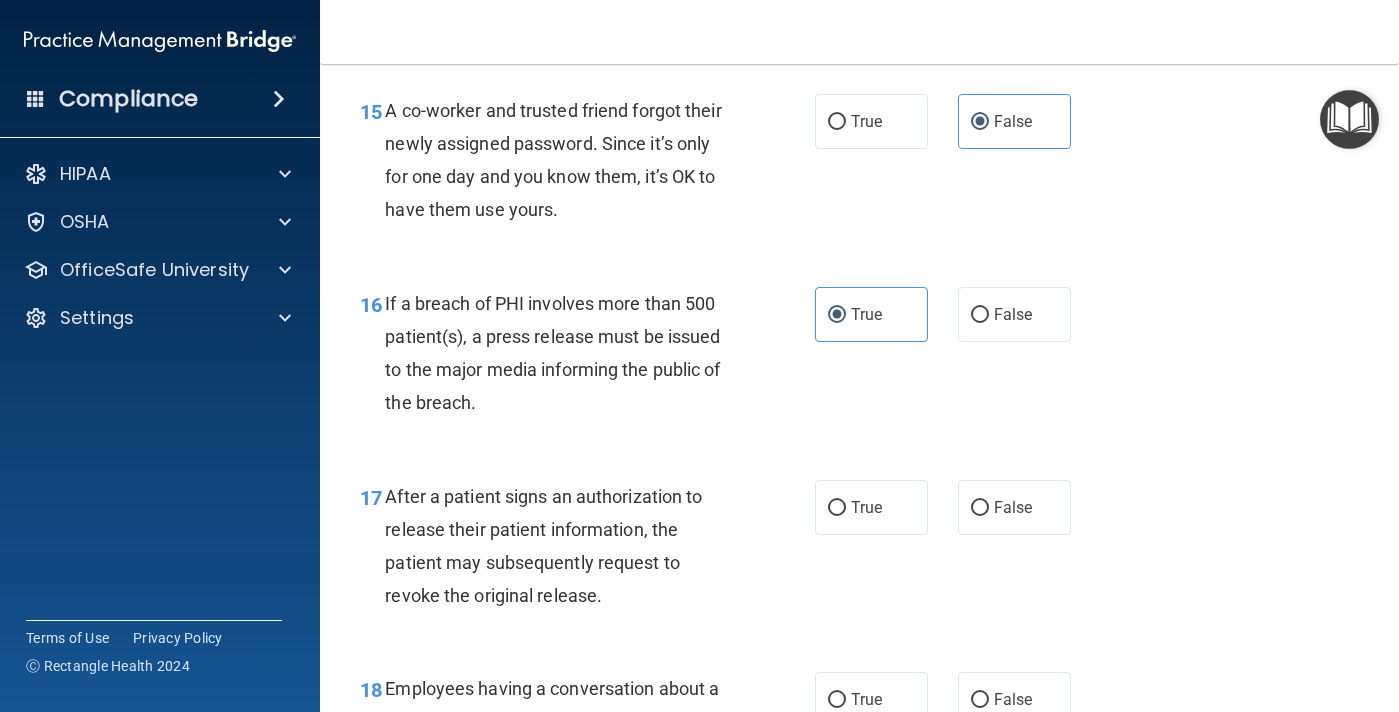 scroll, scrollTop: 2640, scrollLeft: 0, axis: vertical 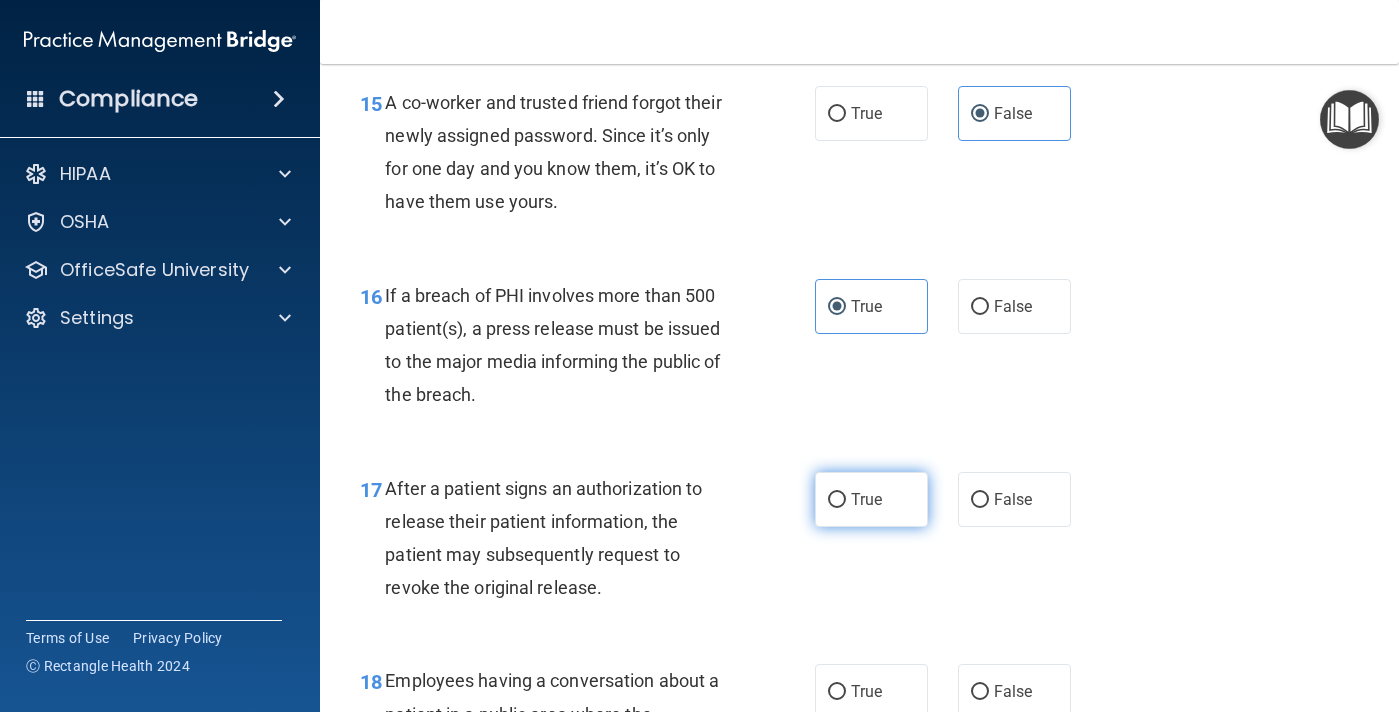 click on "True" at bounding box center (871, 499) 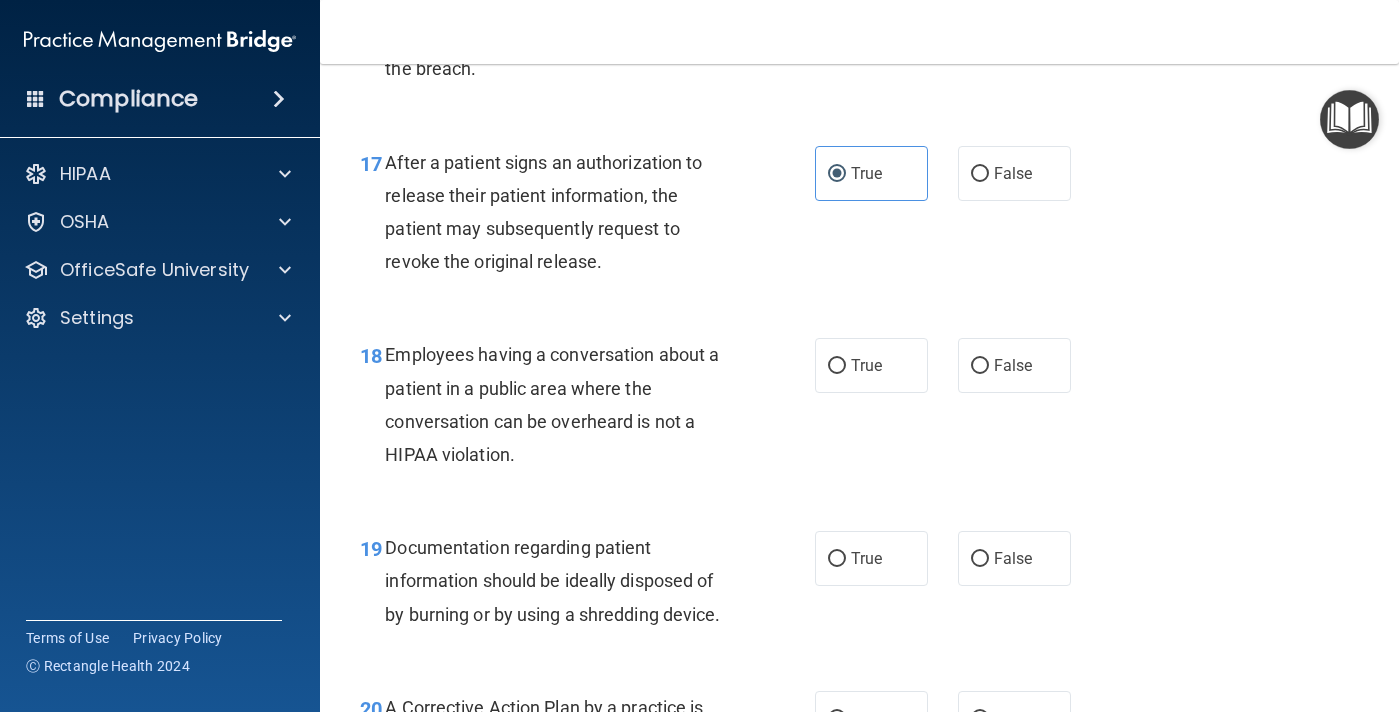 scroll, scrollTop: 2973, scrollLeft: 0, axis: vertical 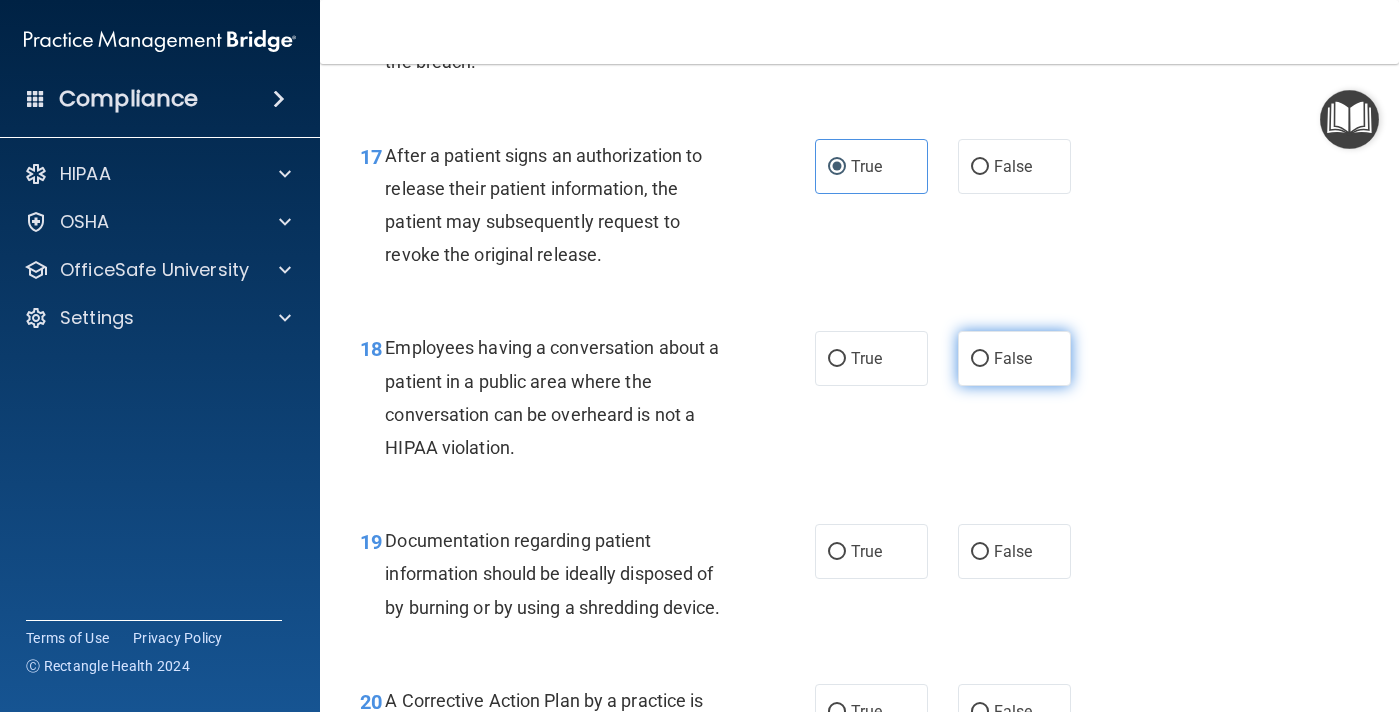 click on "False" at bounding box center [980, 359] 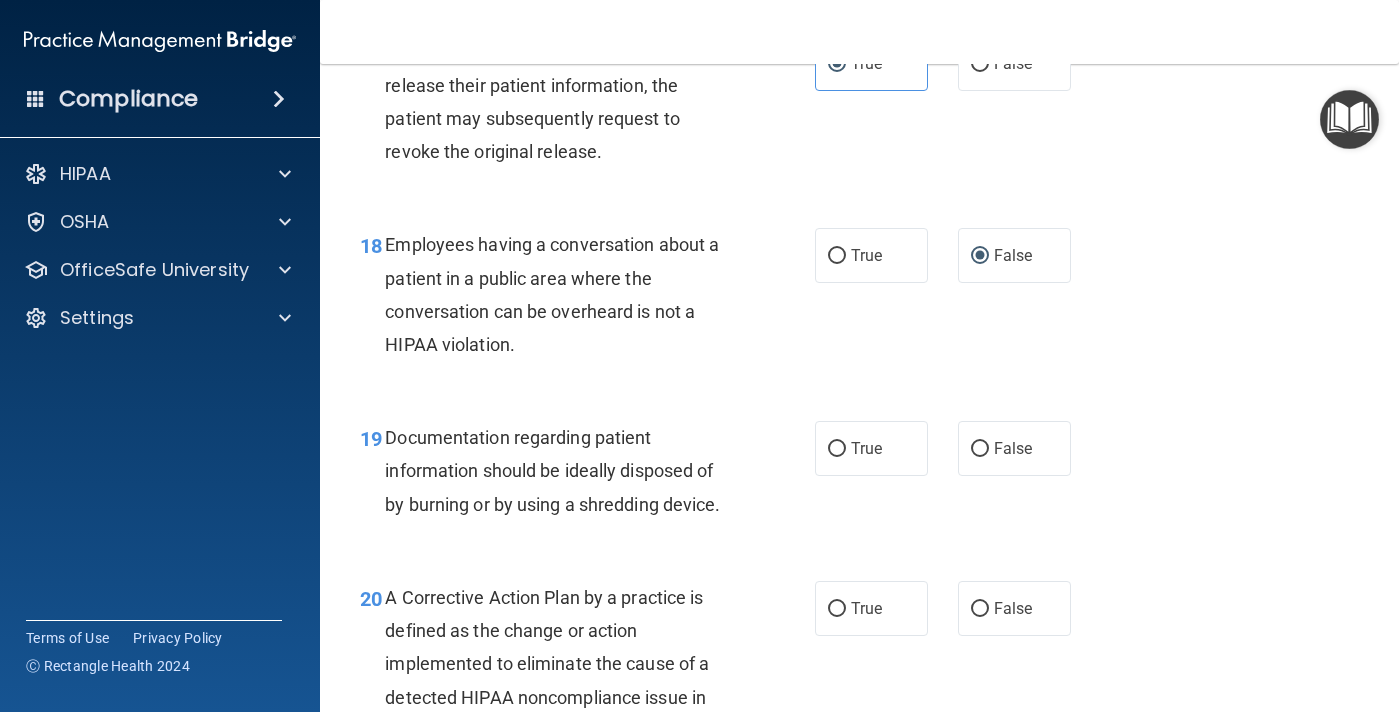 scroll, scrollTop: 3082, scrollLeft: 0, axis: vertical 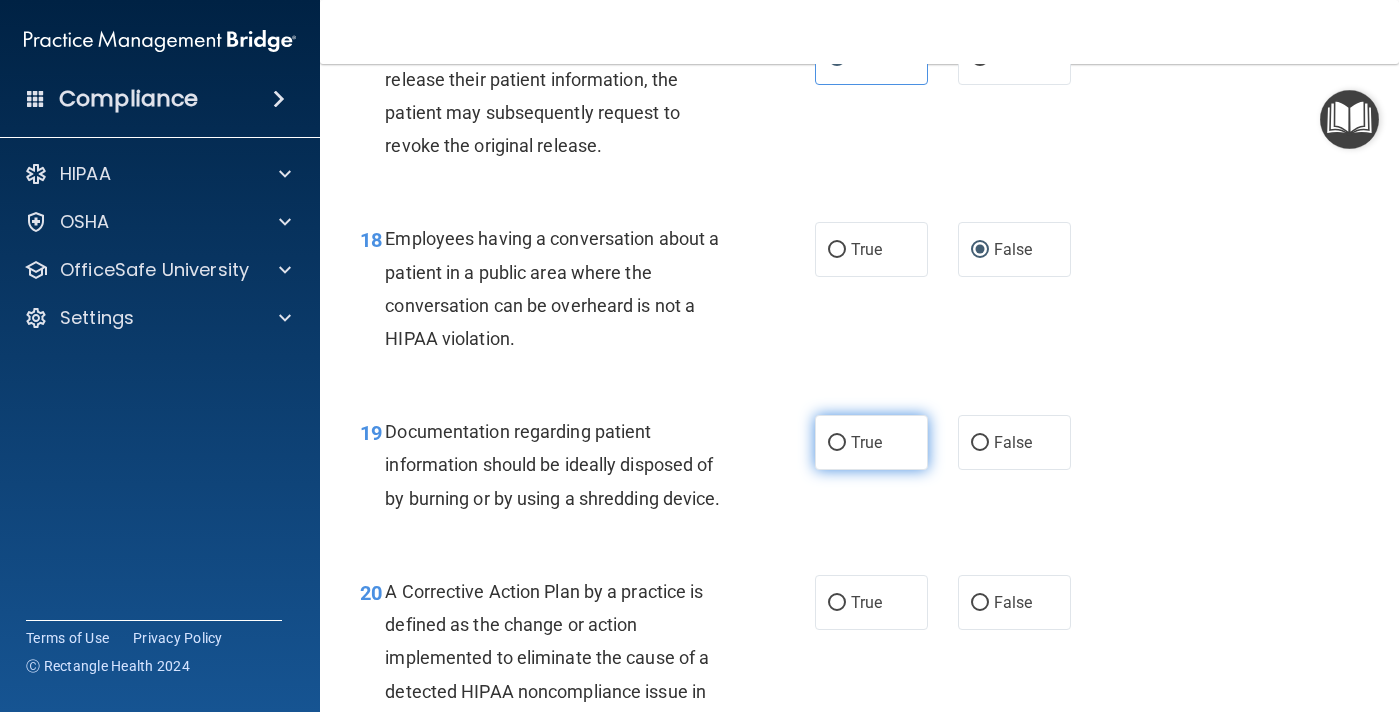 click on "True" at bounding box center [866, 442] 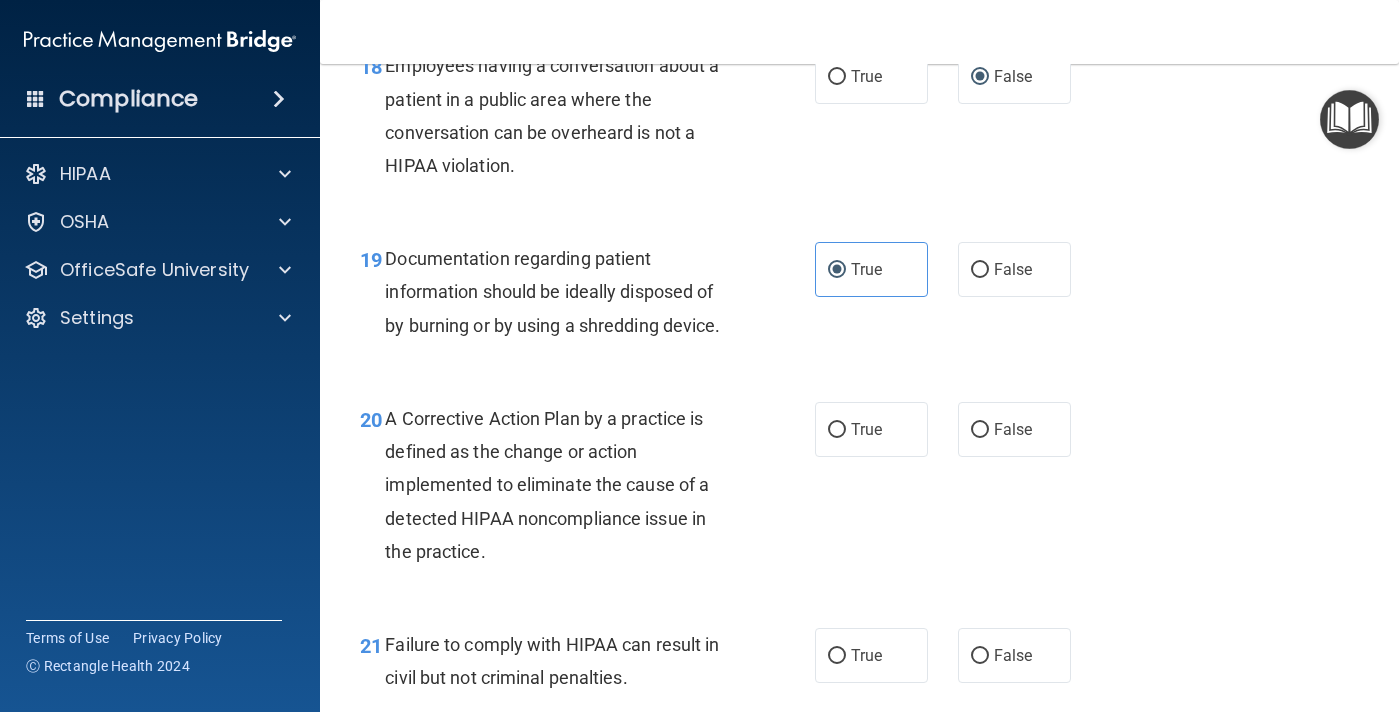 scroll, scrollTop: 3257, scrollLeft: 0, axis: vertical 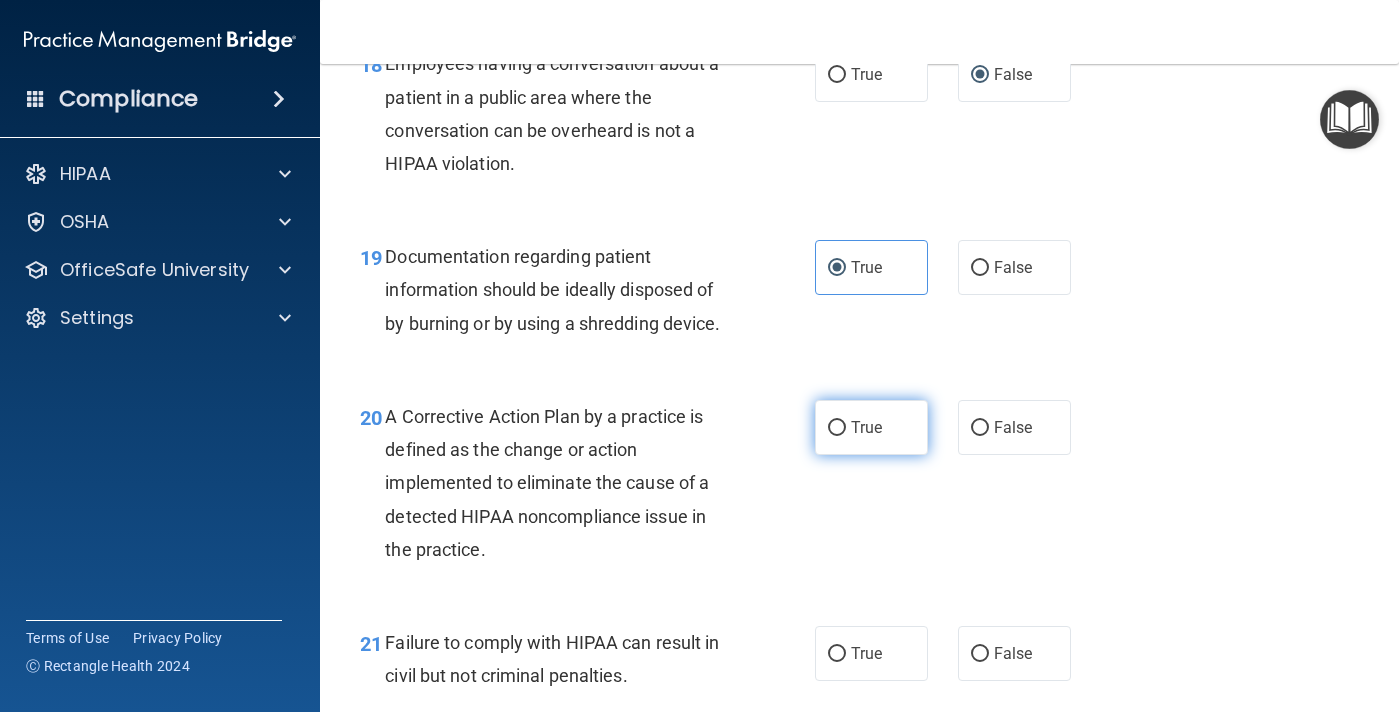 click on "True" at bounding box center [871, 427] 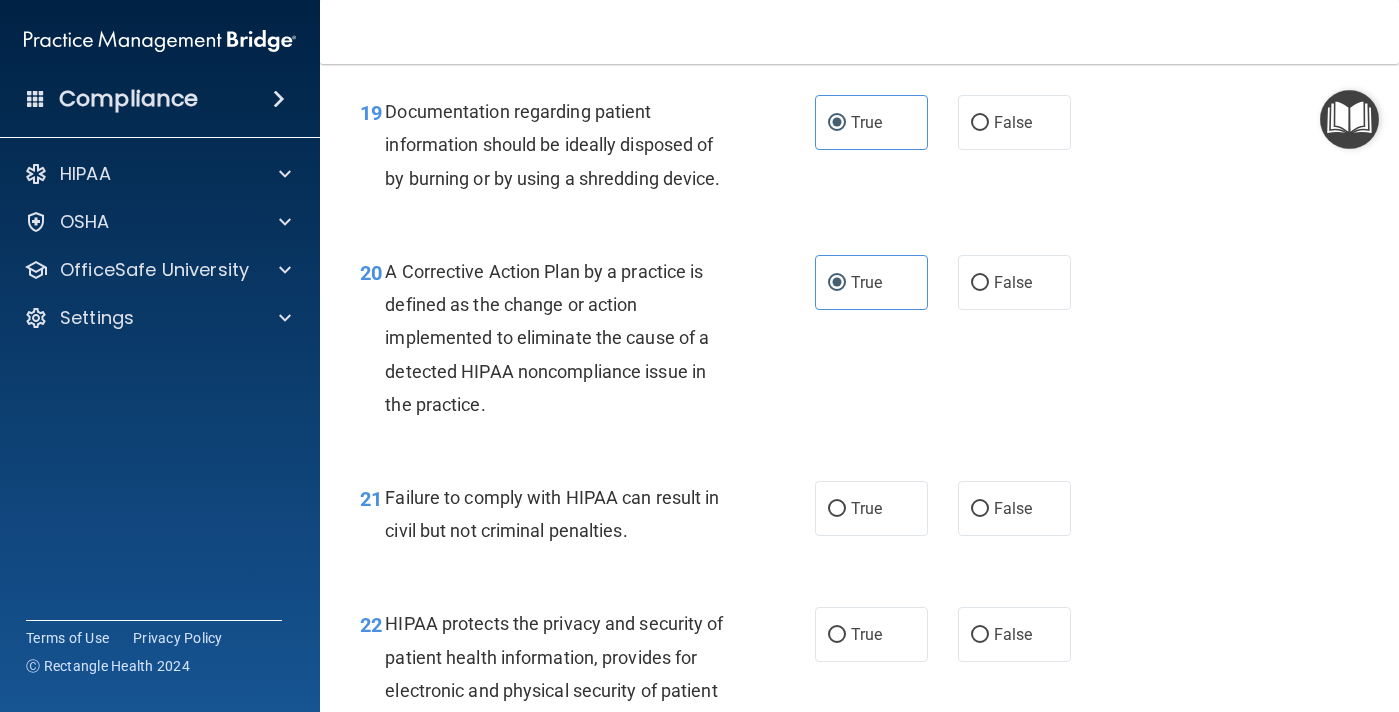 scroll, scrollTop: 3420, scrollLeft: 0, axis: vertical 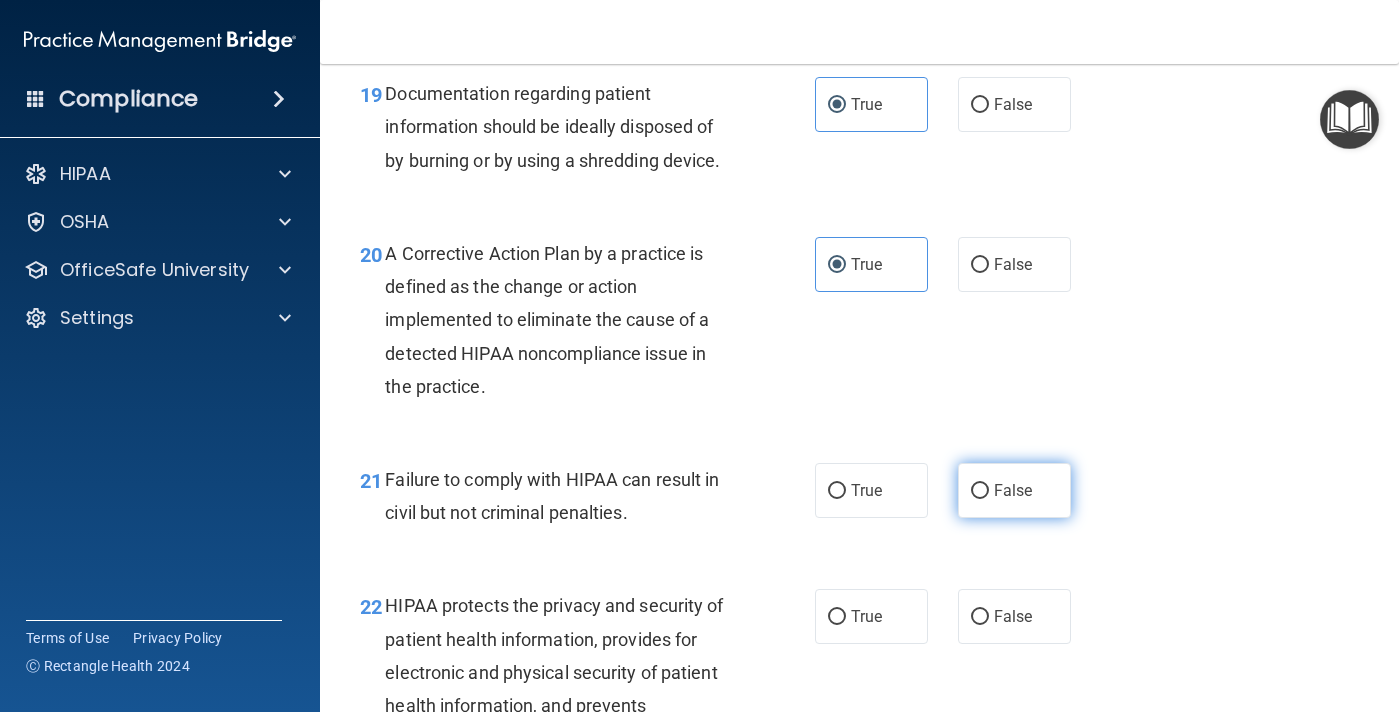 click on "False" at bounding box center (980, 491) 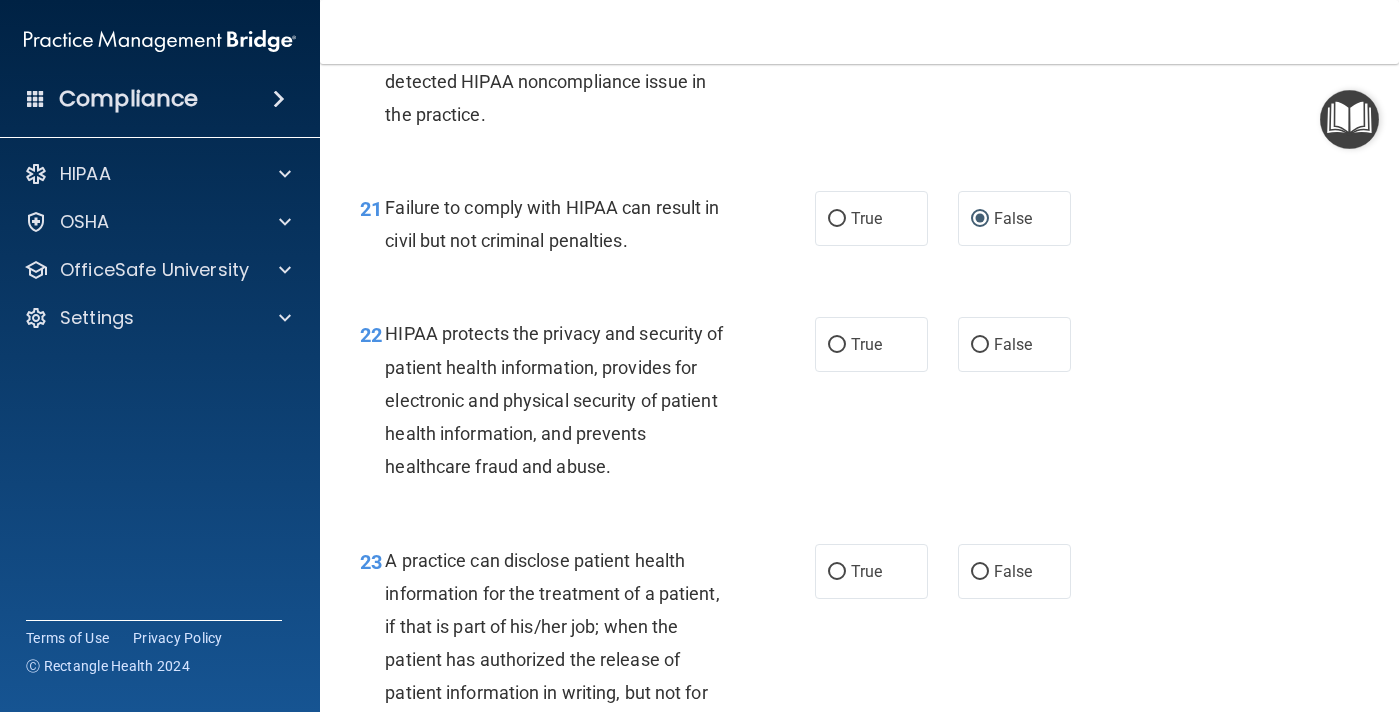 scroll, scrollTop: 3697, scrollLeft: 0, axis: vertical 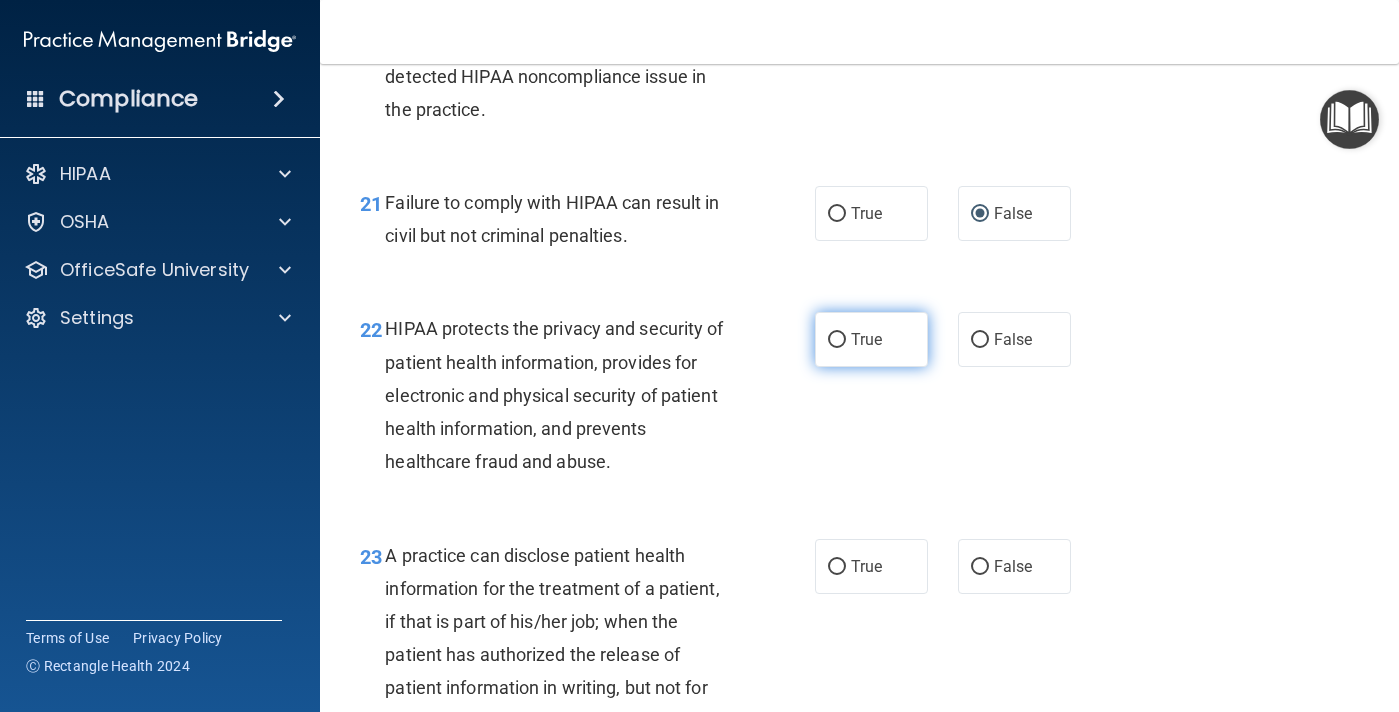 click on "True" at bounding box center [871, 339] 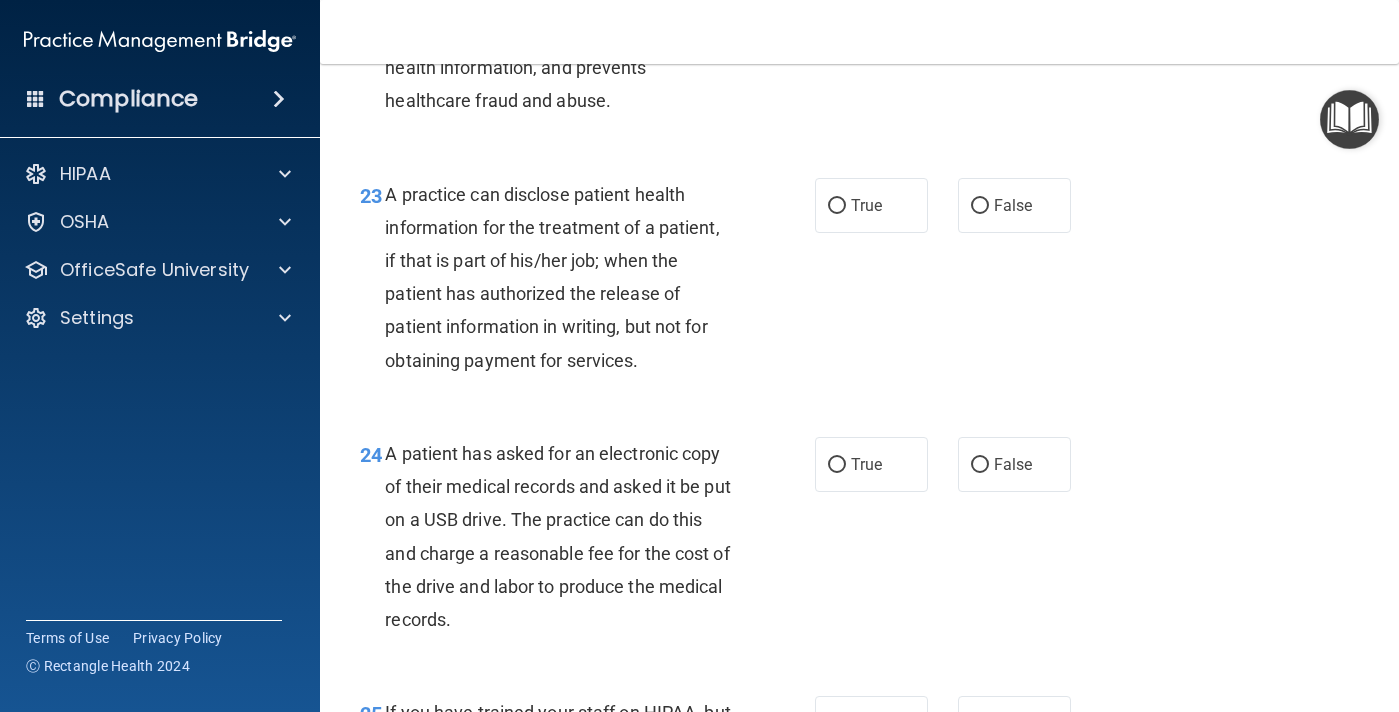 scroll, scrollTop: 4063, scrollLeft: 0, axis: vertical 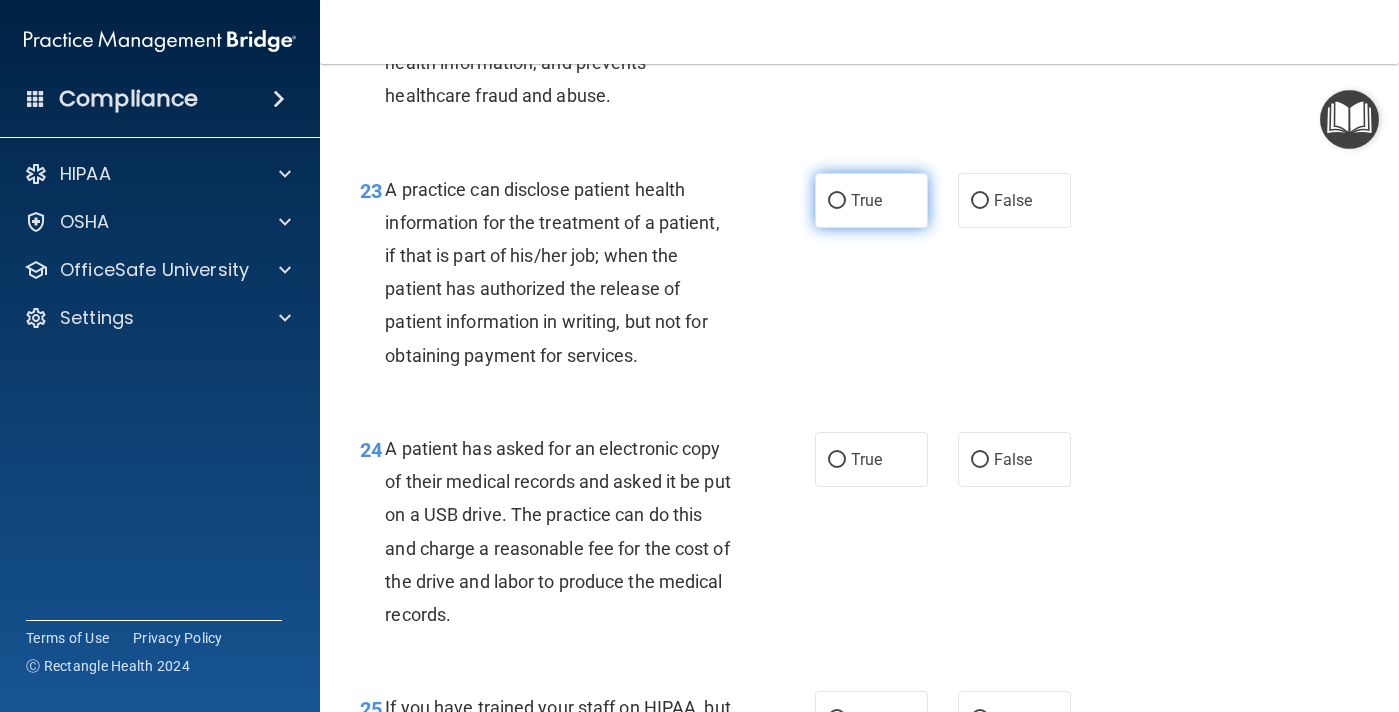 click on "True" at bounding box center [837, 201] 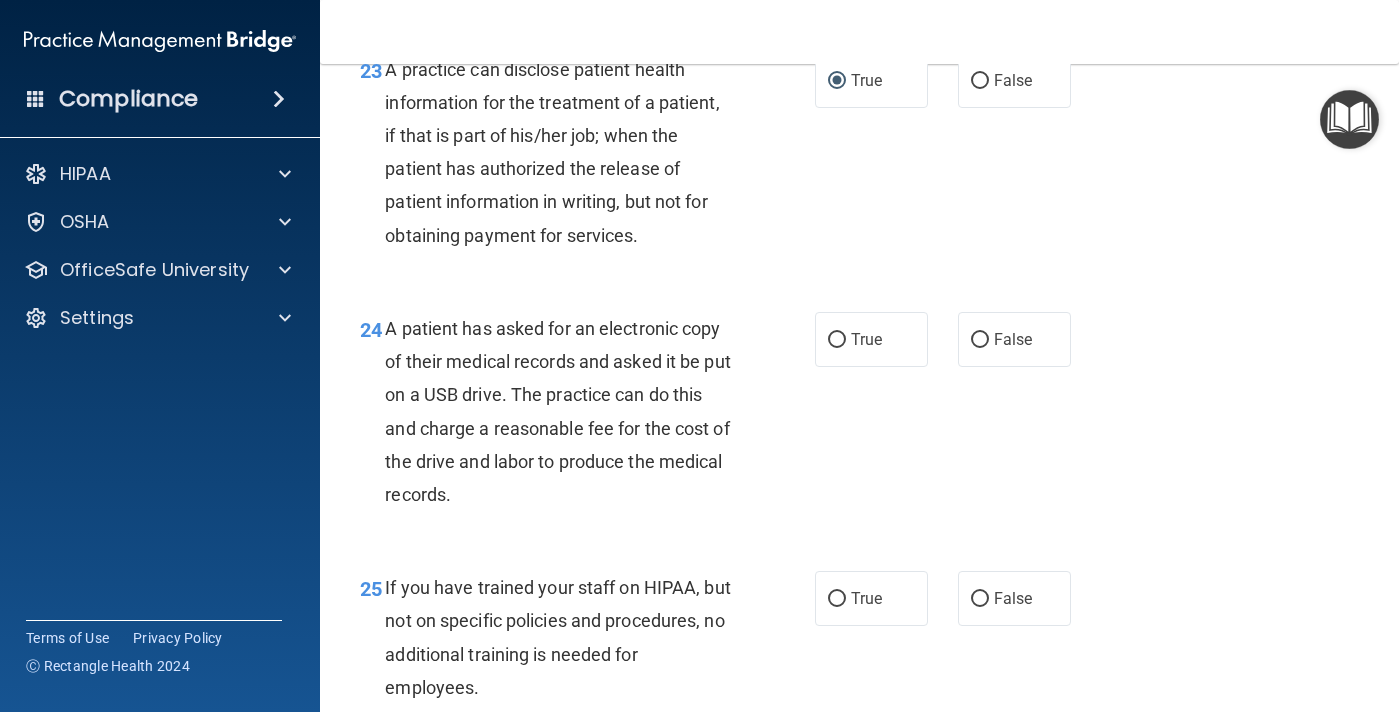 scroll, scrollTop: 4193, scrollLeft: 0, axis: vertical 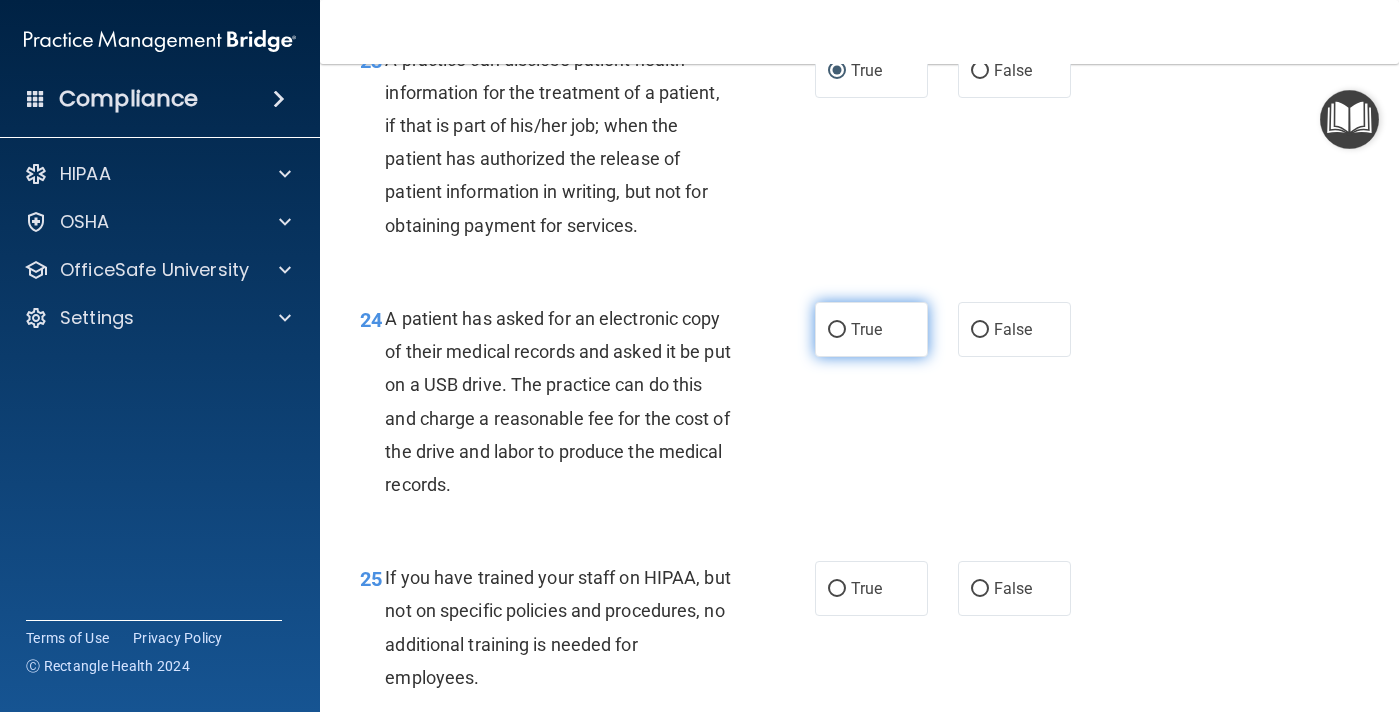 click on "True" at bounding box center [871, 329] 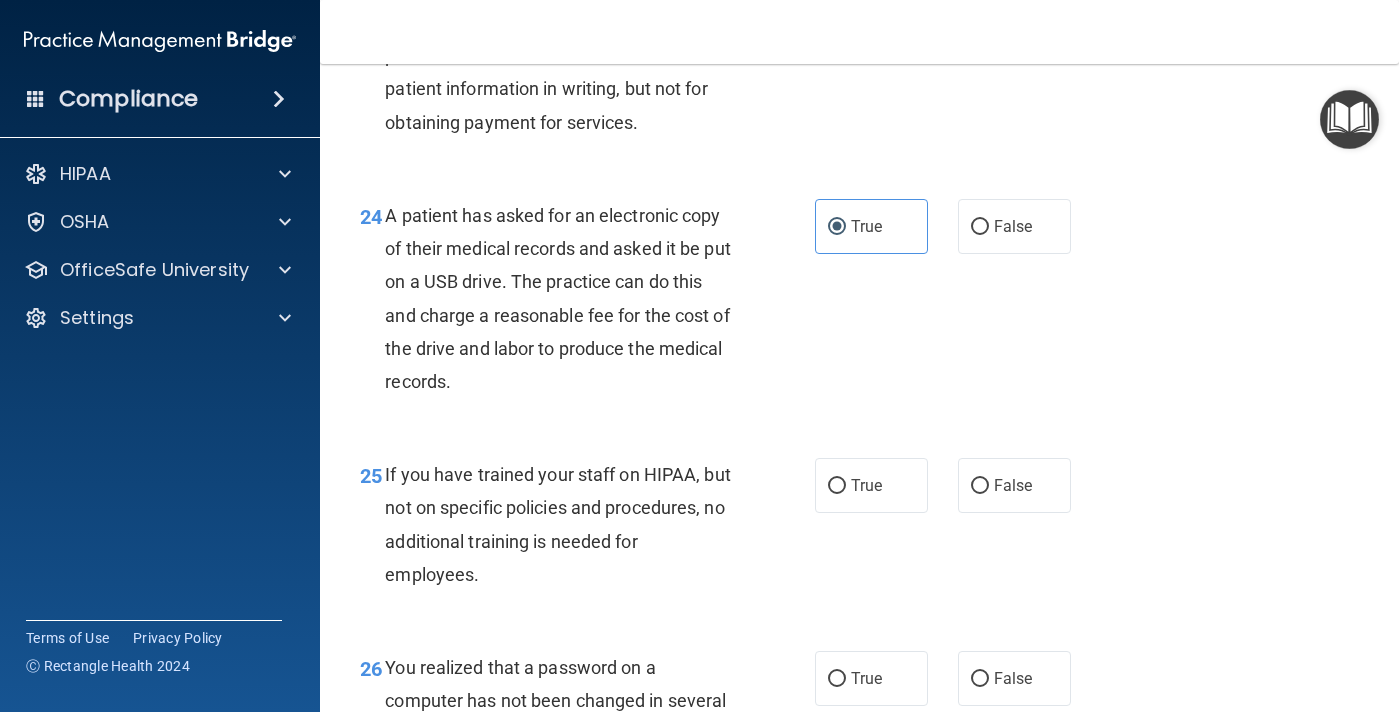 scroll, scrollTop: 4307, scrollLeft: 0, axis: vertical 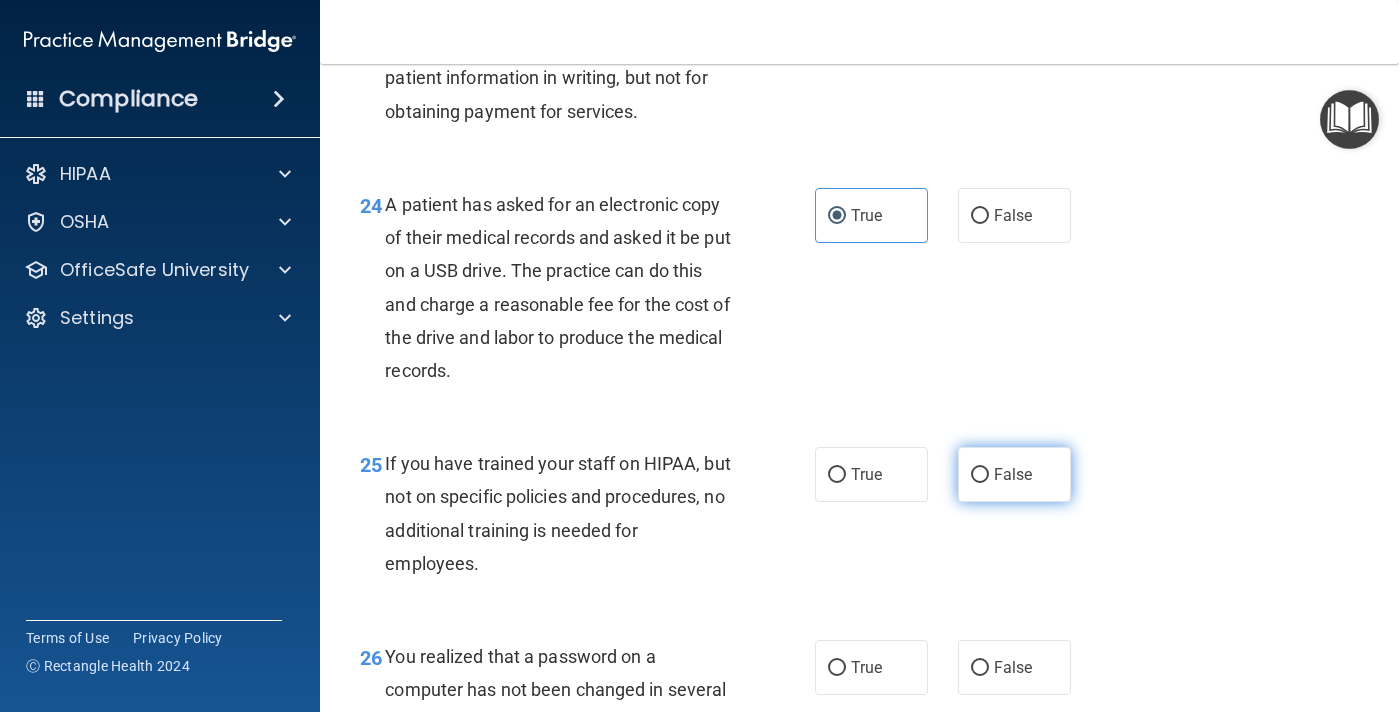 click on "False" at bounding box center [1014, 474] 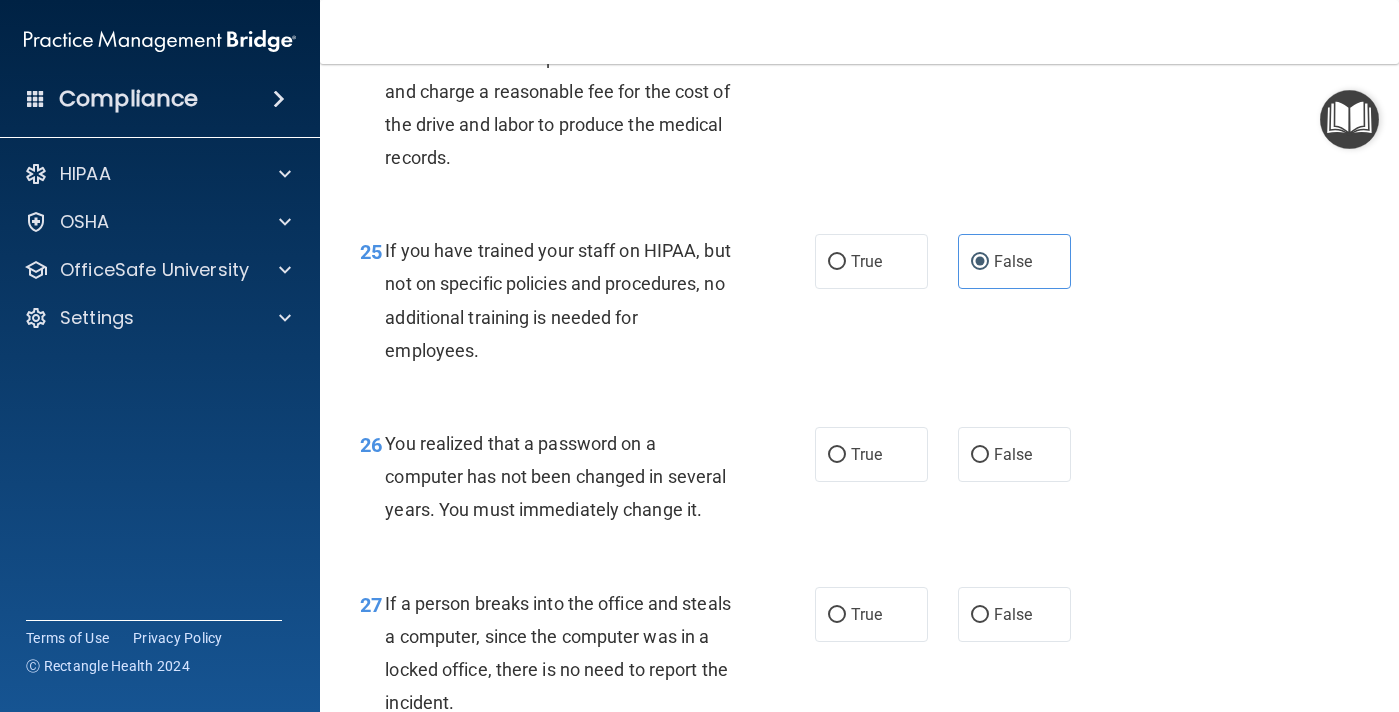 scroll, scrollTop: 4525, scrollLeft: 0, axis: vertical 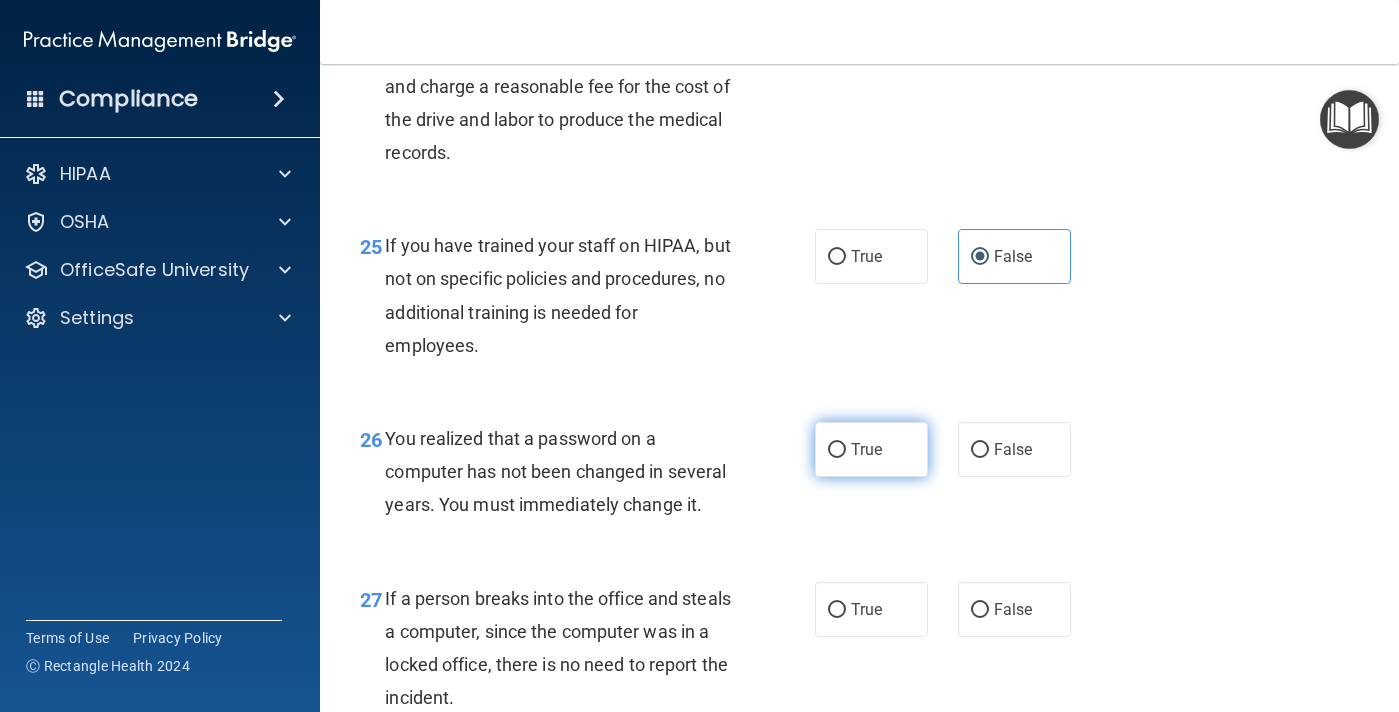 click on "True" at bounding box center [871, 449] 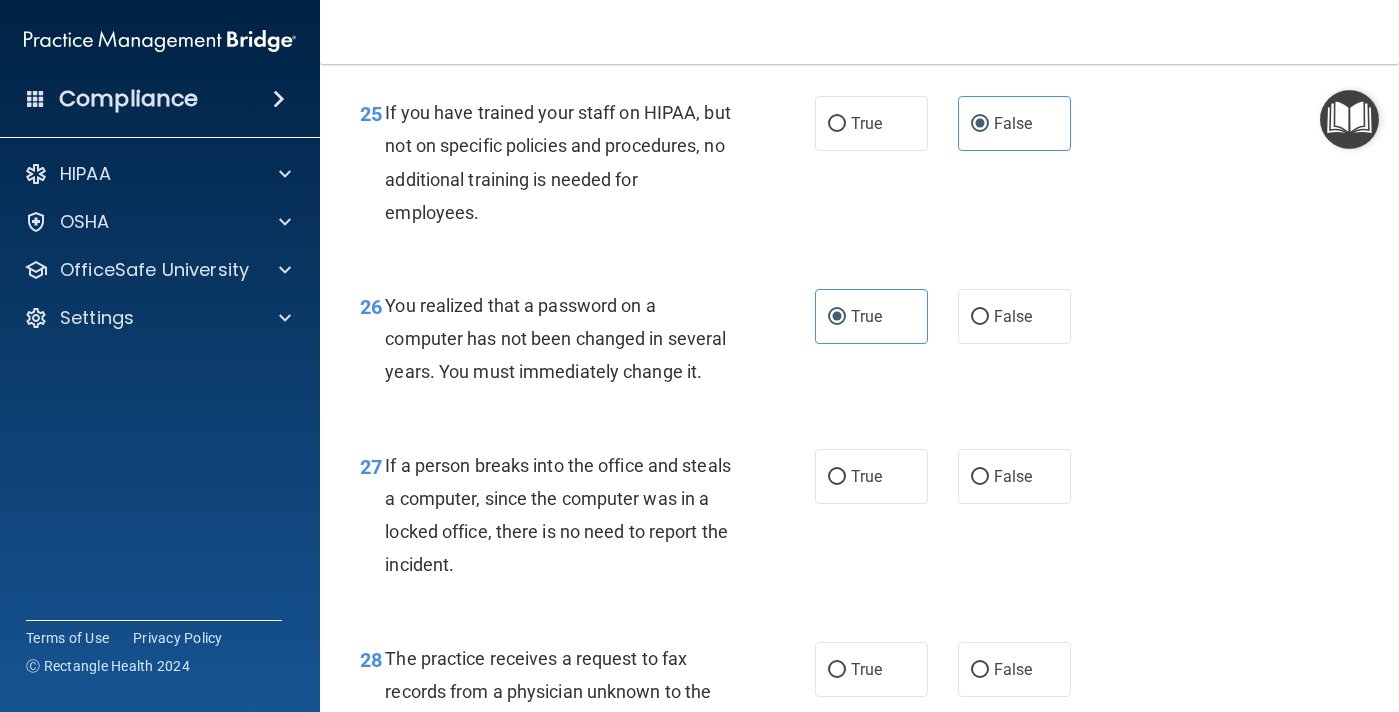 scroll, scrollTop: 4674, scrollLeft: 0, axis: vertical 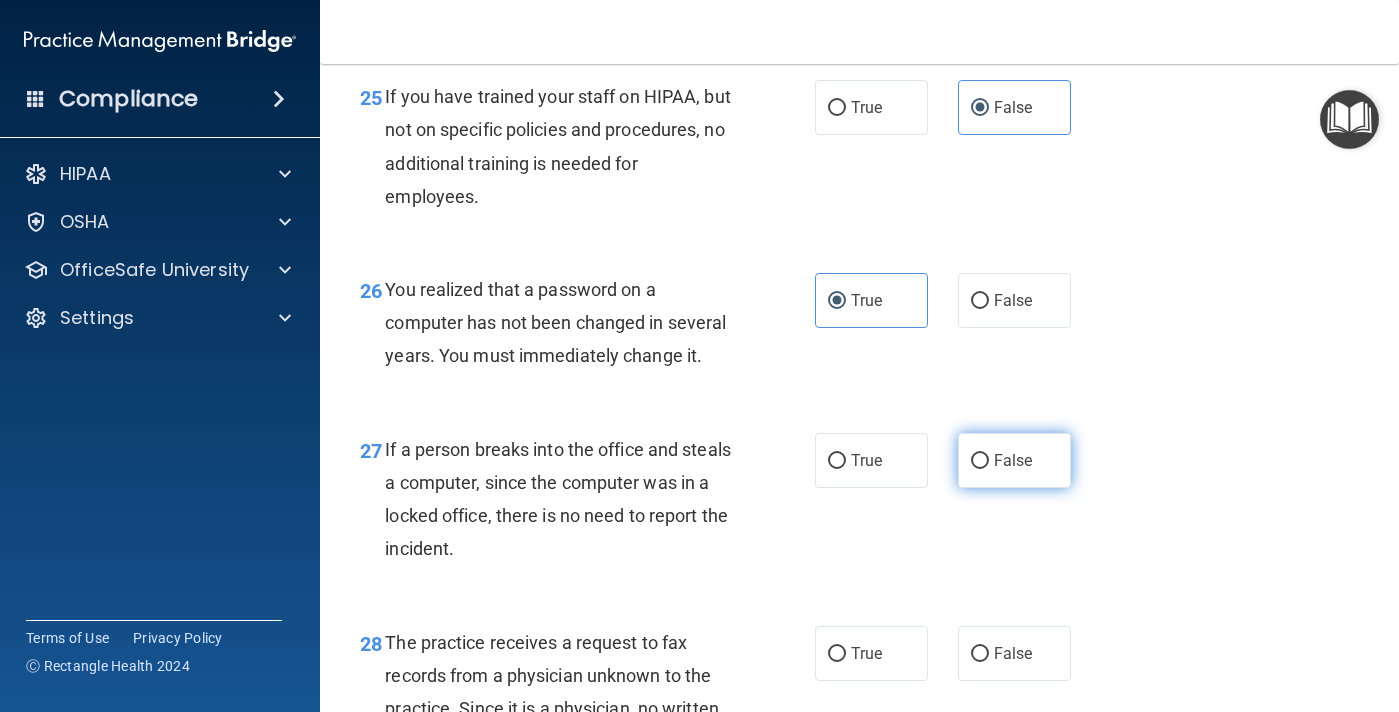 click on "False" at bounding box center (1014, 460) 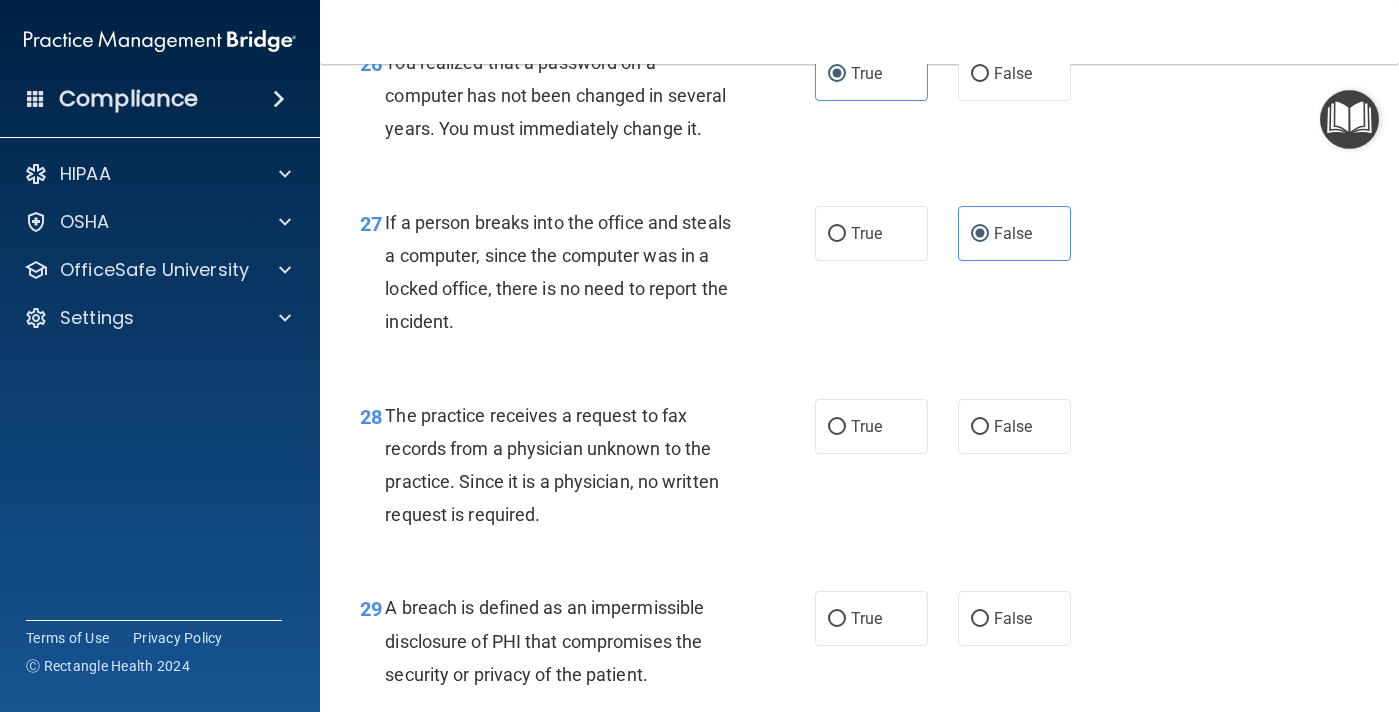 scroll, scrollTop: 4909, scrollLeft: 0, axis: vertical 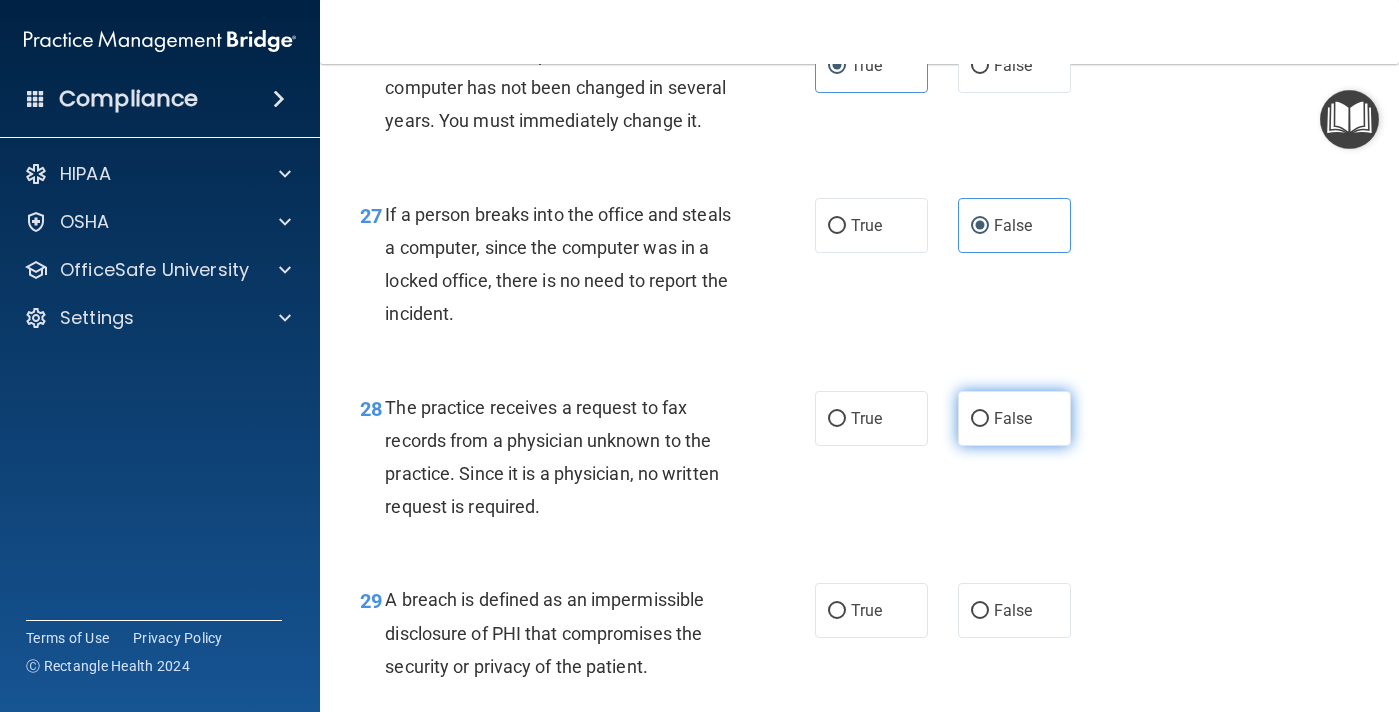 click on "False" at bounding box center (980, 419) 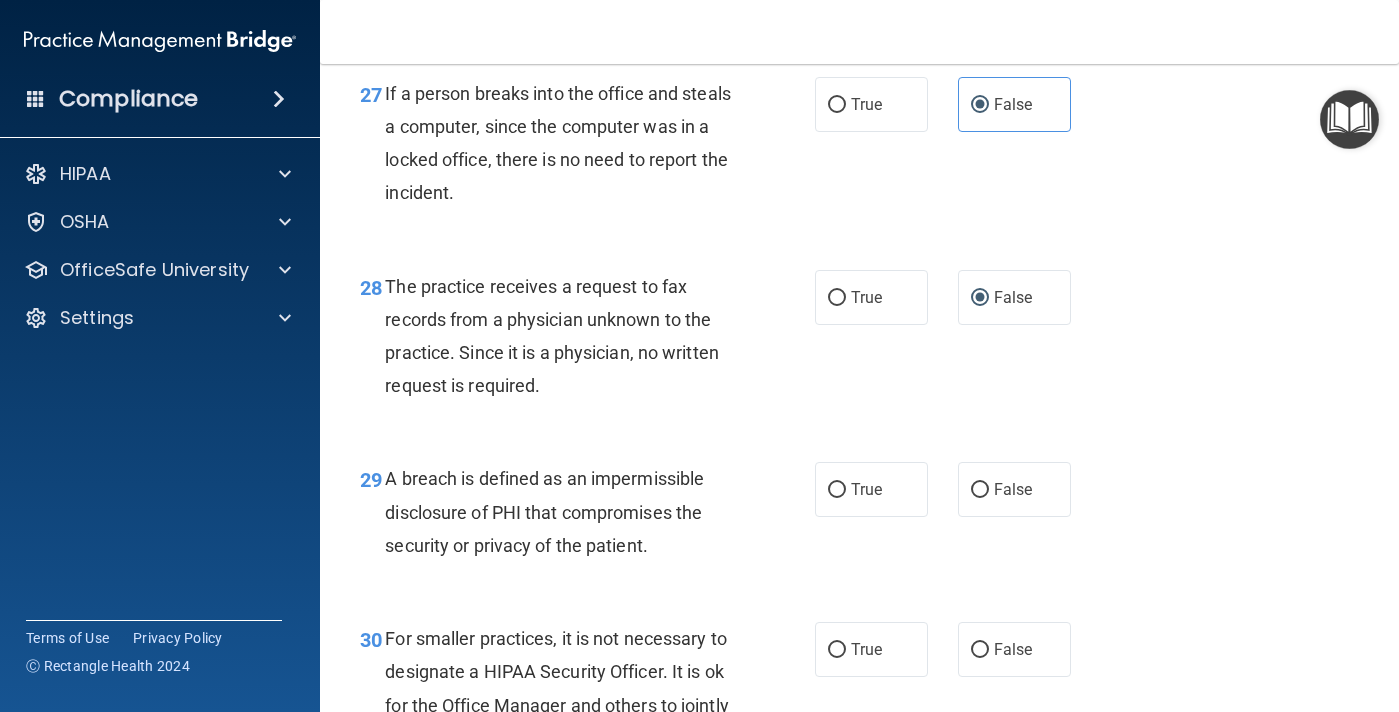scroll, scrollTop: 5065, scrollLeft: 0, axis: vertical 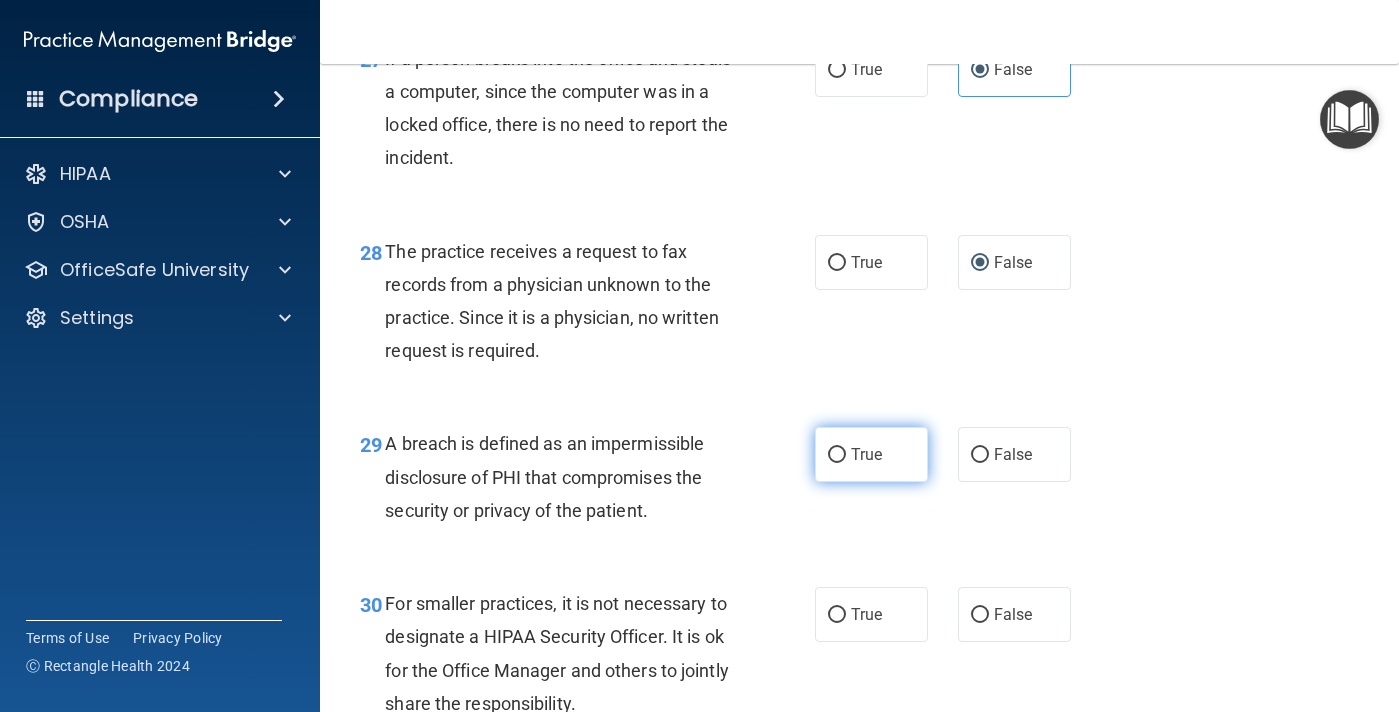 click on "True" at bounding box center (837, 455) 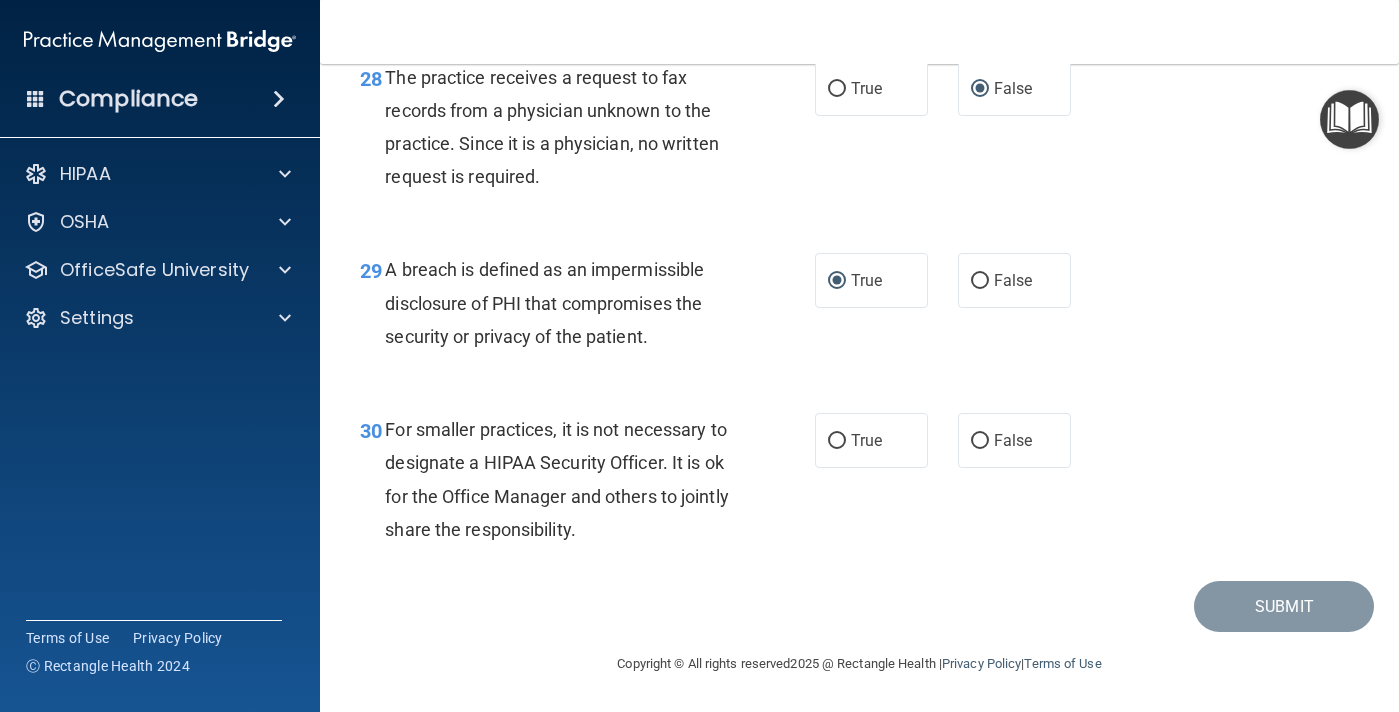 scroll, scrollTop: 5272, scrollLeft: 0, axis: vertical 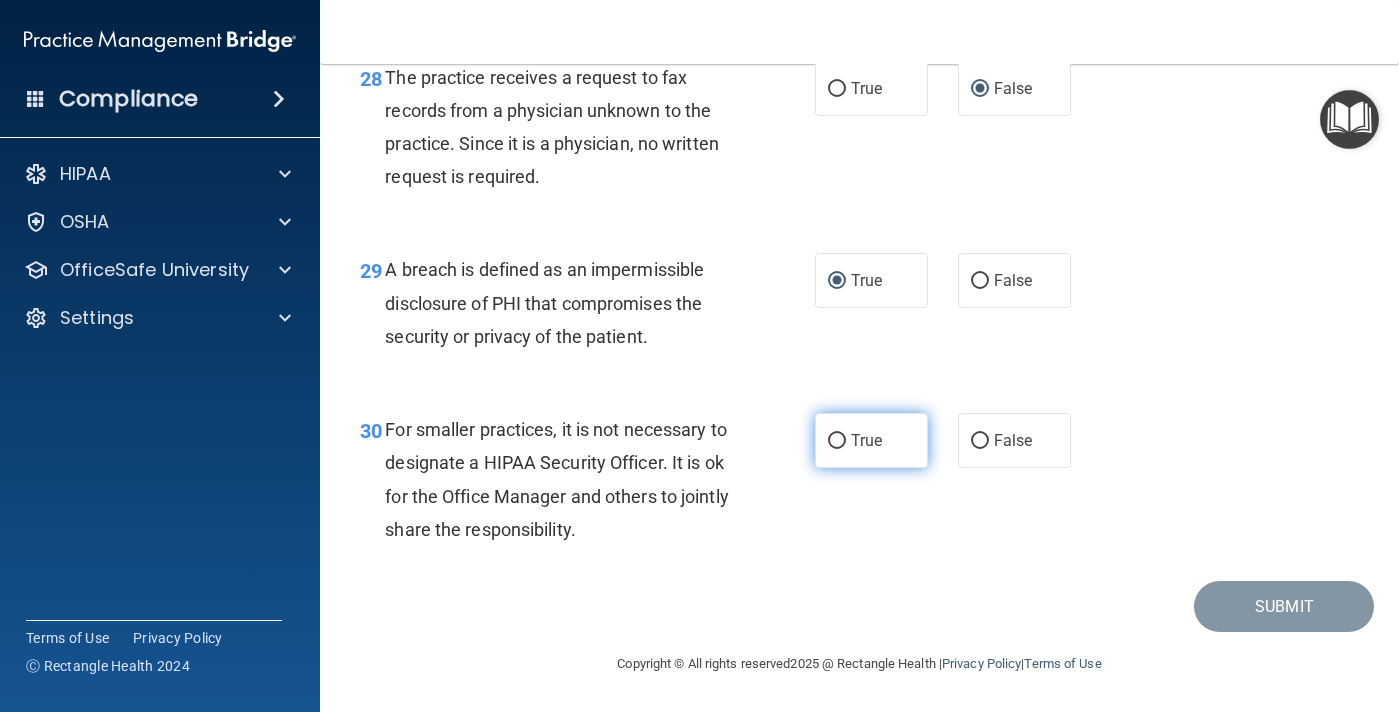 click on "True" at bounding box center [871, 440] 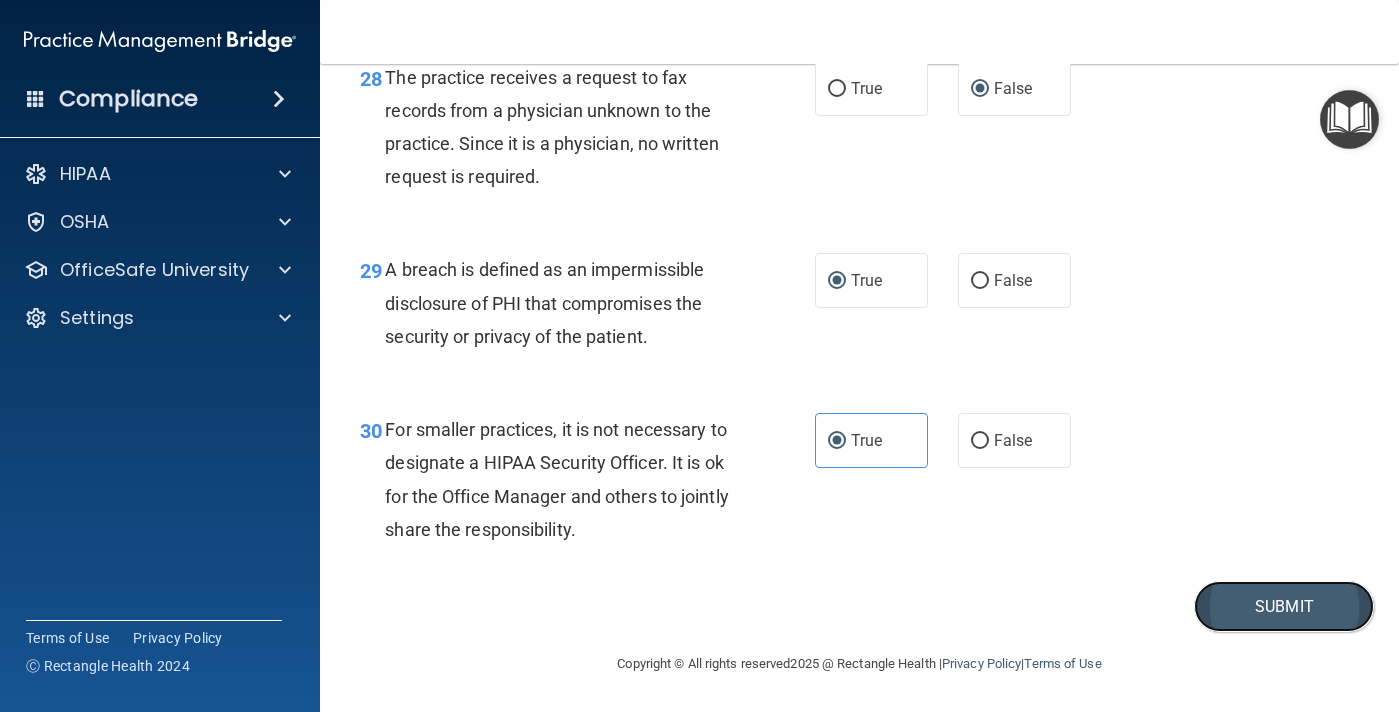 click on "Submit" at bounding box center (1284, 606) 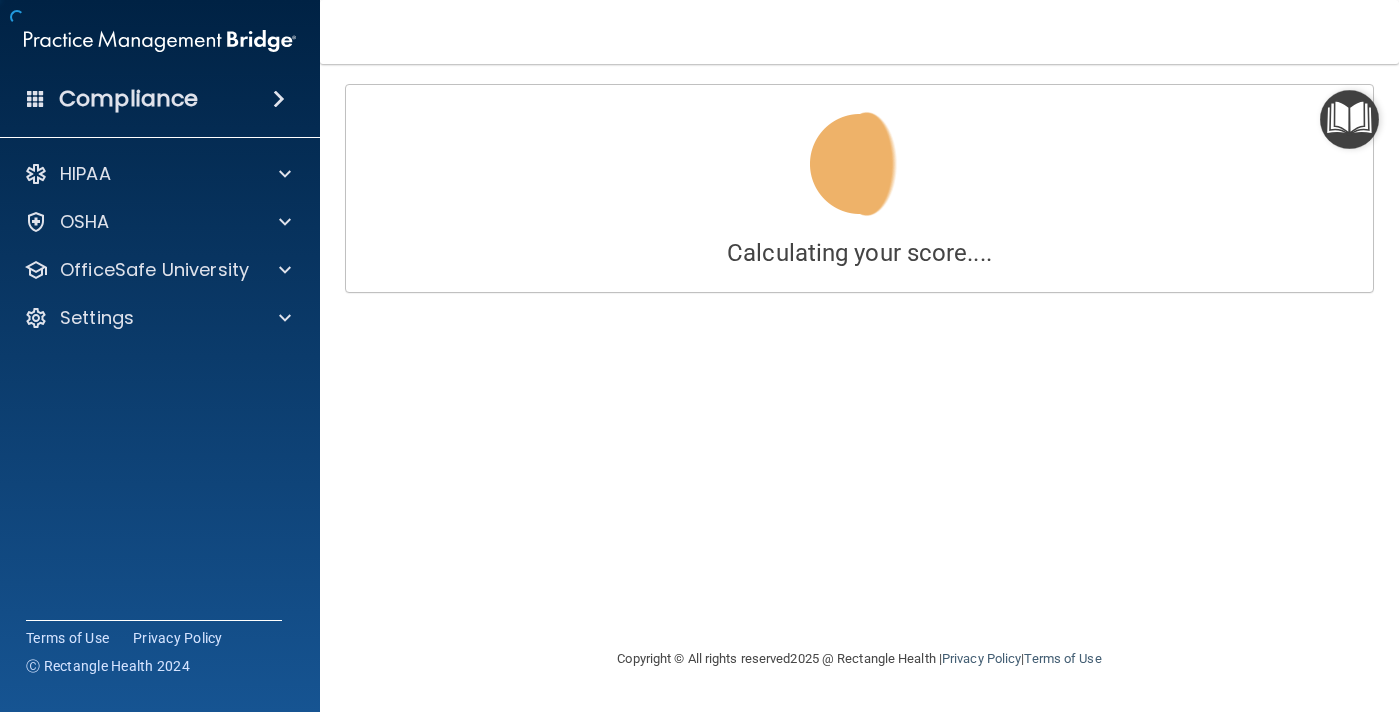 scroll, scrollTop: 0, scrollLeft: 0, axis: both 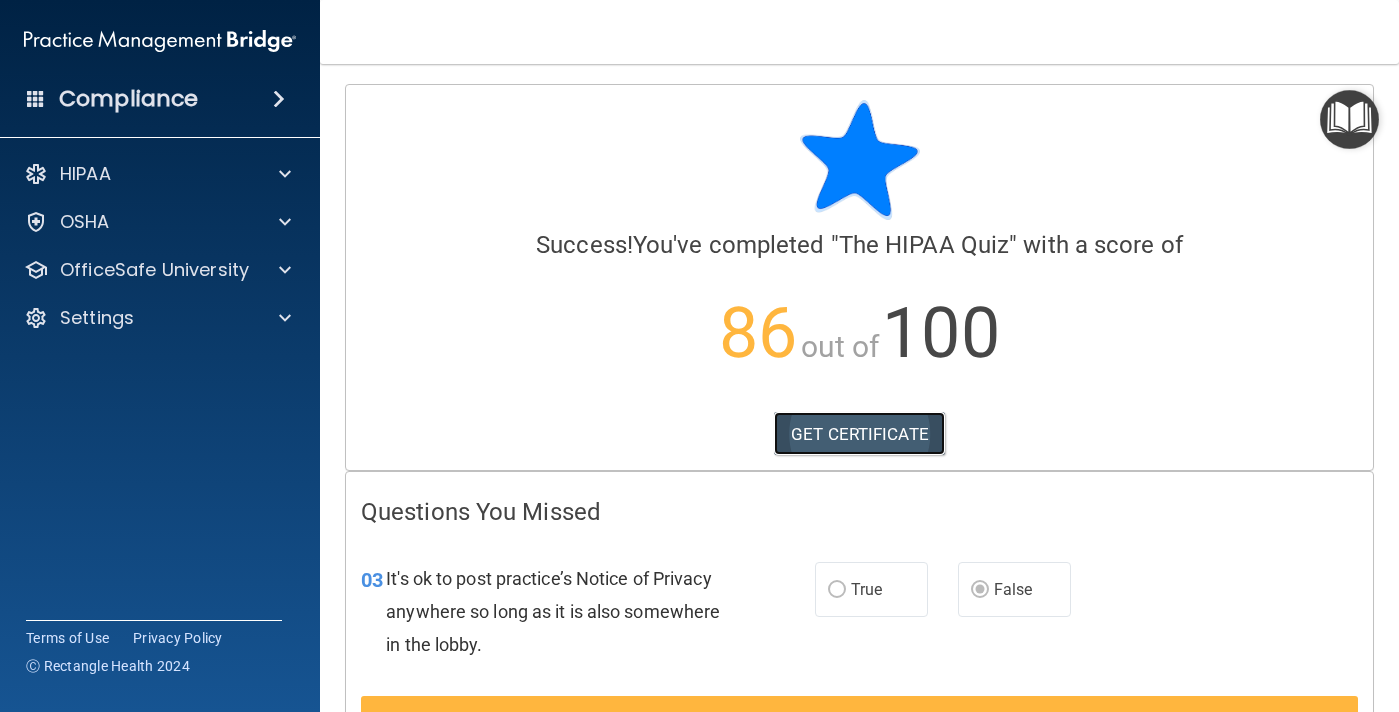 click on "GET CERTIFICATE" at bounding box center (859, 434) 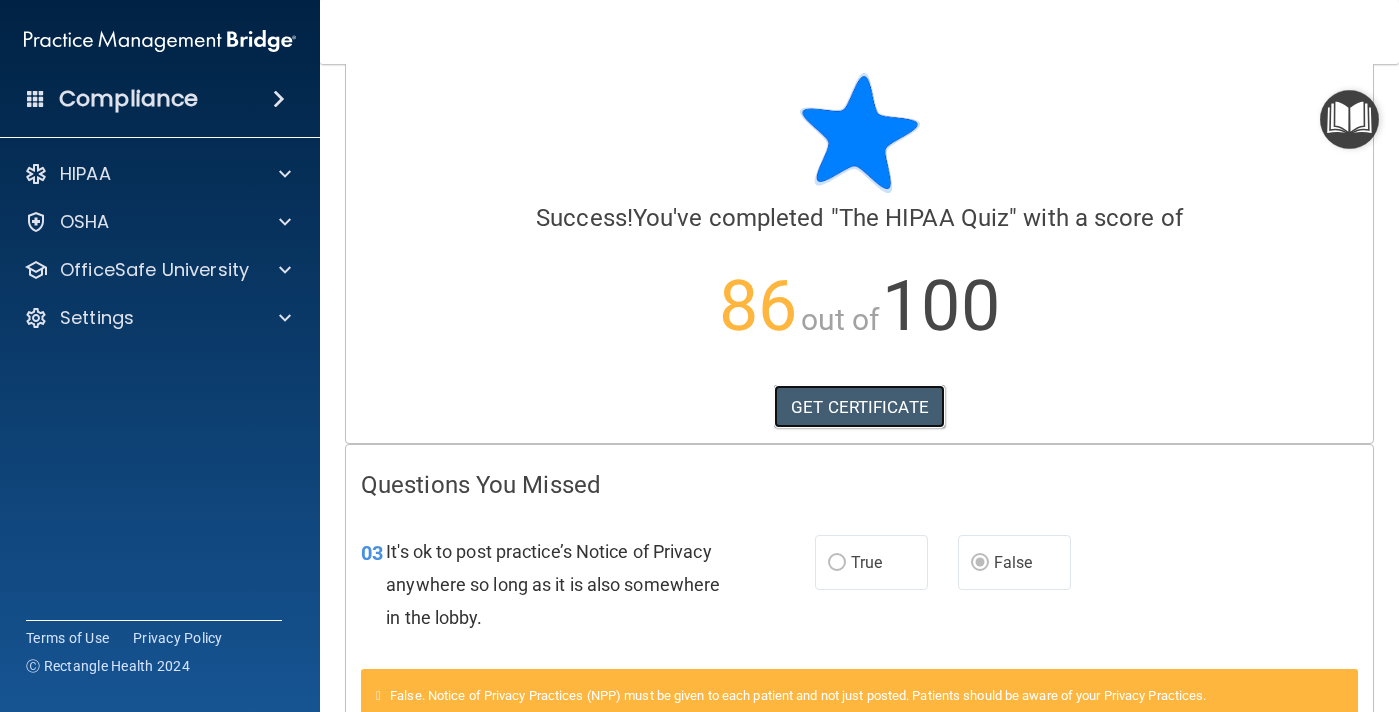 scroll, scrollTop: 0, scrollLeft: 0, axis: both 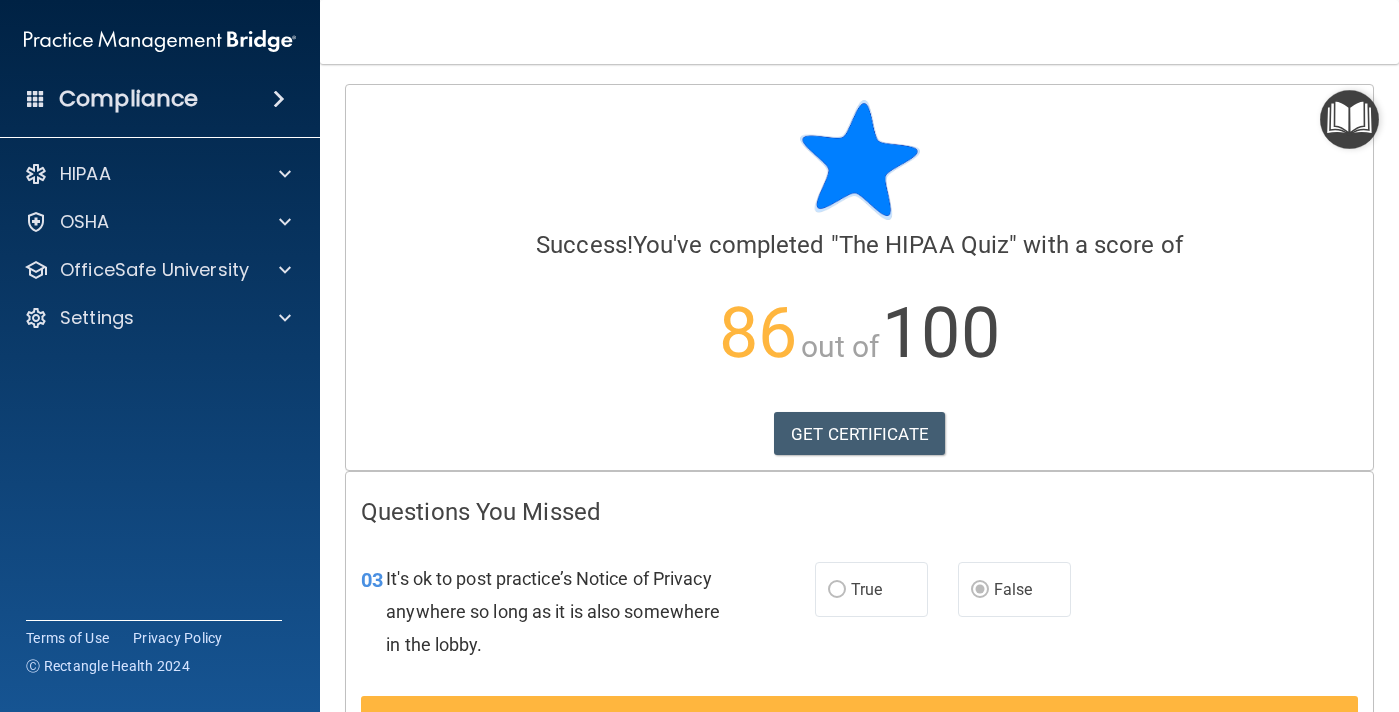click at bounding box center [279, 99] 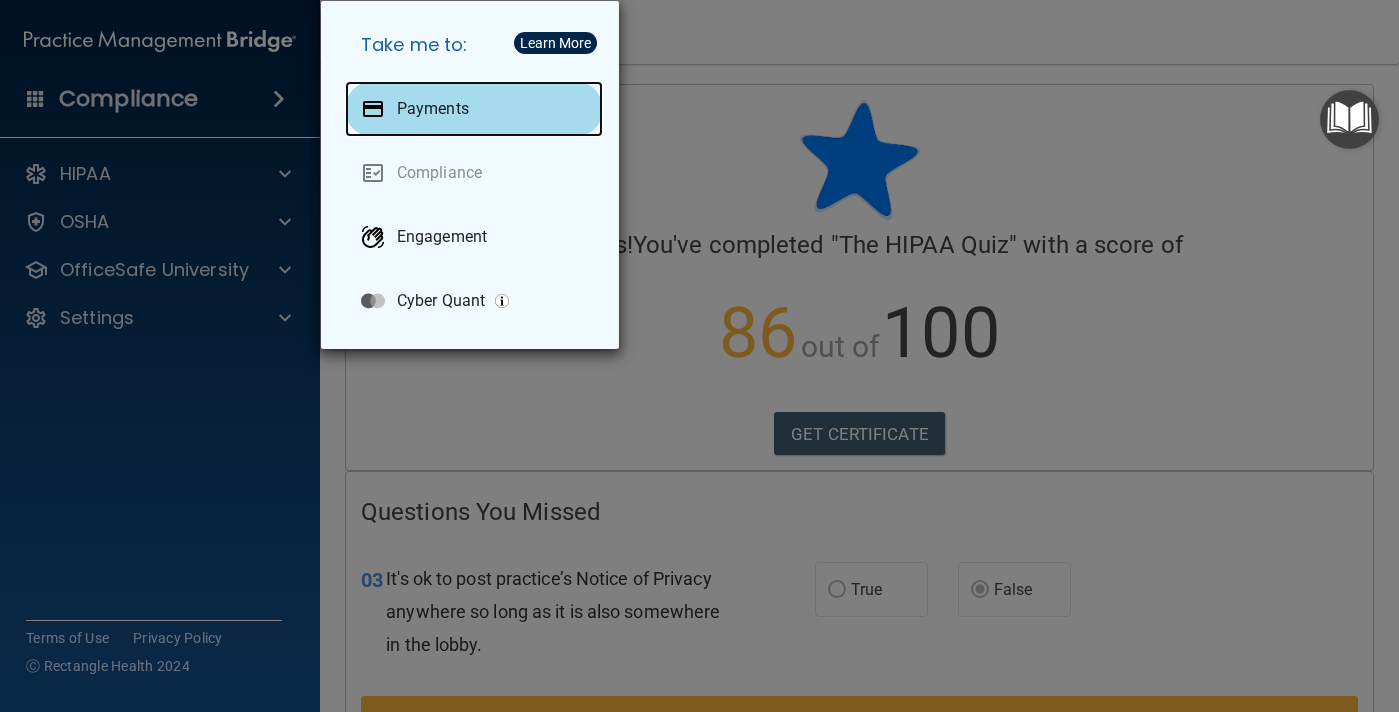 click on "Payments" at bounding box center (474, 109) 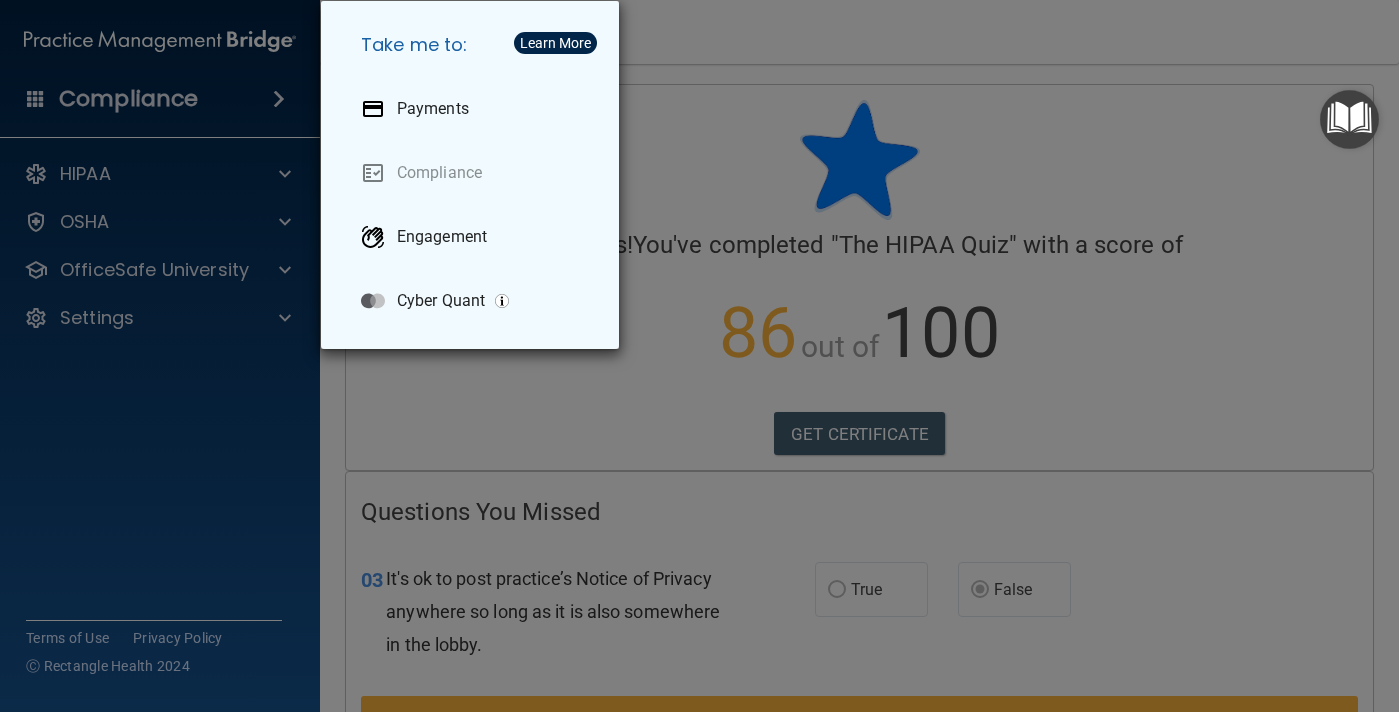 click on "Take me to:             Payments                   Compliance                     Engagement                     Cyber Quant" at bounding box center (699, 356) 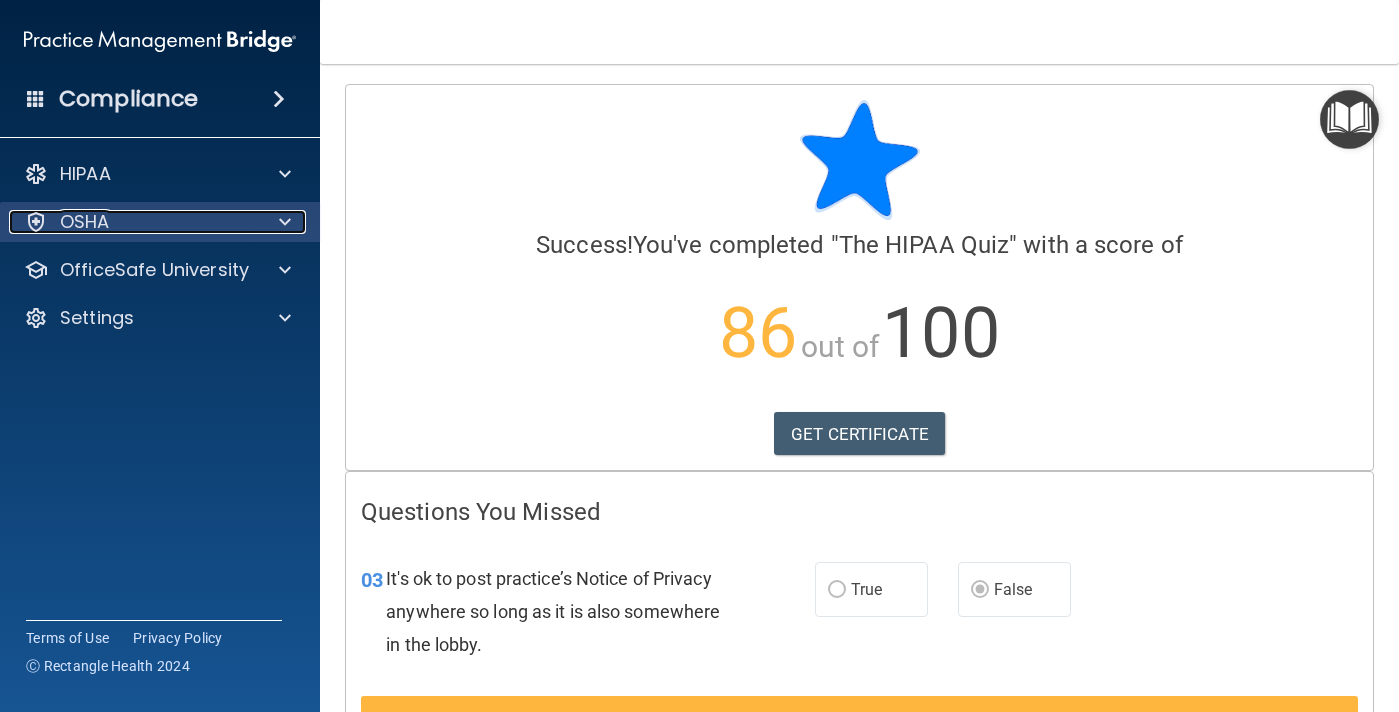 click at bounding box center (285, 222) 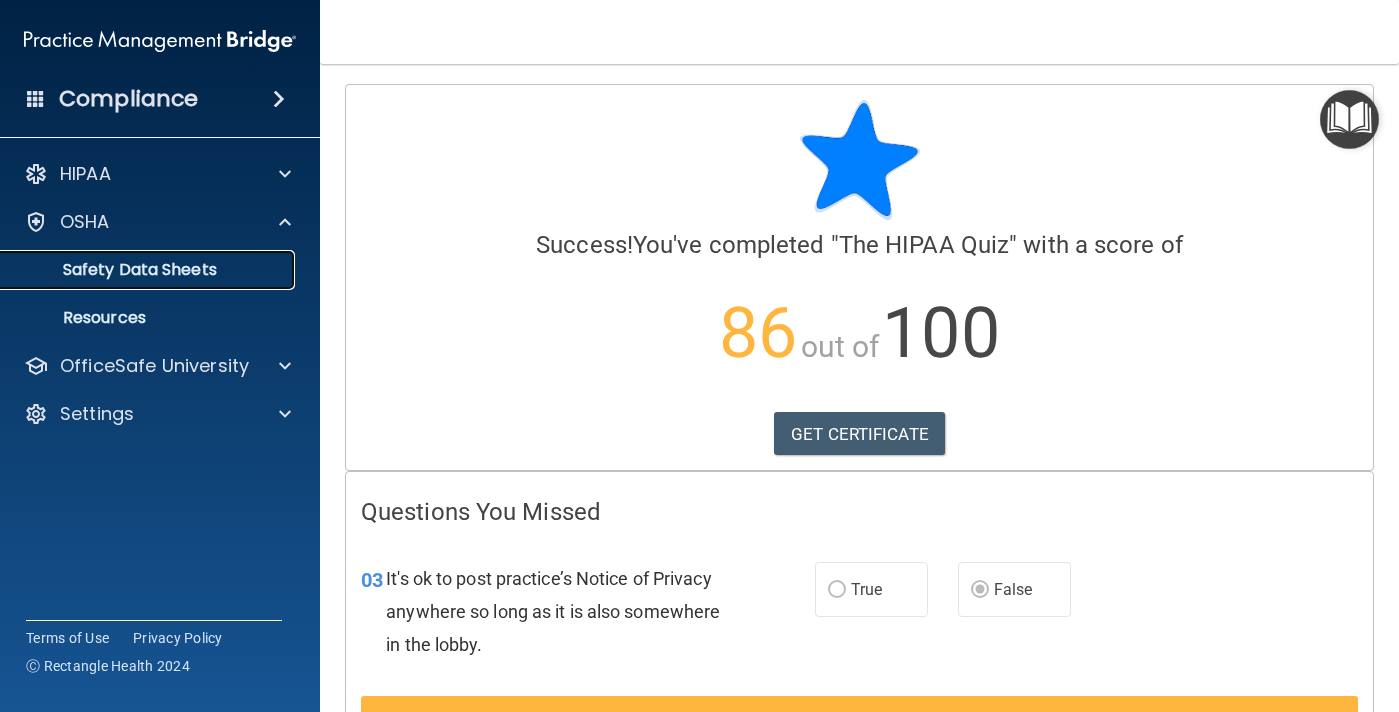 click on "Safety Data Sheets" at bounding box center [149, 270] 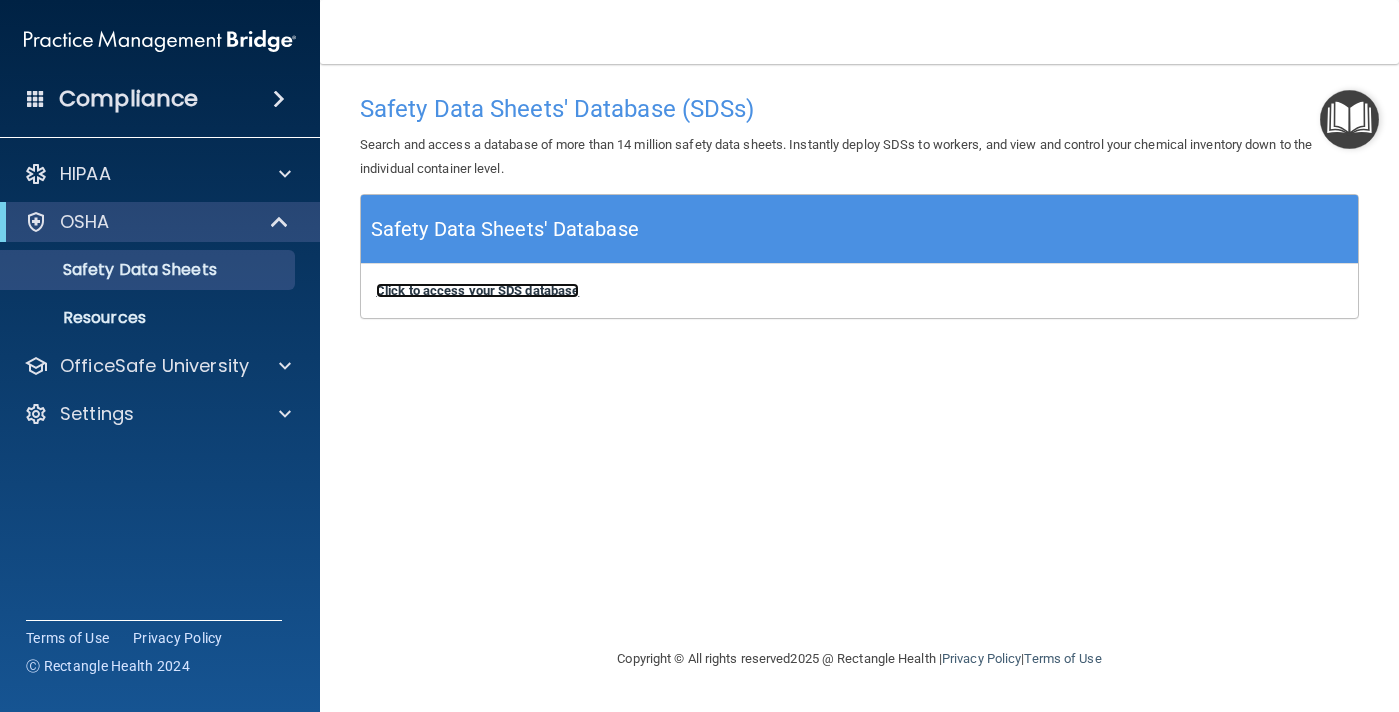 click on "Click to access your SDS database" at bounding box center (477, 290) 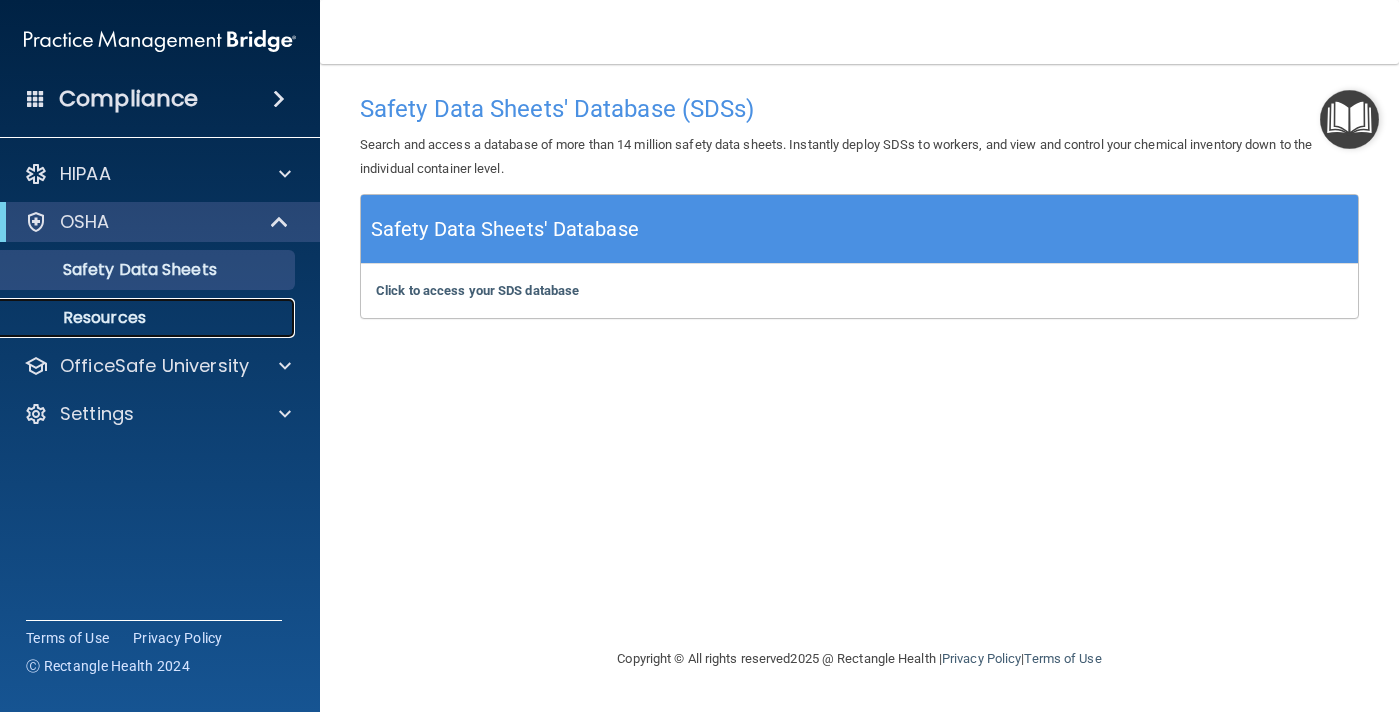 click on "Resources" at bounding box center [149, 318] 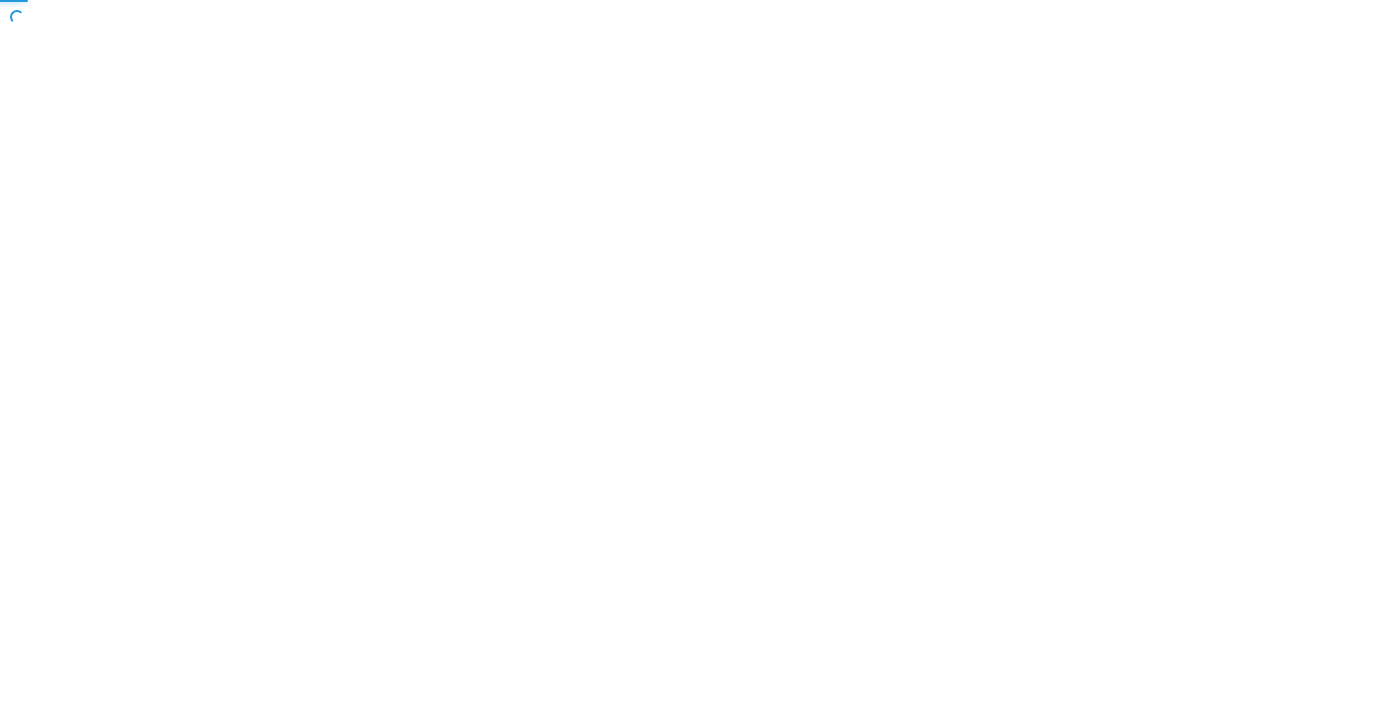 scroll, scrollTop: 0, scrollLeft: 0, axis: both 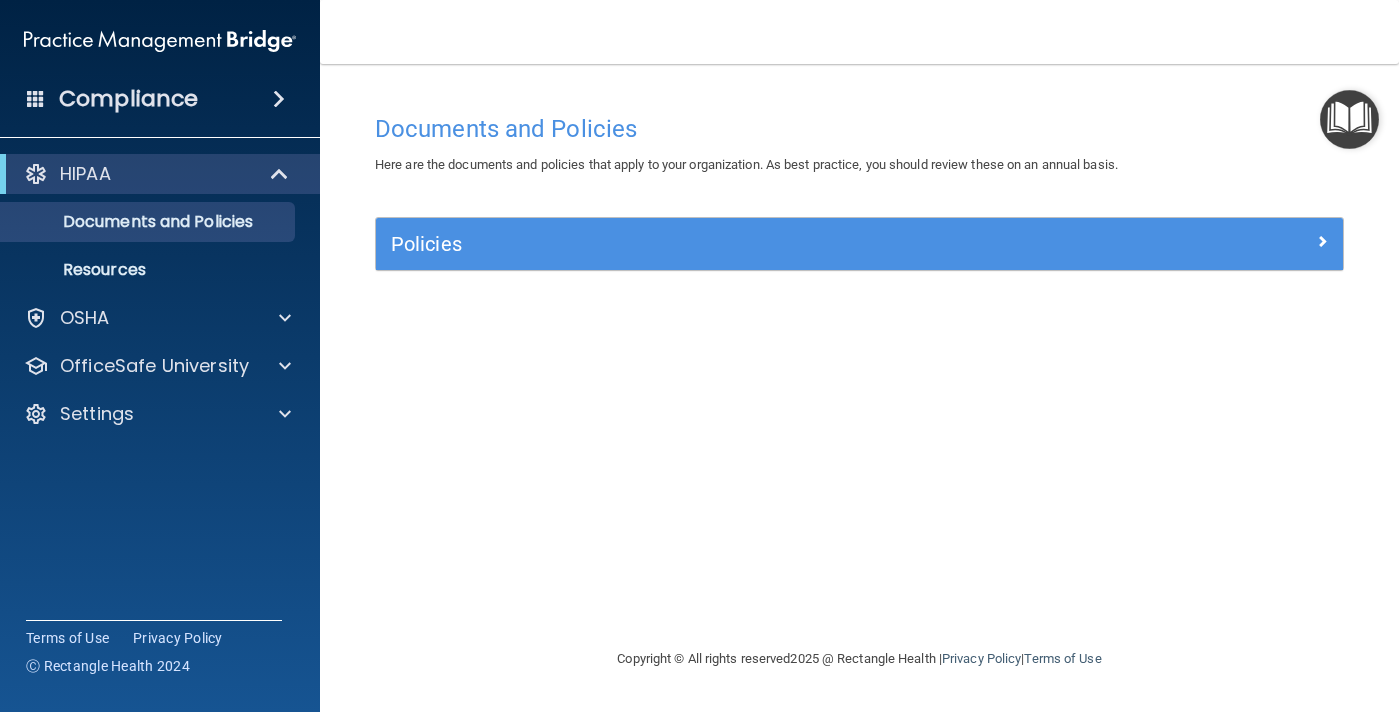 click at bounding box center (279, 99) 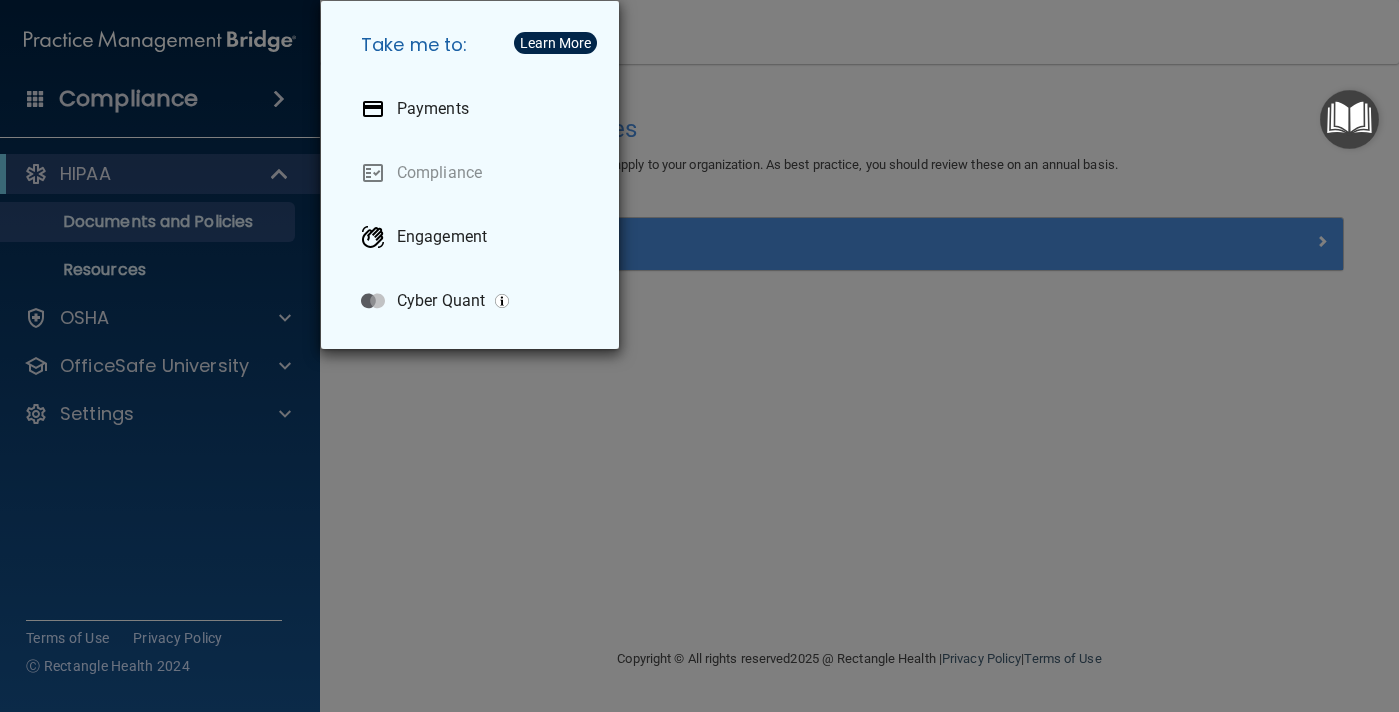 click on "Learn More" at bounding box center [555, 43] 